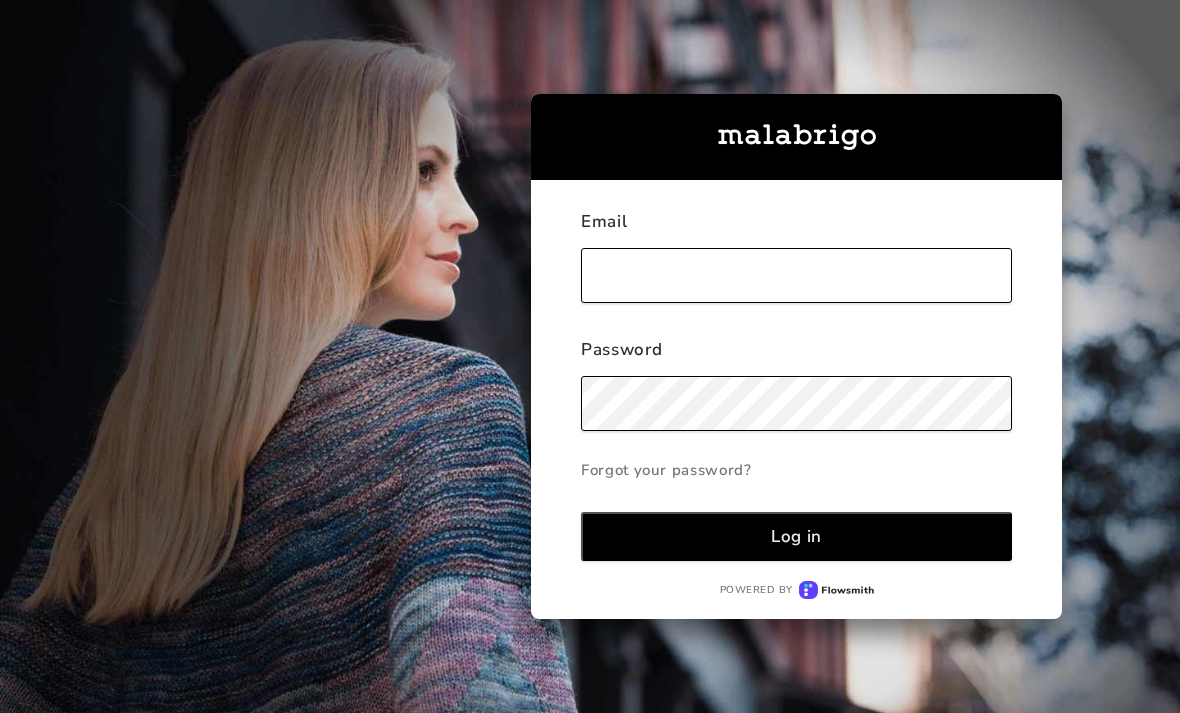 scroll, scrollTop: 0, scrollLeft: 0, axis: both 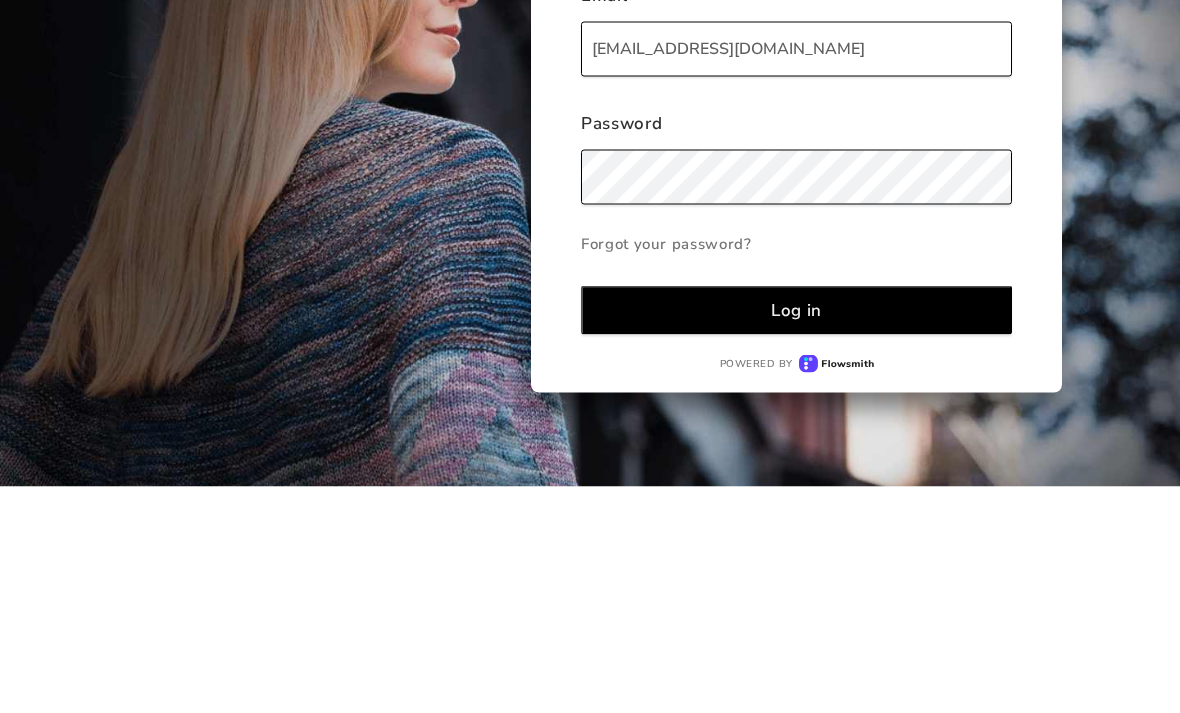 type on "lameninatejedora@gmail.com" 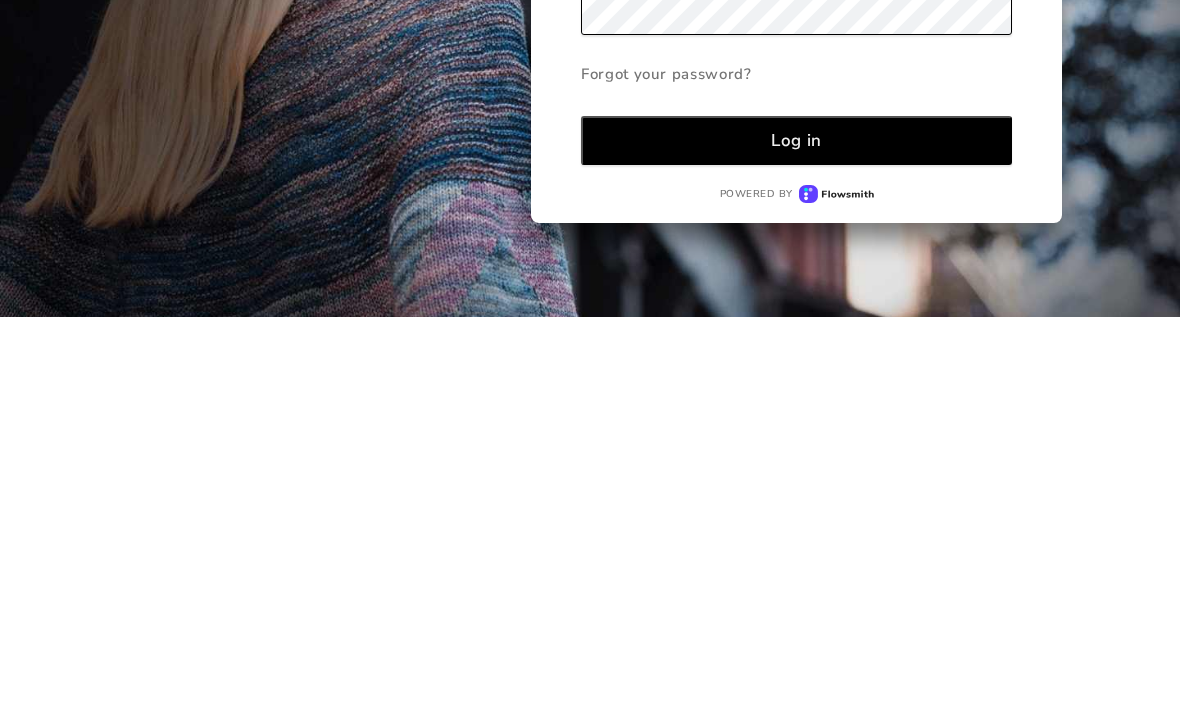click on "Log in" at bounding box center [796, 536] 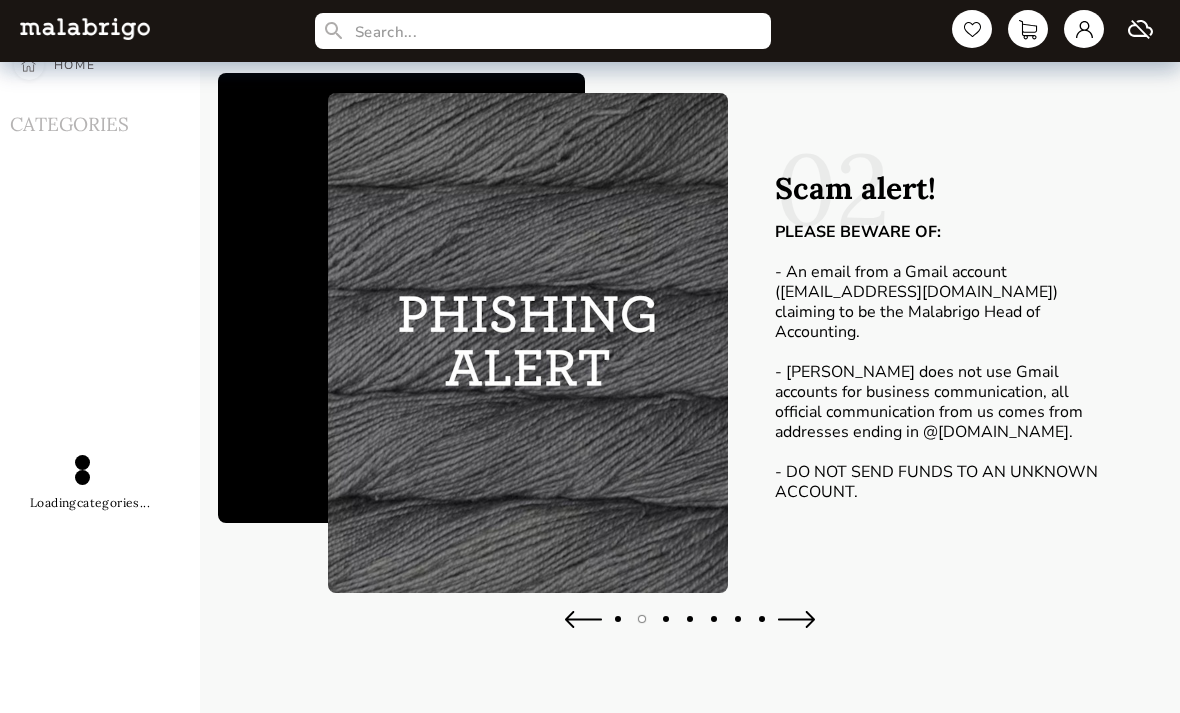 scroll, scrollTop: 25, scrollLeft: 0, axis: vertical 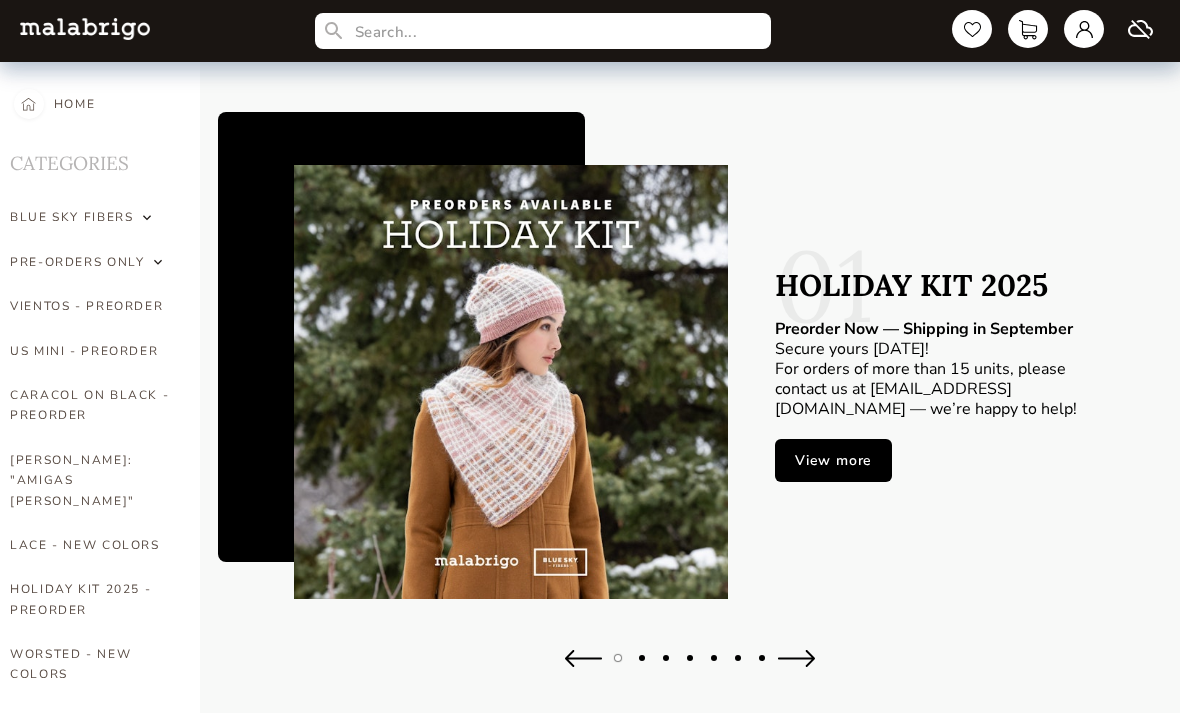 click at bounding box center (158, 262) 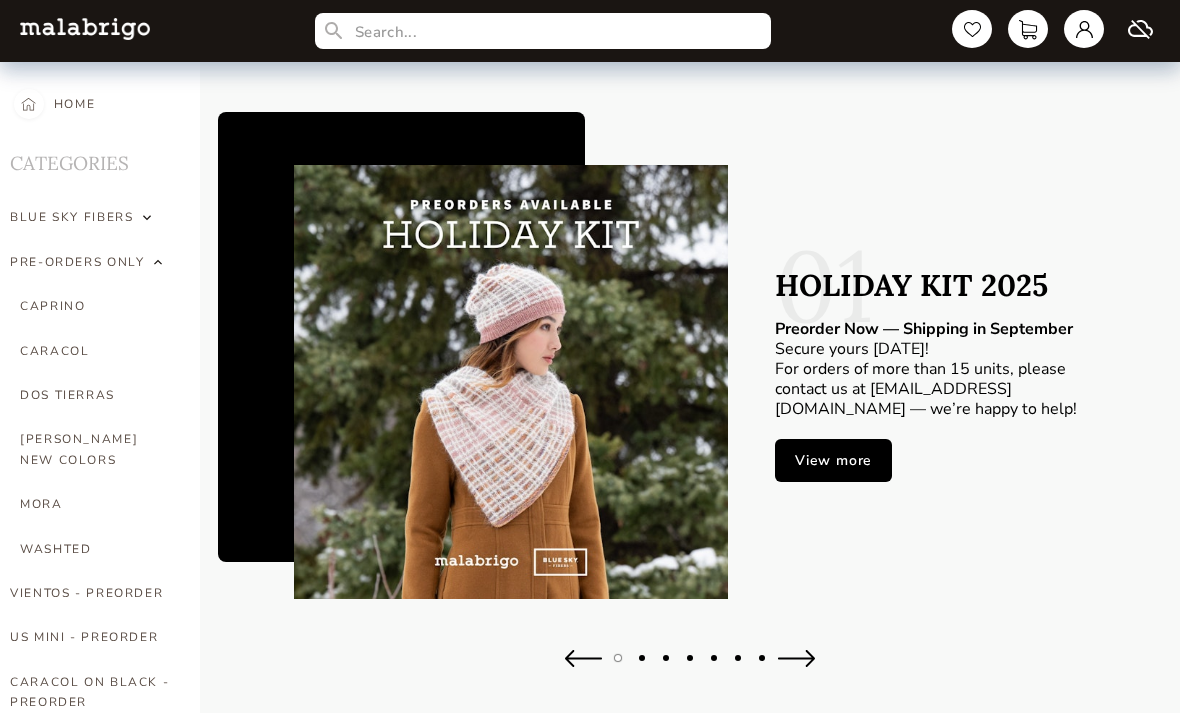 scroll, scrollTop: 25, scrollLeft: 0, axis: vertical 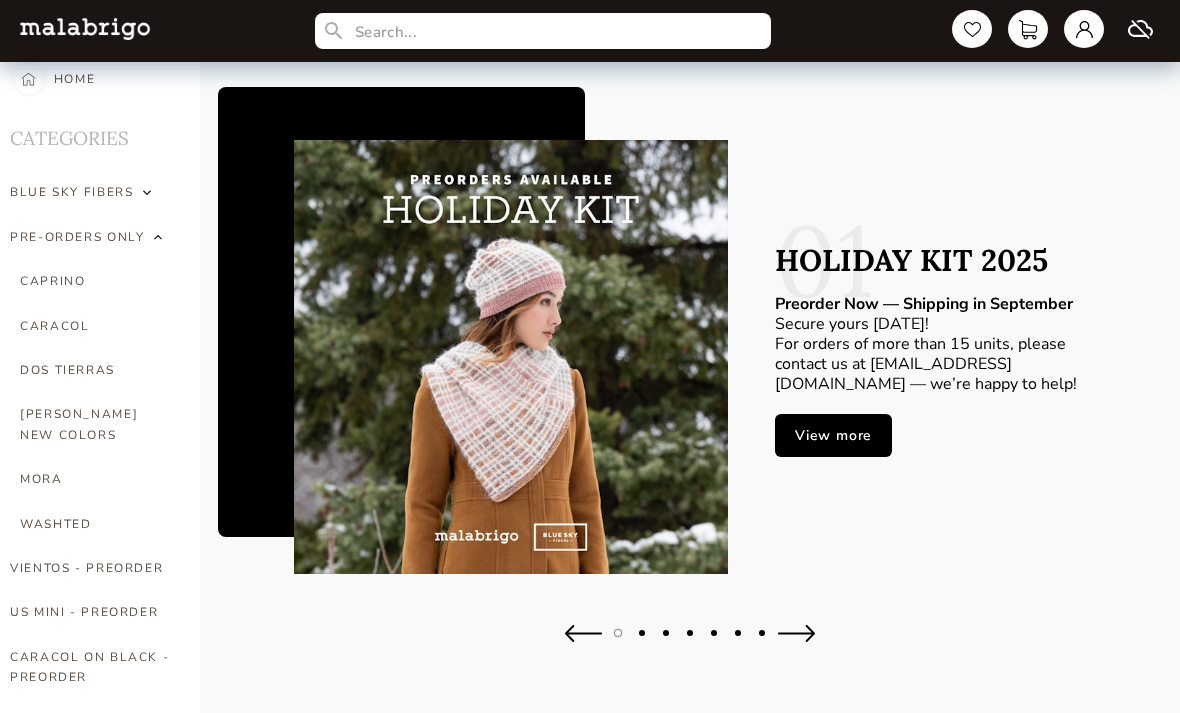 click on "MORA" at bounding box center (95, 479) 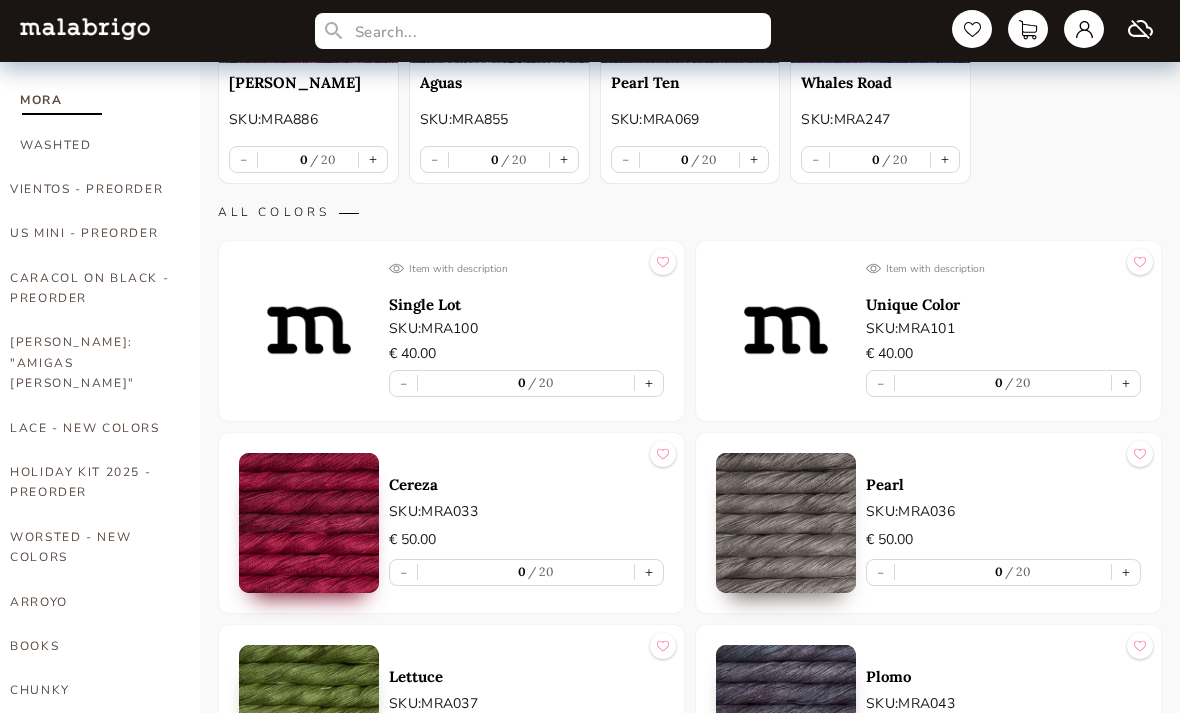 scroll, scrollTop: 405, scrollLeft: 0, axis: vertical 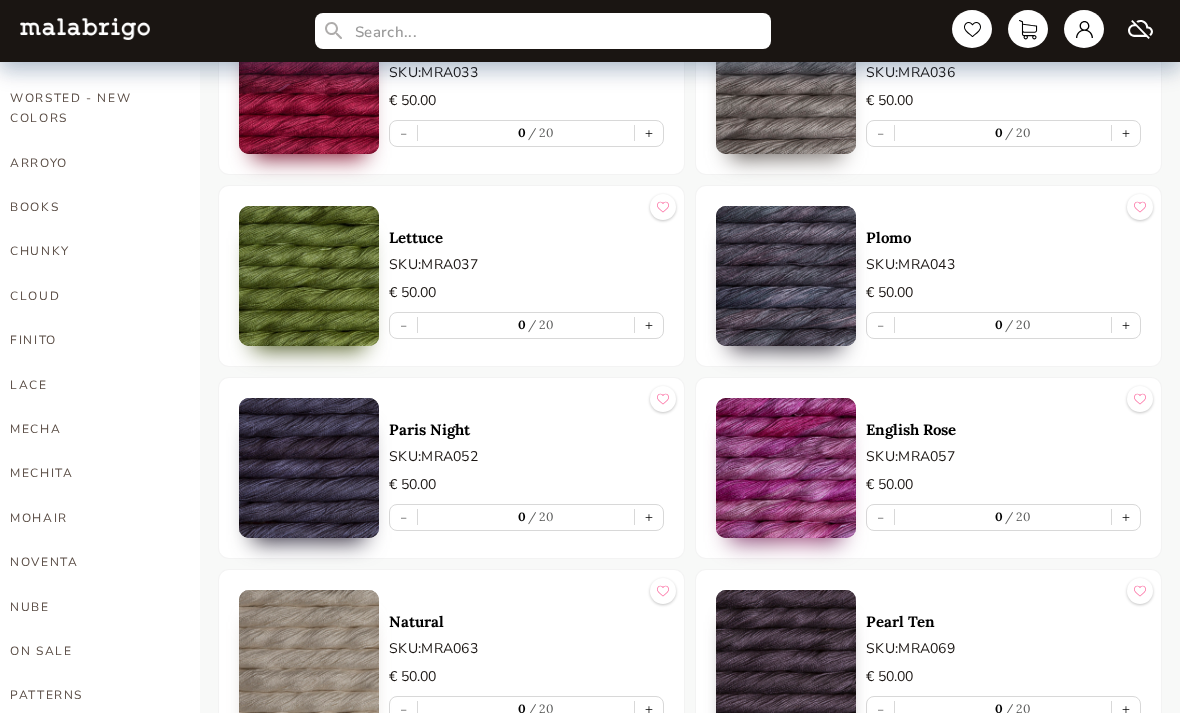 click on "+" at bounding box center (649, 326) 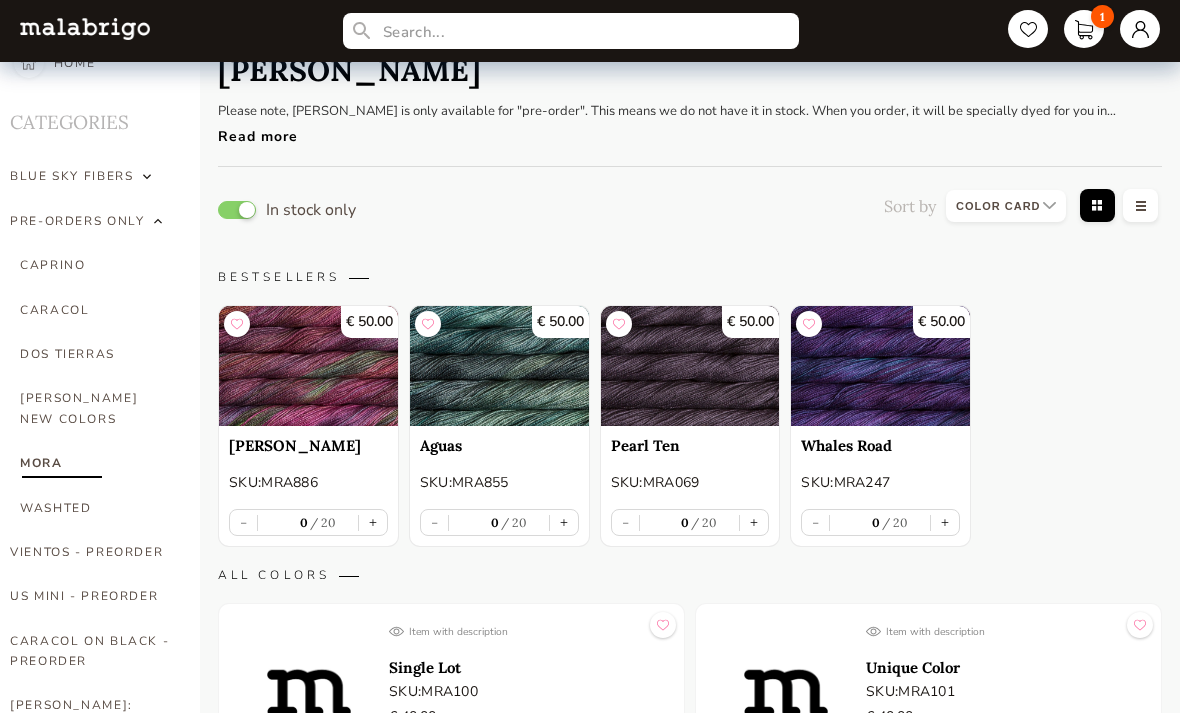 scroll, scrollTop: 0, scrollLeft: 0, axis: both 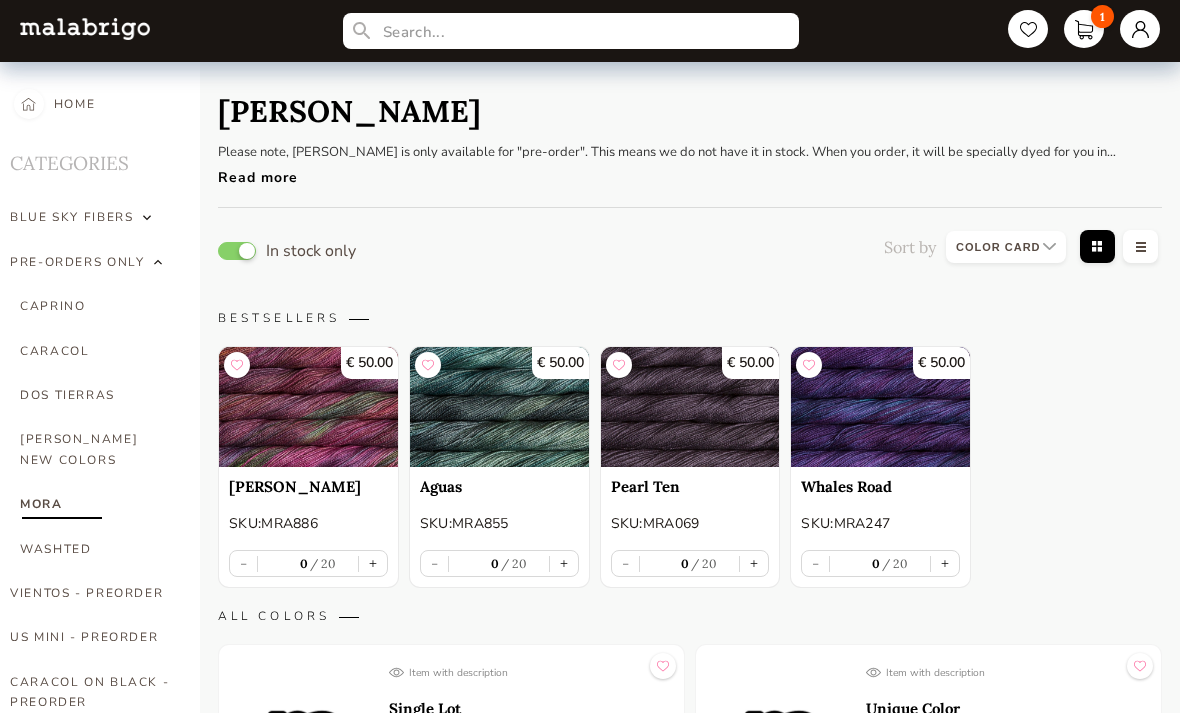 click on "1" at bounding box center (1084, 29) 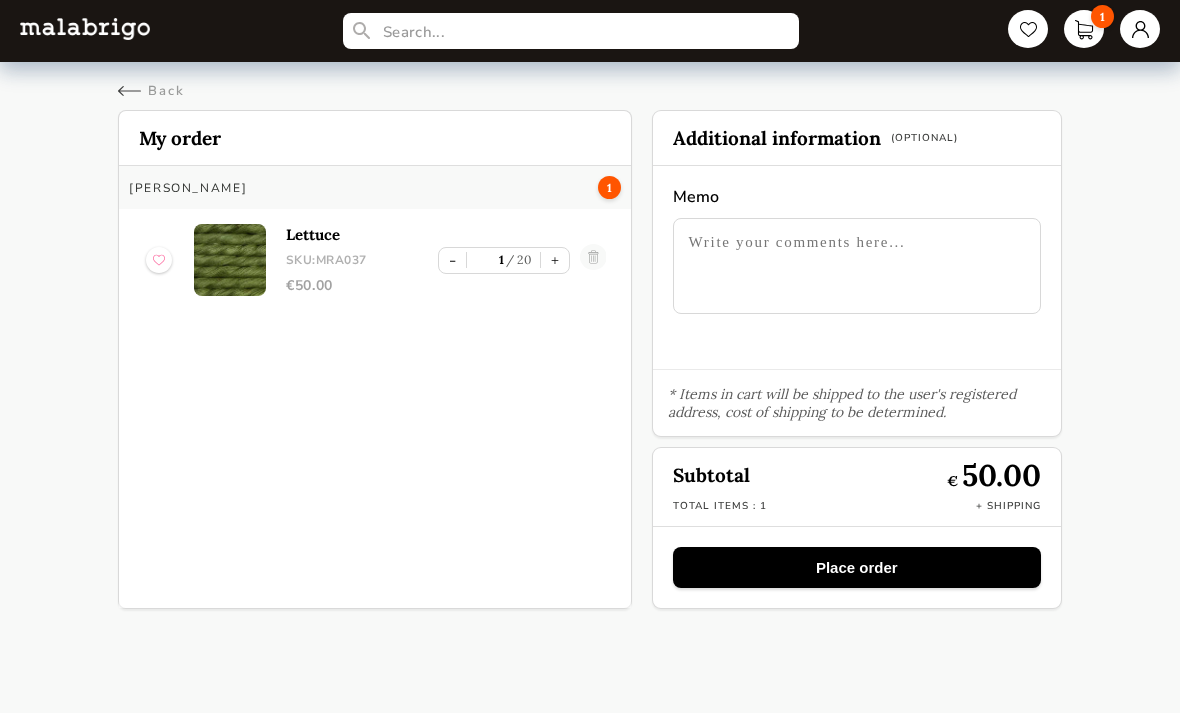 click on "Back" at bounding box center [151, 91] 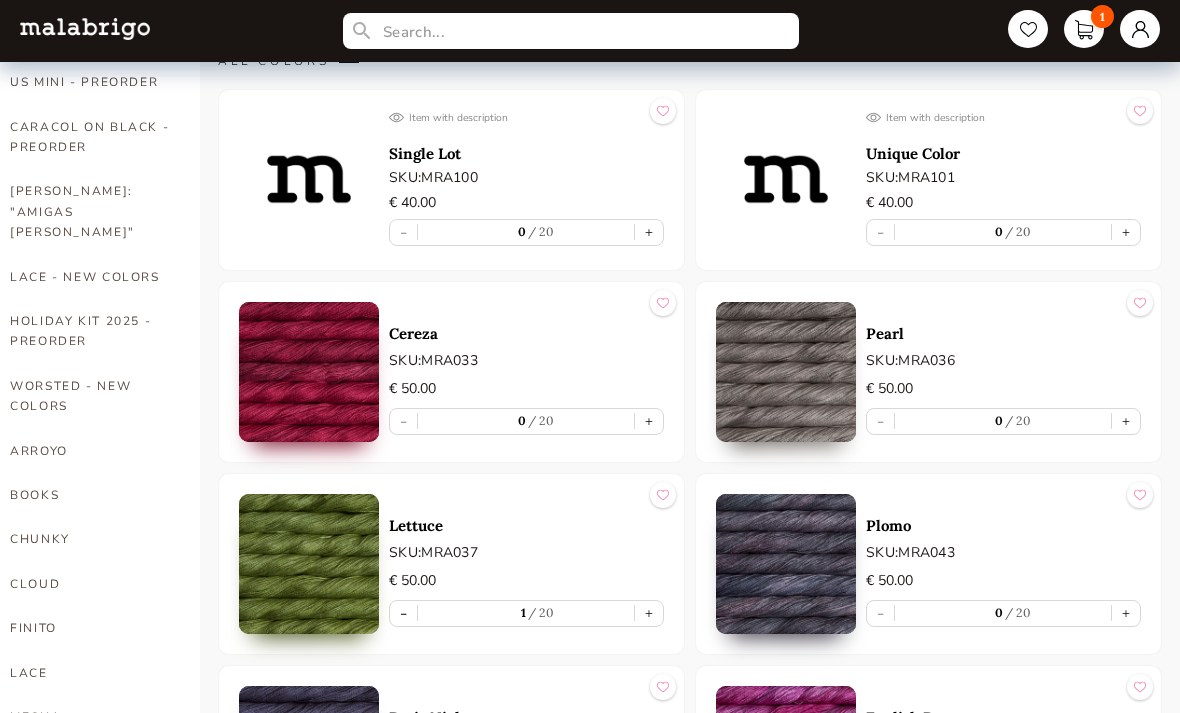 scroll, scrollTop: 555, scrollLeft: 0, axis: vertical 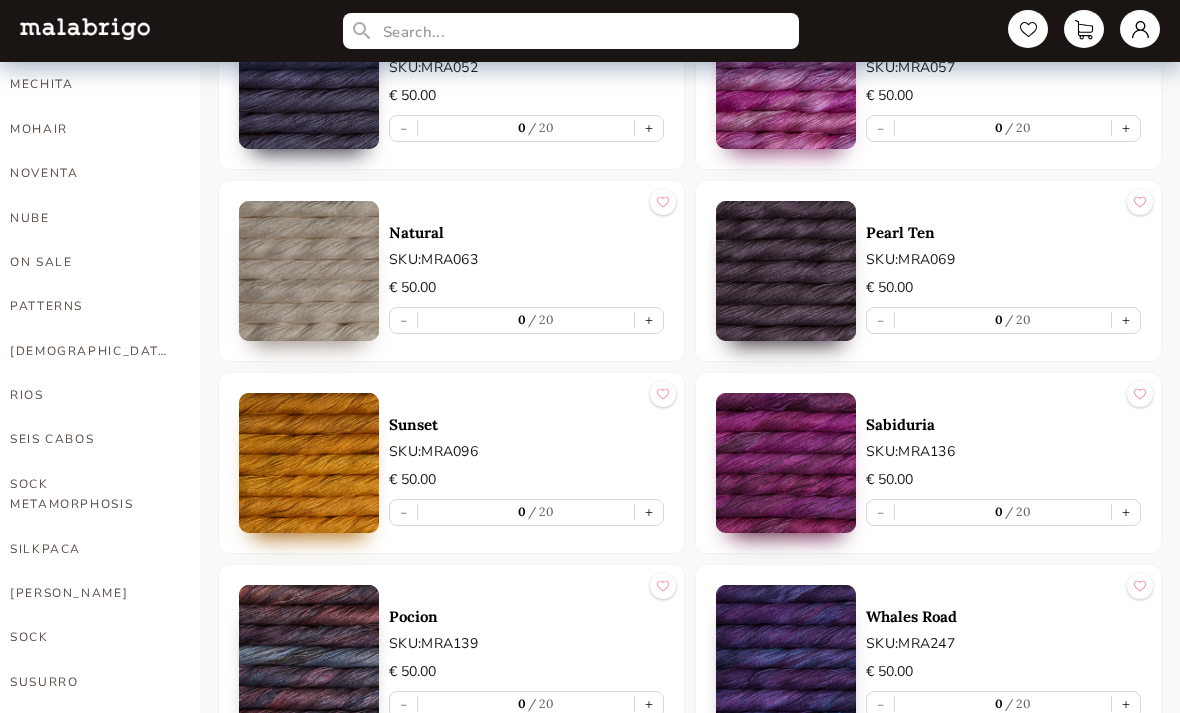 click on "SOCK METAMORPHOSIS" at bounding box center [90, 494] 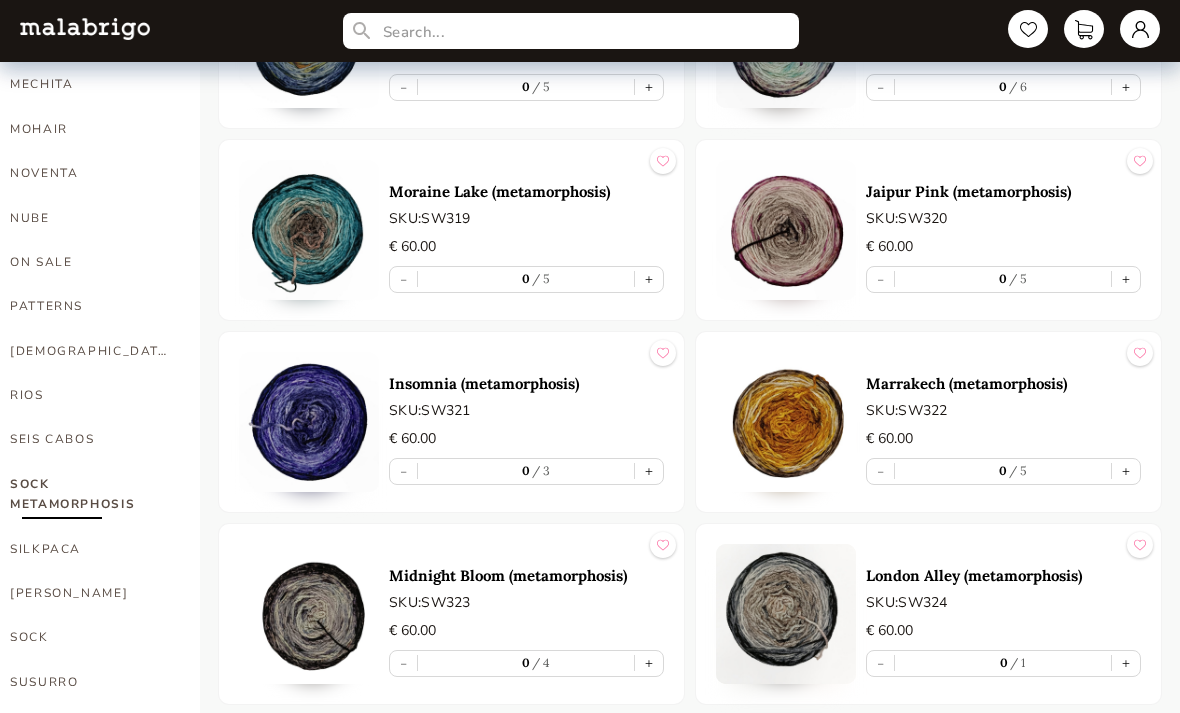 click on "SOCK" at bounding box center [90, 637] 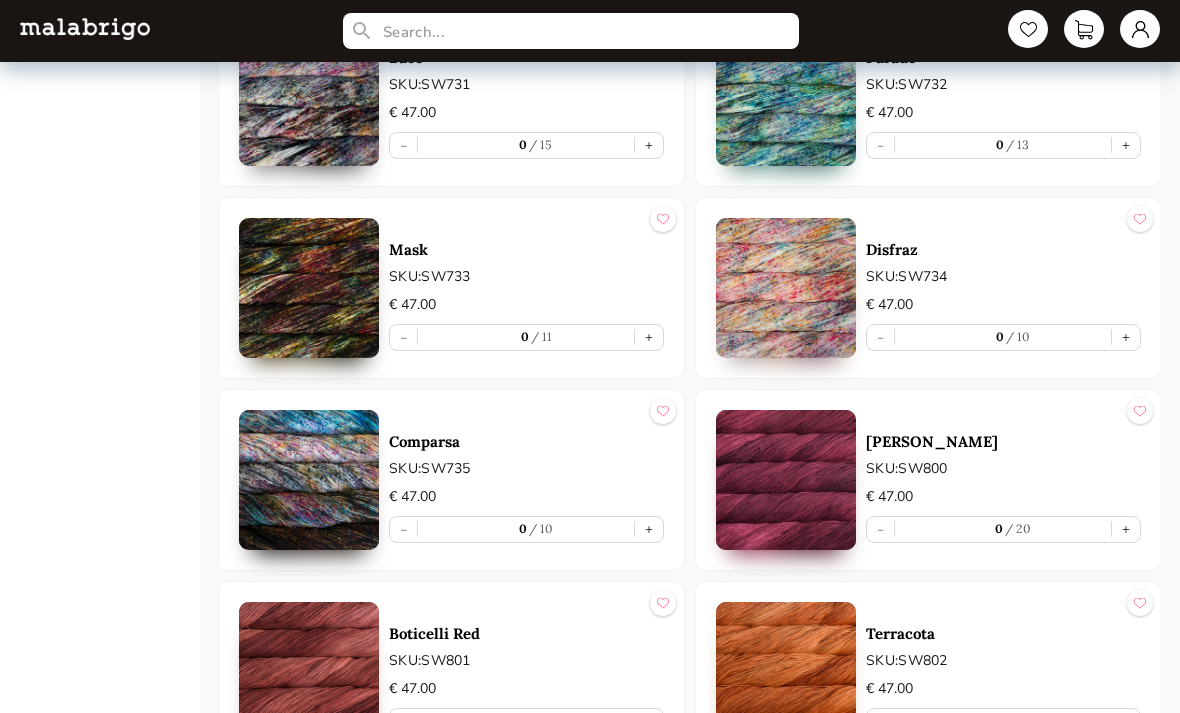 scroll, scrollTop: 5824, scrollLeft: 0, axis: vertical 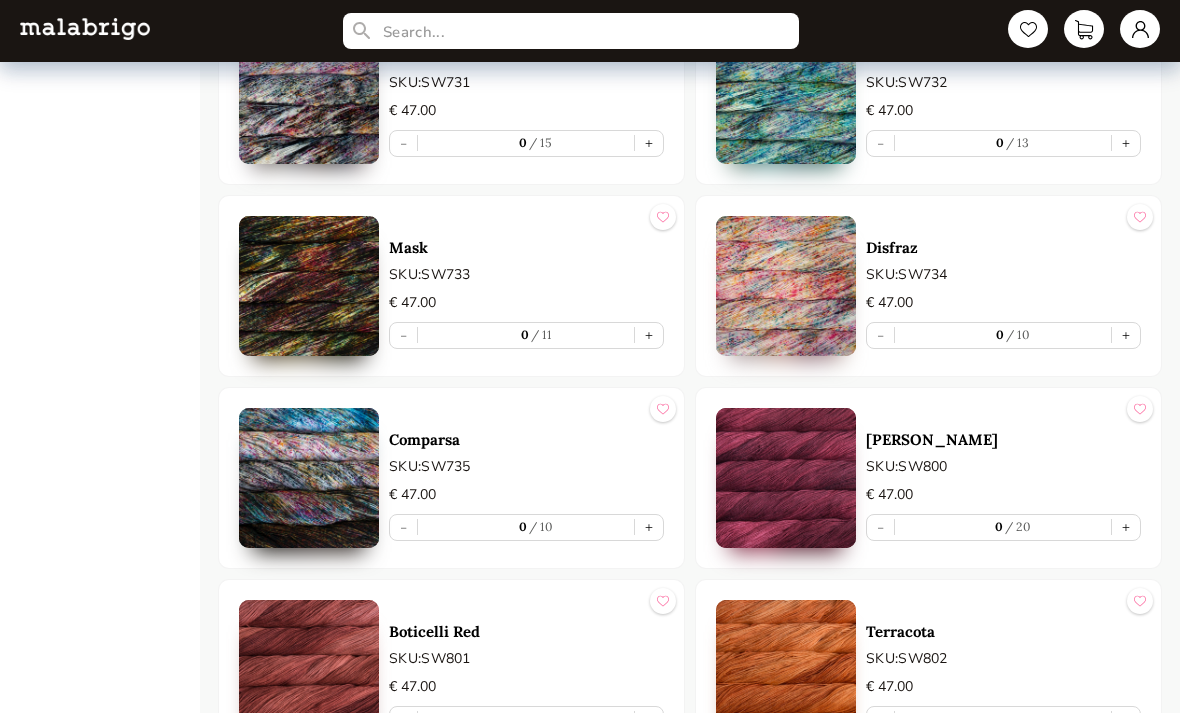 click at bounding box center (786, 478) 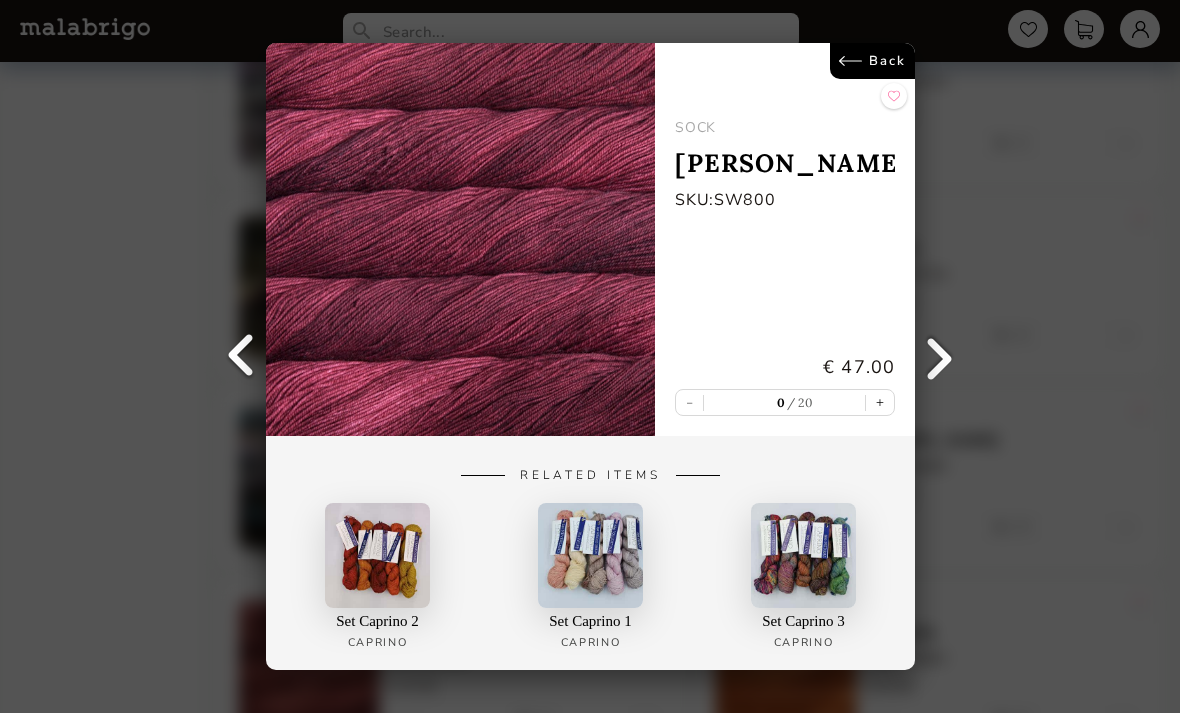 click at bounding box center (803, 555) 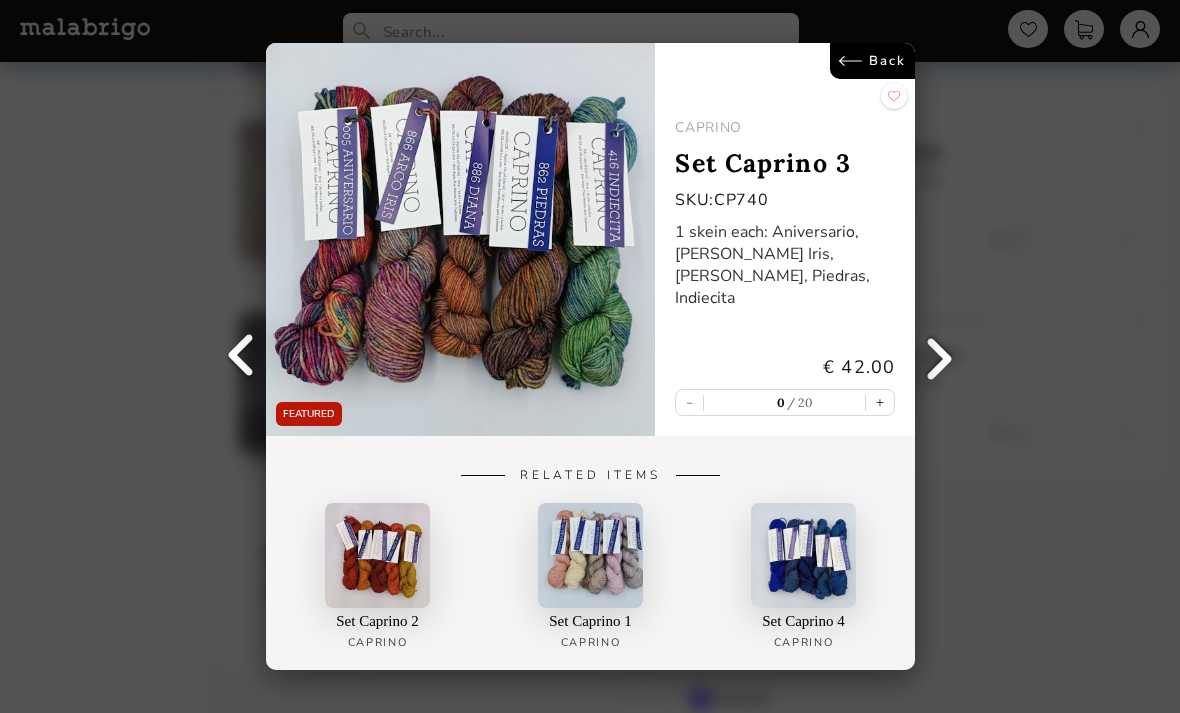 scroll, scrollTop: 5158, scrollLeft: 0, axis: vertical 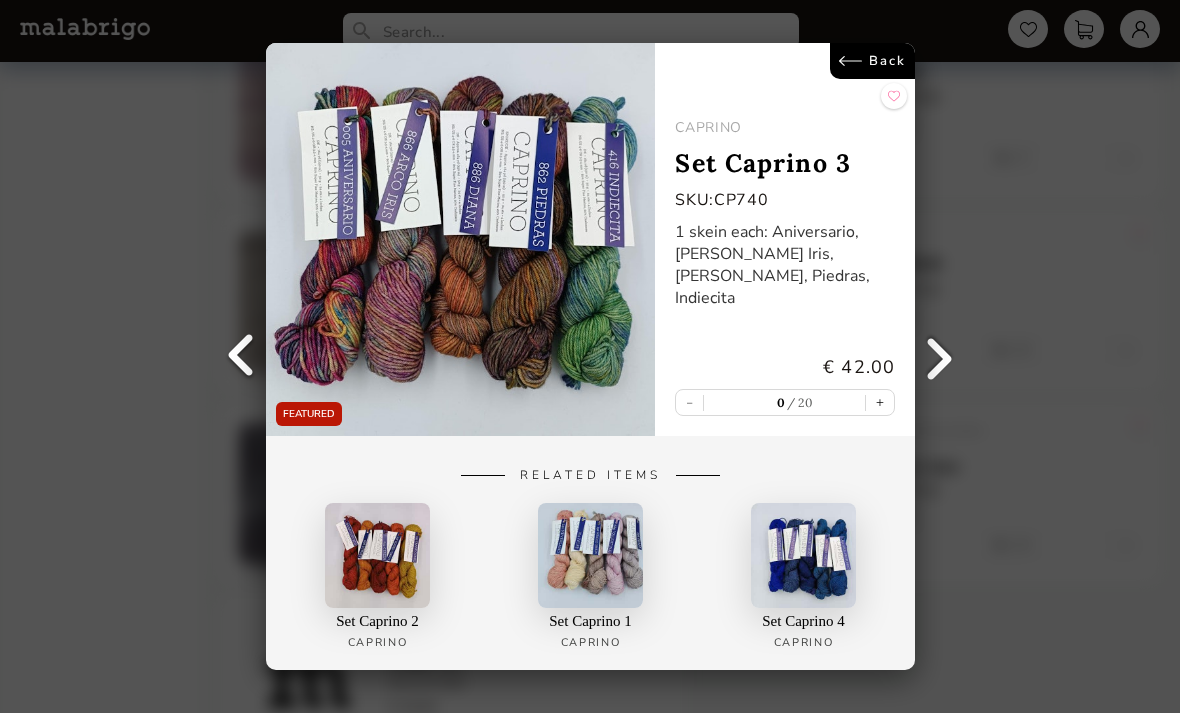 click on "Back" at bounding box center [872, 61] 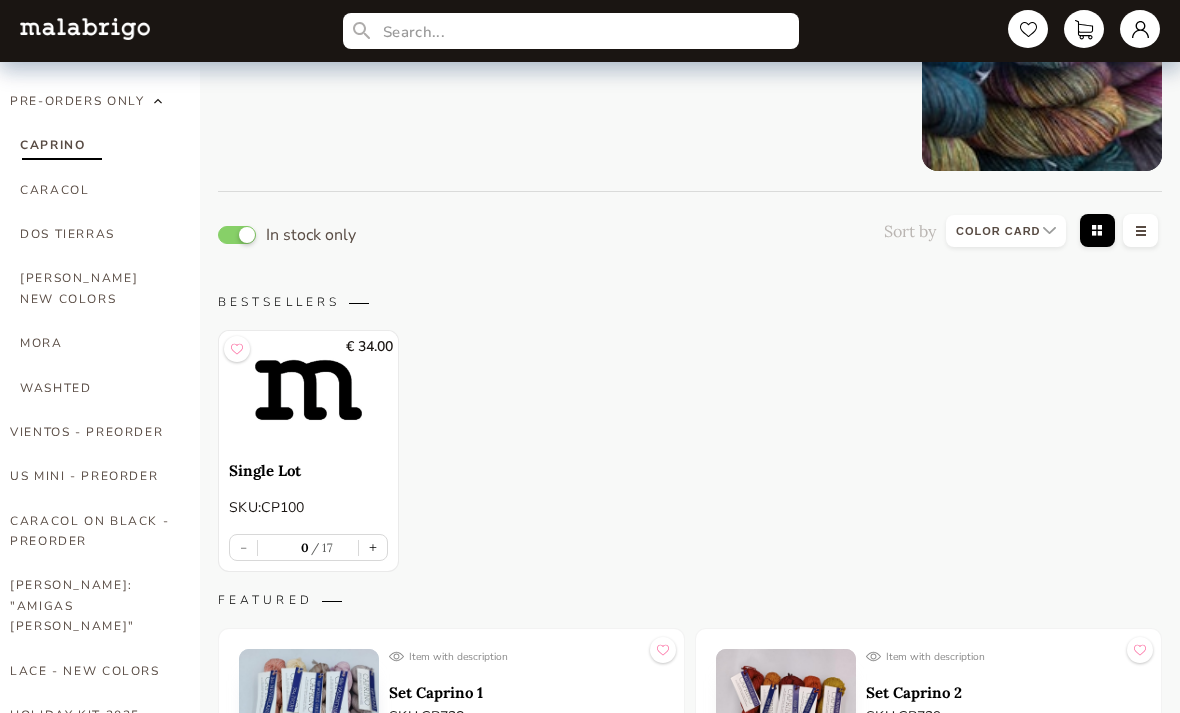 scroll, scrollTop: 161, scrollLeft: 0, axis: vertical 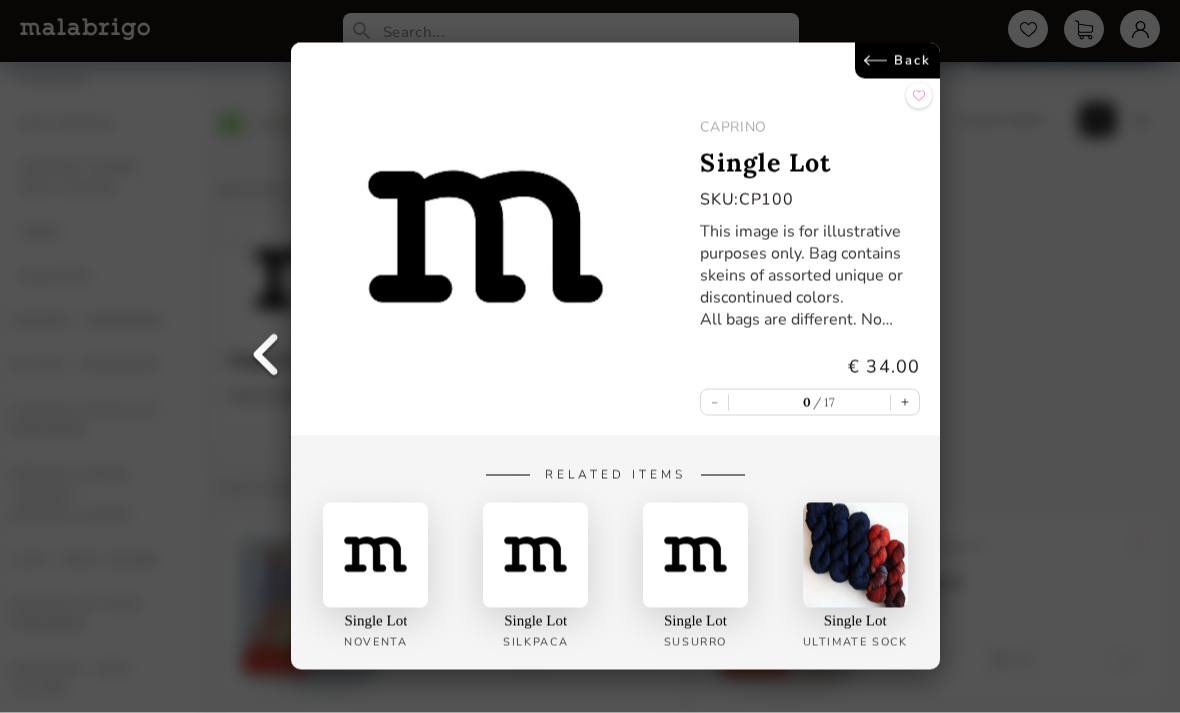 click at bounding box center [375, 555] 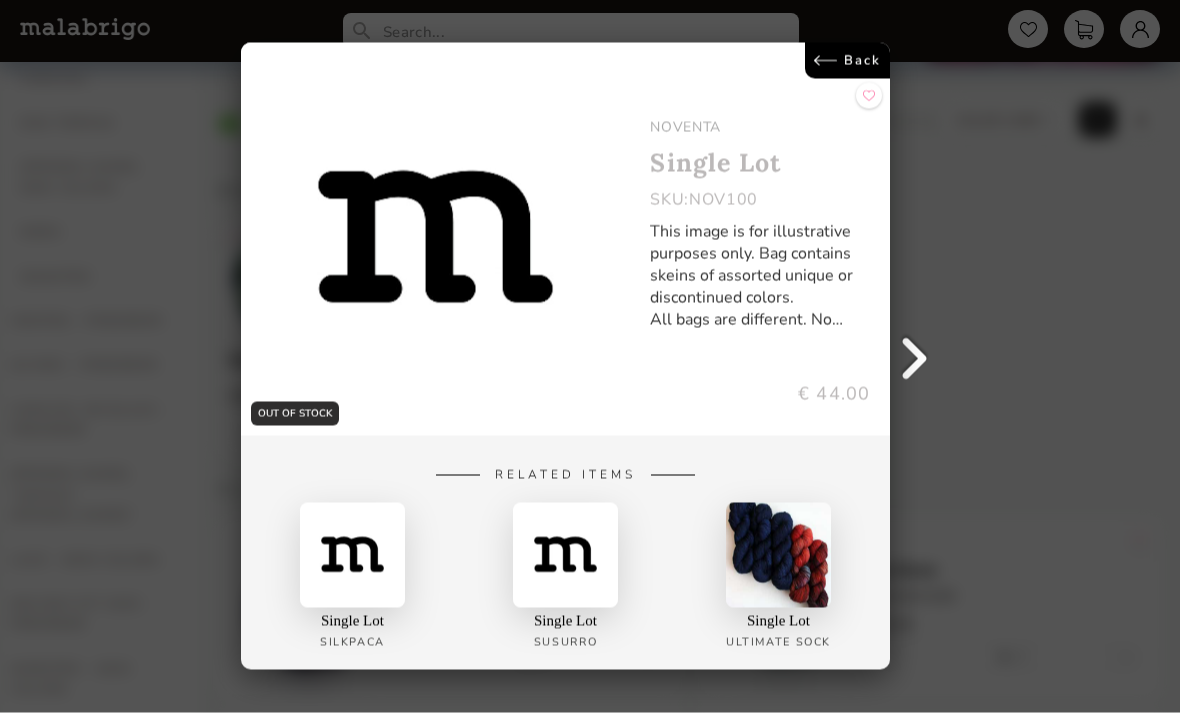 scroll, scrollTop: 272, scrollLeft: 0, axis: vertical 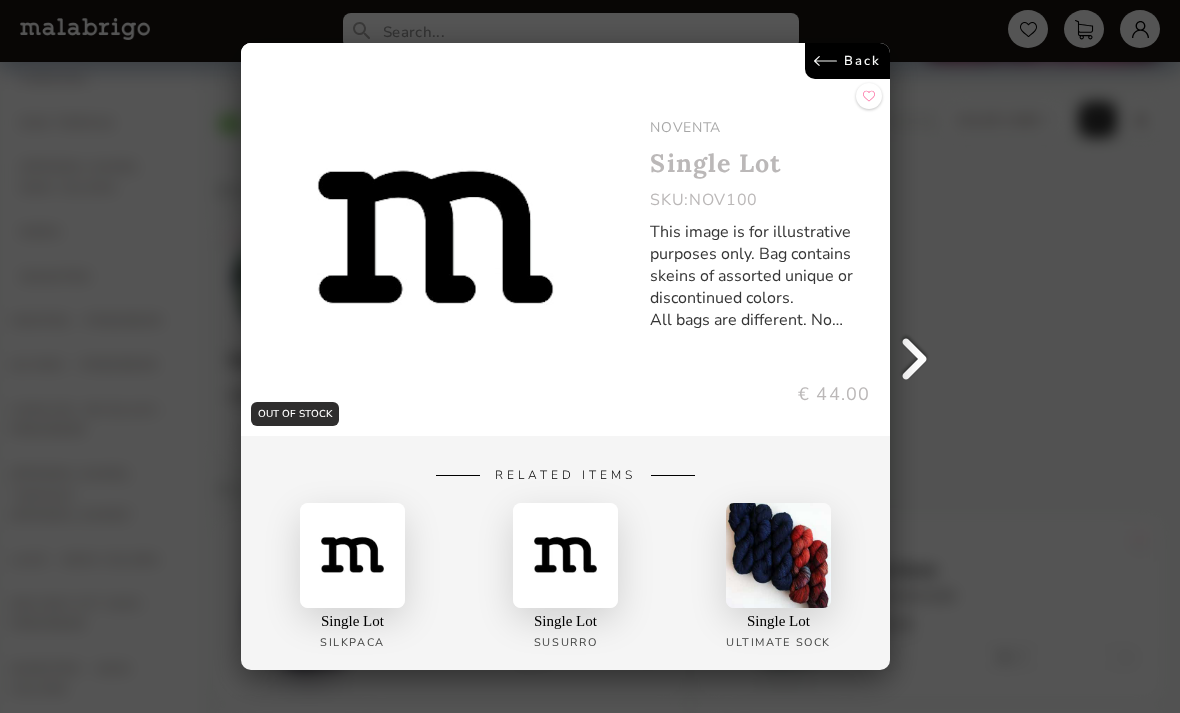 click at bounding box center (778, 555) 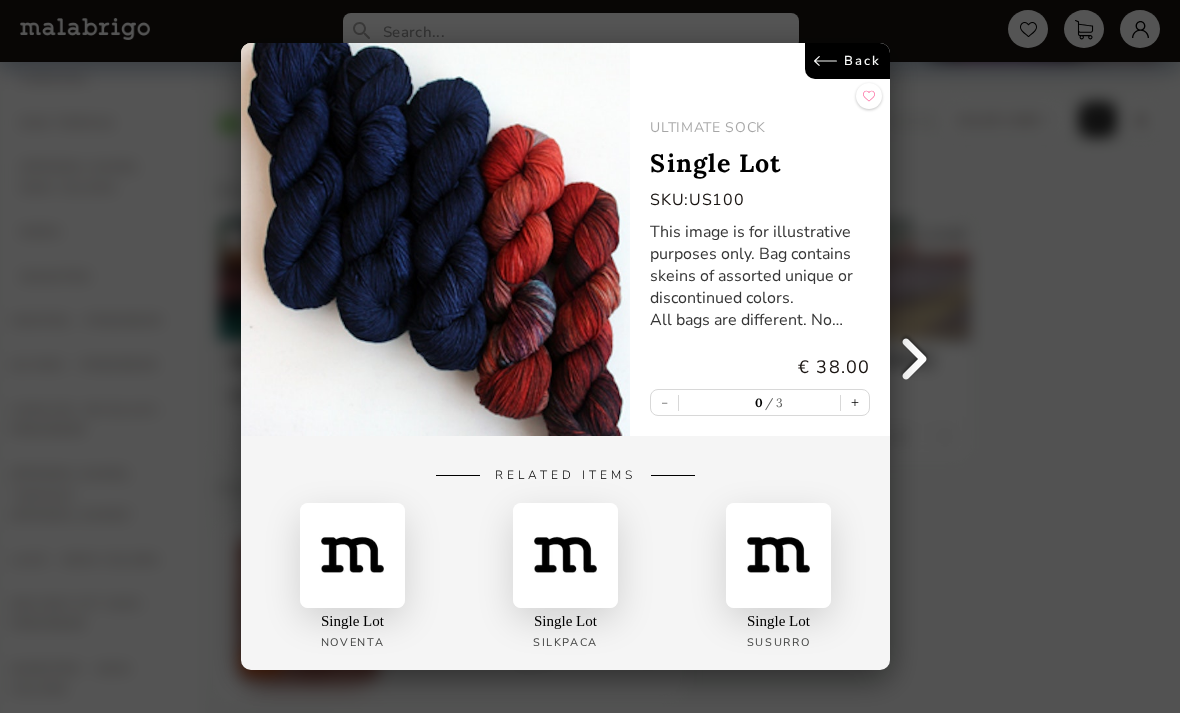 click on "Back ULTIMATE SOCK Single Lot SKU:  US100 This image is for illustrative purposes only. Bag contains skeins of assorted unique or discontinued colors.
All bags are different. No returns allowed.
€   38.00 - 0 3 + Related Items Single Lot Noventa Single Lot Silkpaca Single Lot Susurro" at bounding box center (590, 356) 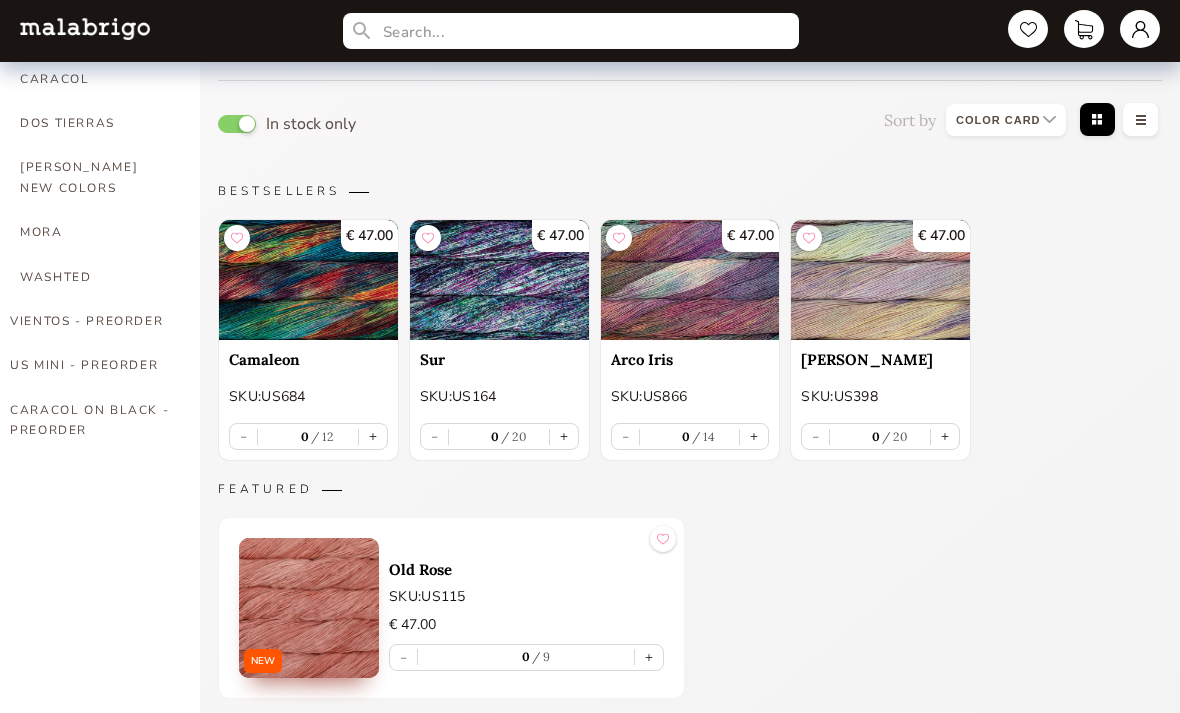 select on "INDEX" 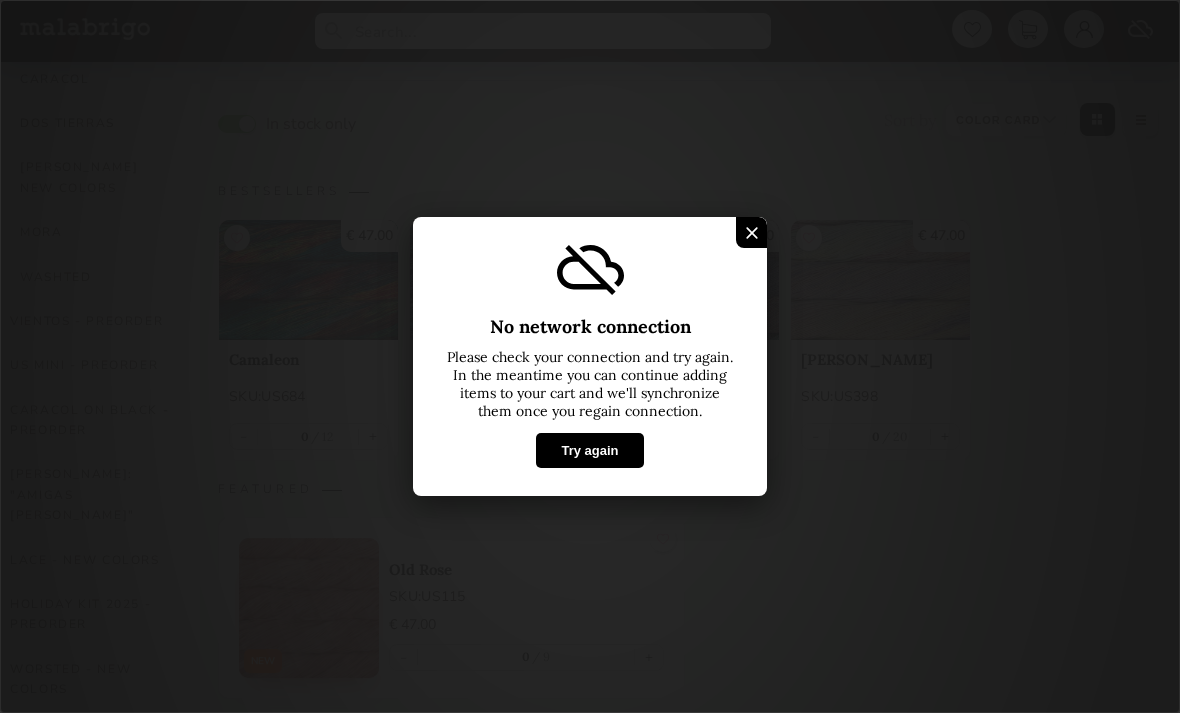 click at bounding box center [752, 232] 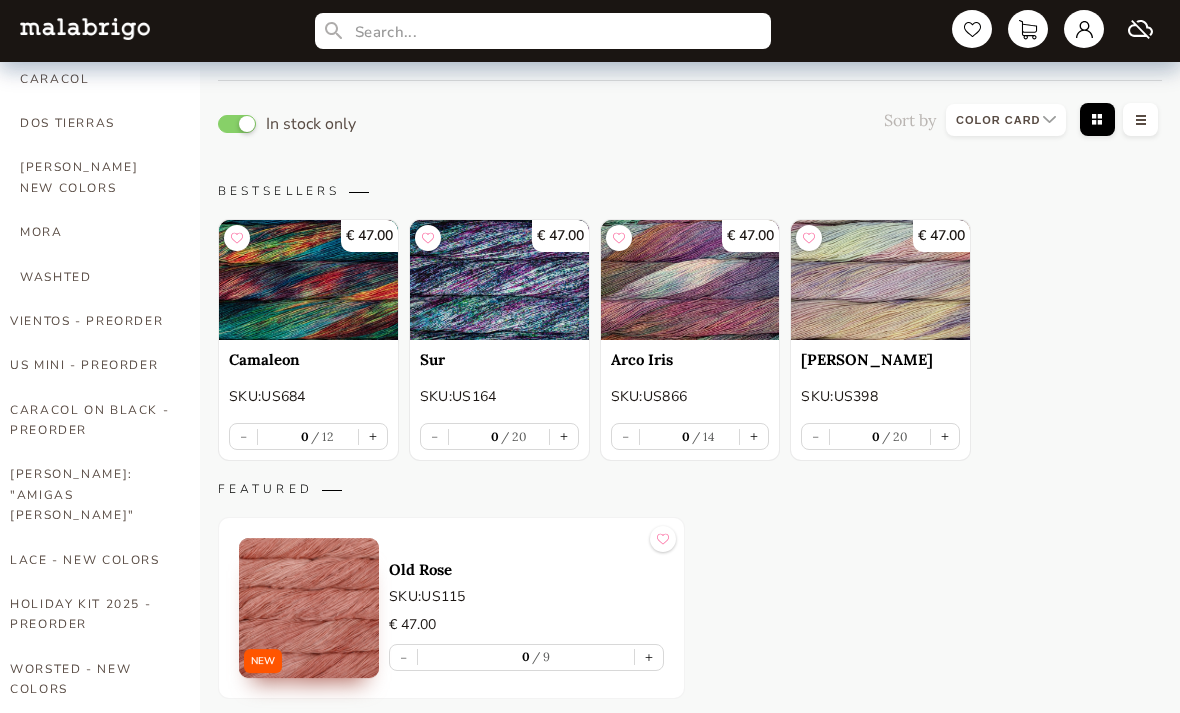 click at bounding box center [308, 280] 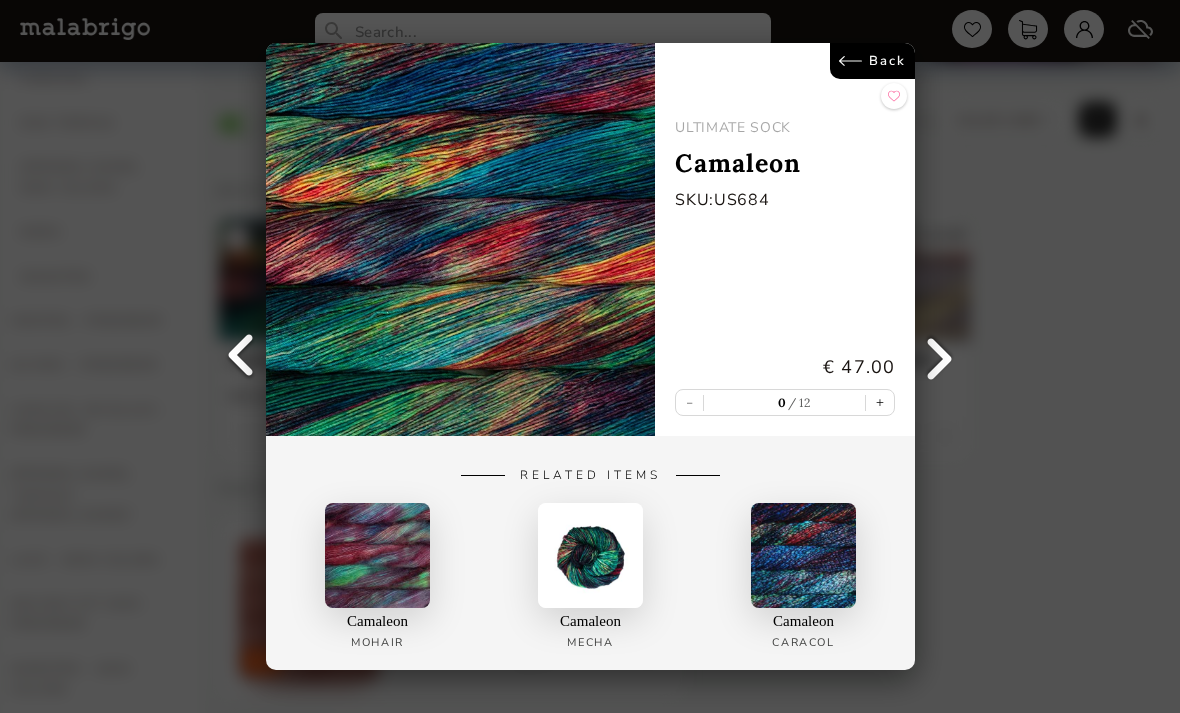 click on "Back ULTIMATE SOCK Camaleon SKU:  US684 €   47.00 - 0 12 + Related Items Camaleon Mohair Camaleon Mecha Camaleon Caracol" at bounding box center (590, 356) 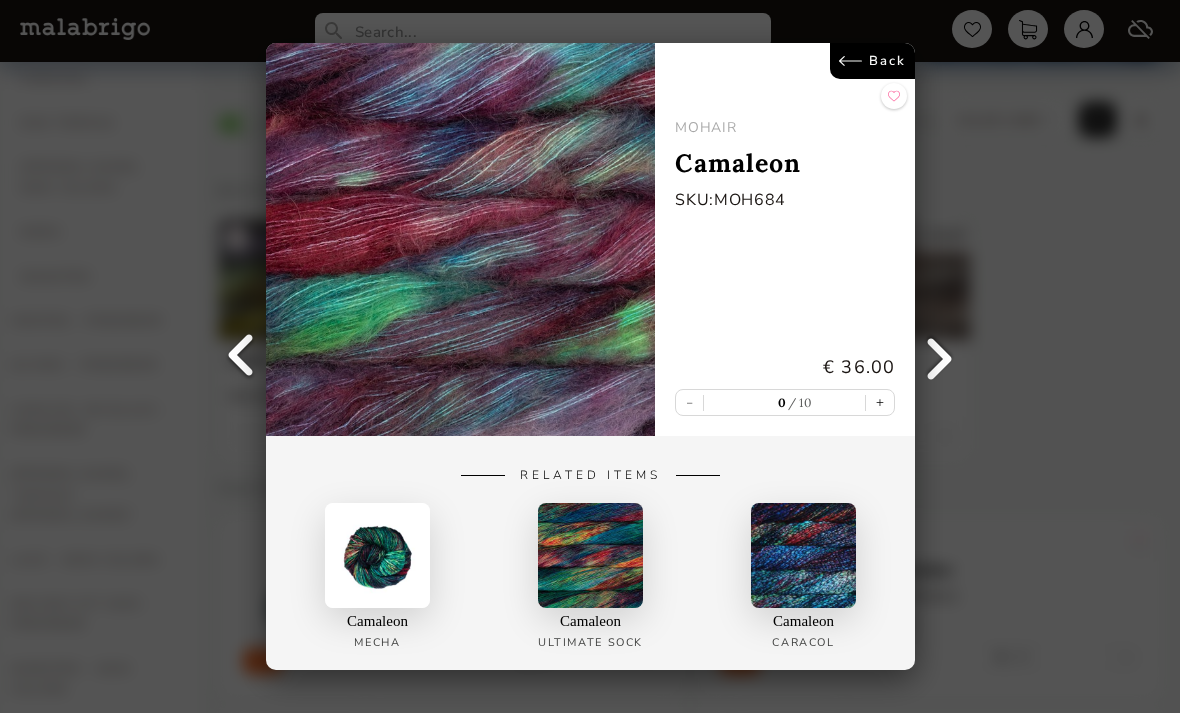 click on "Back MOHAIR Camaleon SKU:  MOH684 €   36.00 - 0 10 + Related Items Camaleon Mecha Camaleon Ultimate Sock Camaleon Caracol" at bounding box center [590, 356] 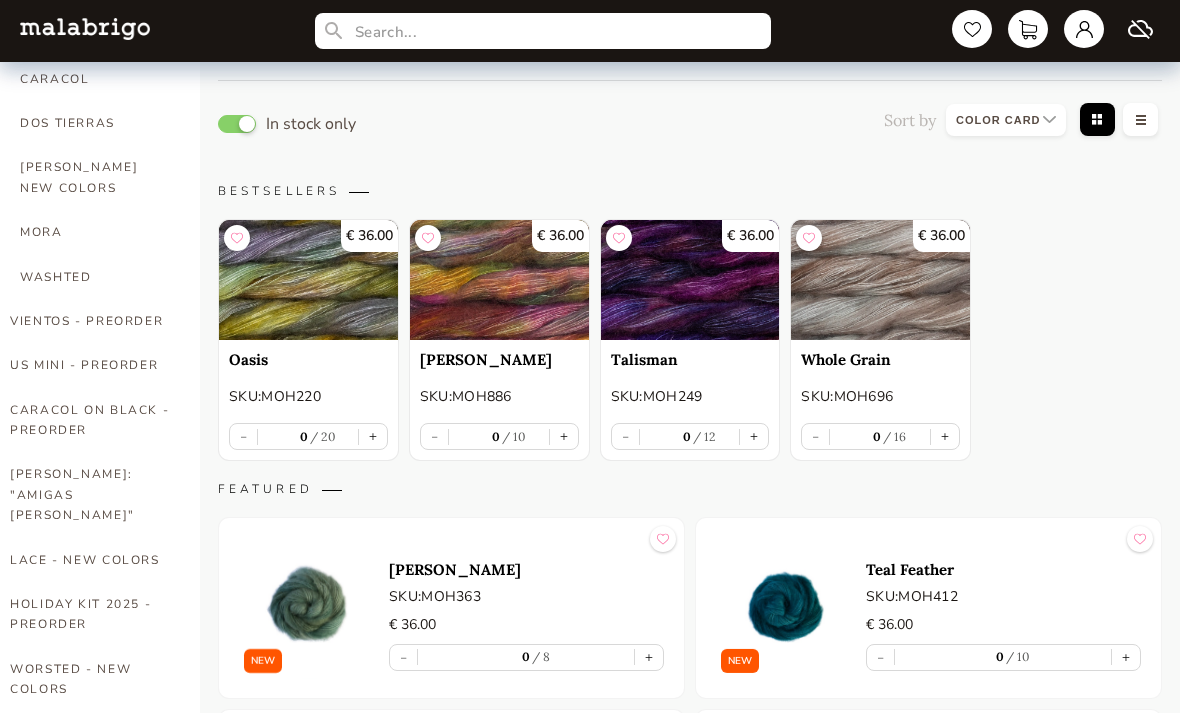 click on "BESTSELLERS" at bounding box center (690, 191) 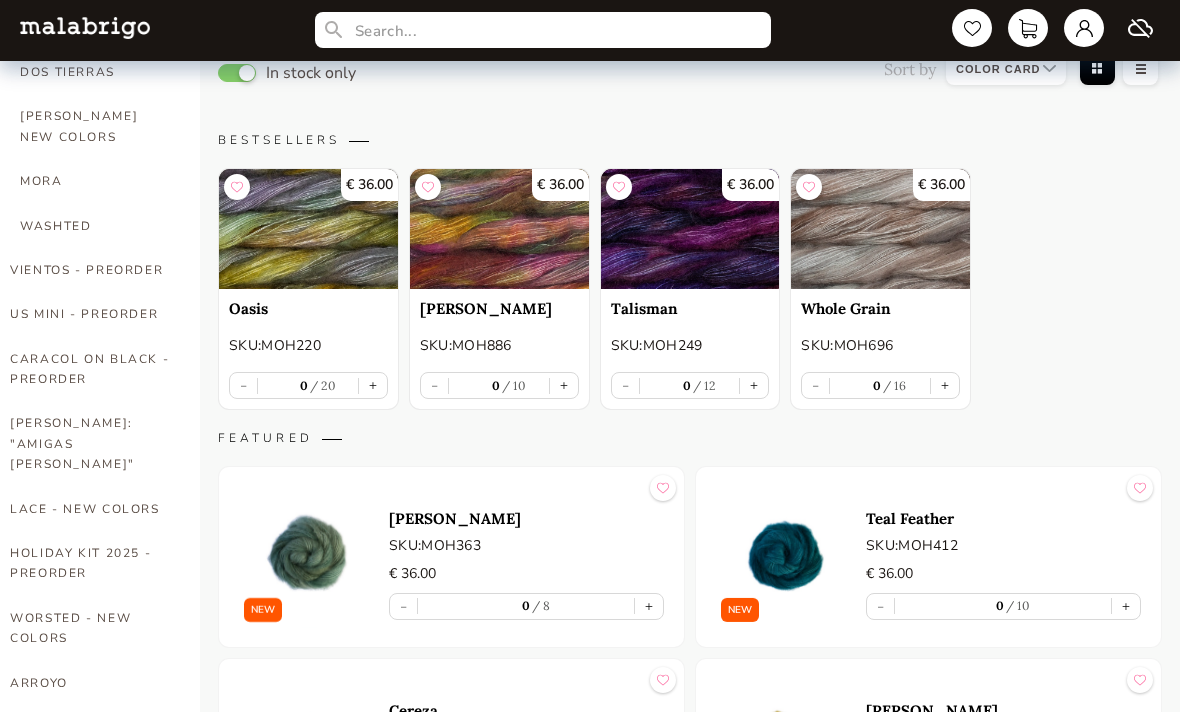 scroll, scrollTop: 323, scrollLeft: 0, axis: vertical 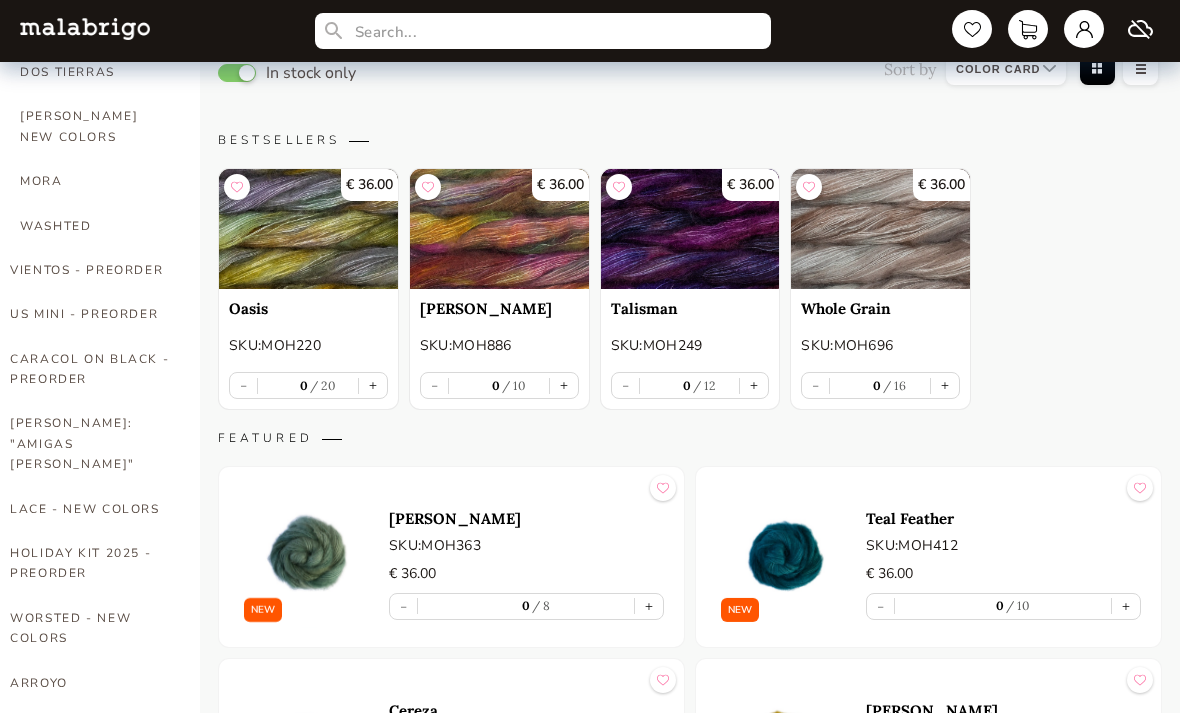 click on "HOLIDAY KIT 2025 - PREORDER" at bounding box center (90, 563) 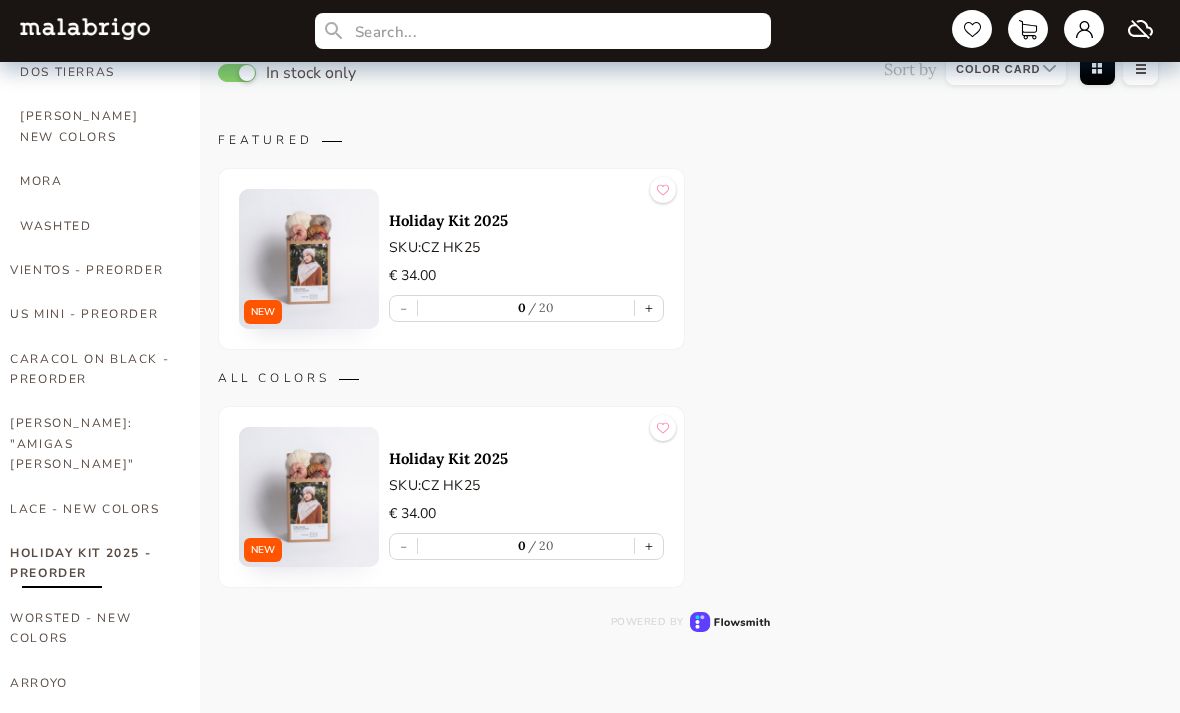click at bounding box center (309, 259) 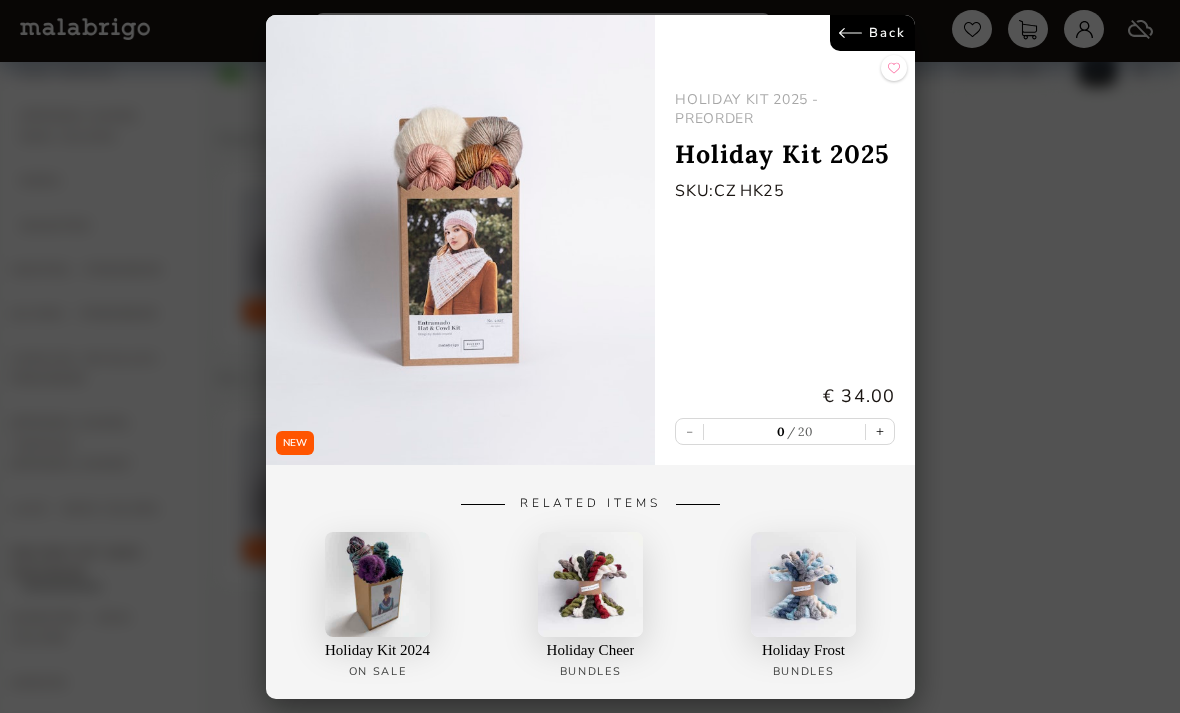 click at bounding box center (460, 240) 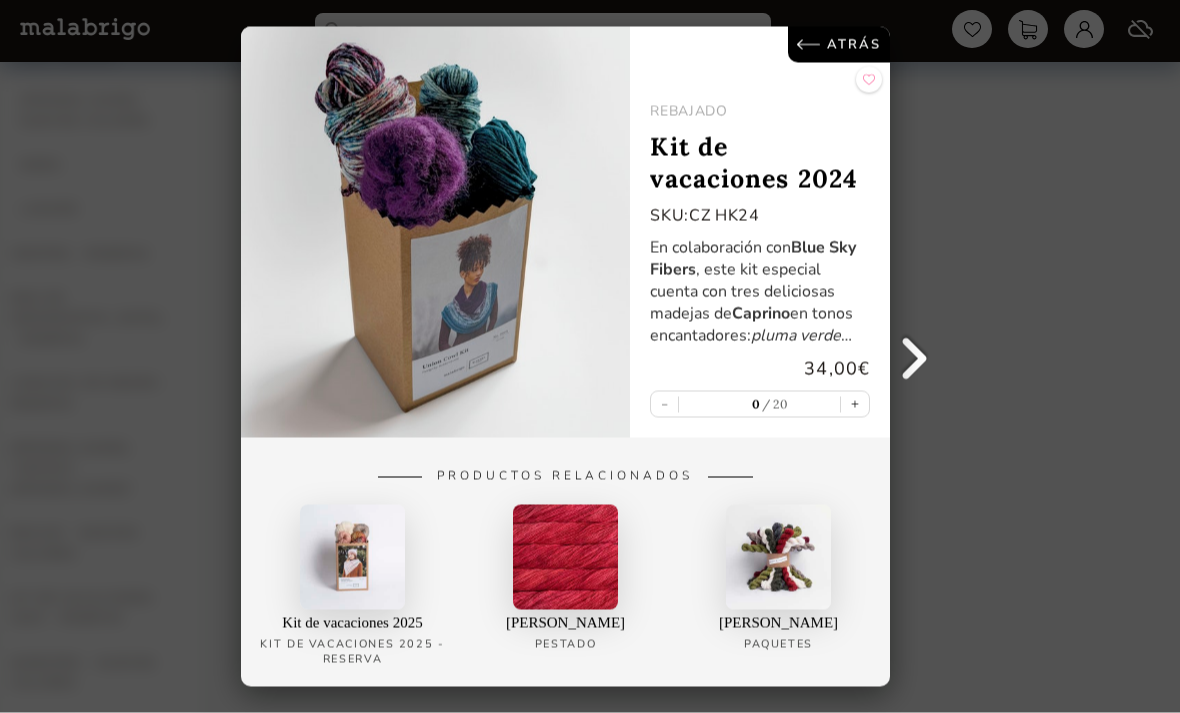 scroll, scrollTop: 381, scrollLeft: 0, axis: vertical 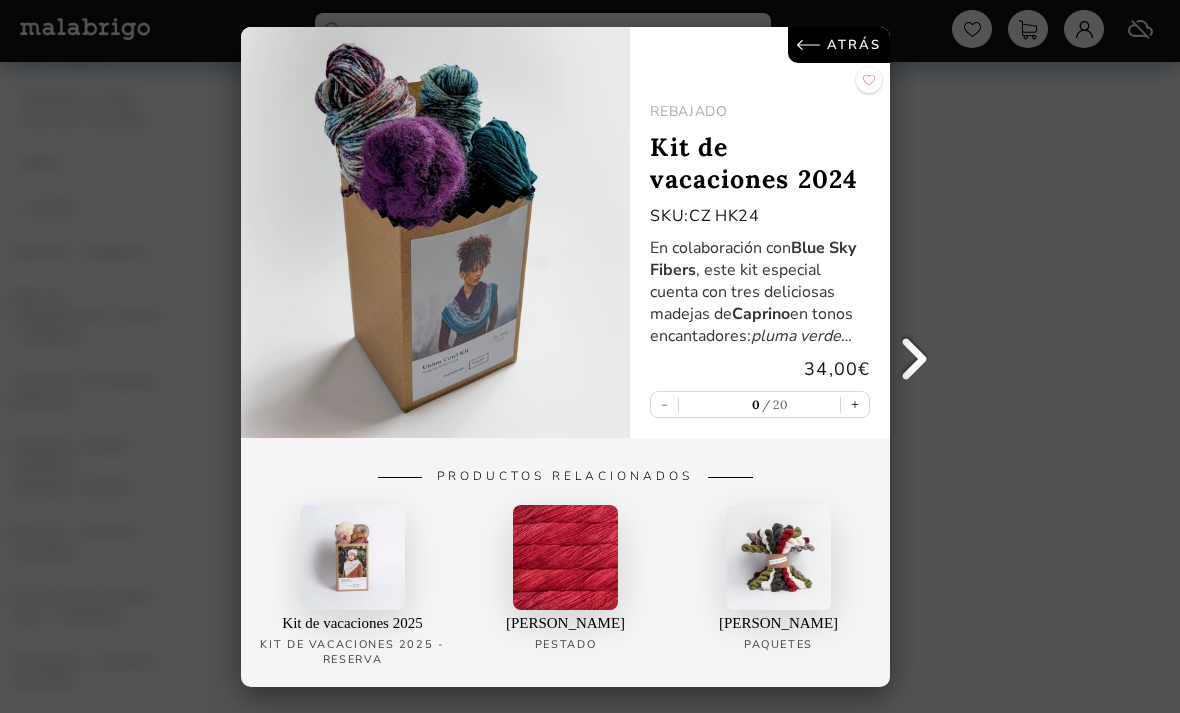 click on "En colaboración con  Blue Sky Fibers , este kit especial cuenta con tres deliciosas madejas de  Caprino  en tonos encantadores:  pluma verde azulado ,  violonchelo  y  Poipu , junto con una lujosa madeja de pradera en saúco." at bounding box center (760, 292) 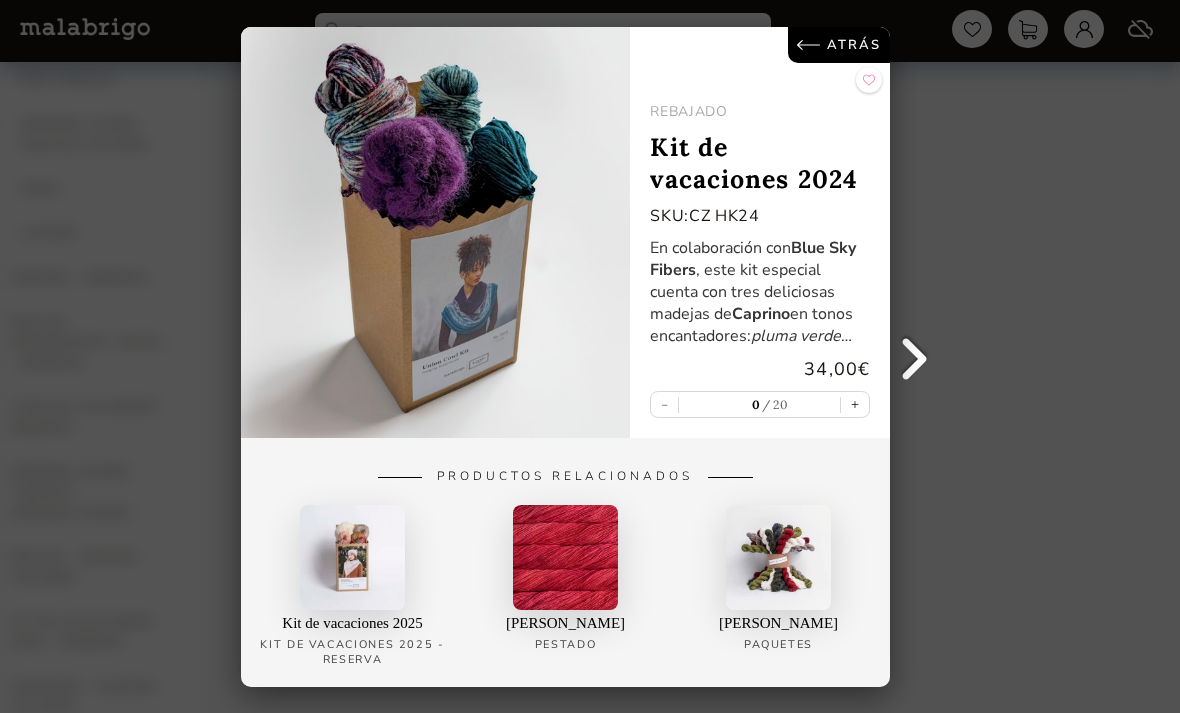 scroll, scrollTop: 355, scrollLeft: 0, axis: vertical 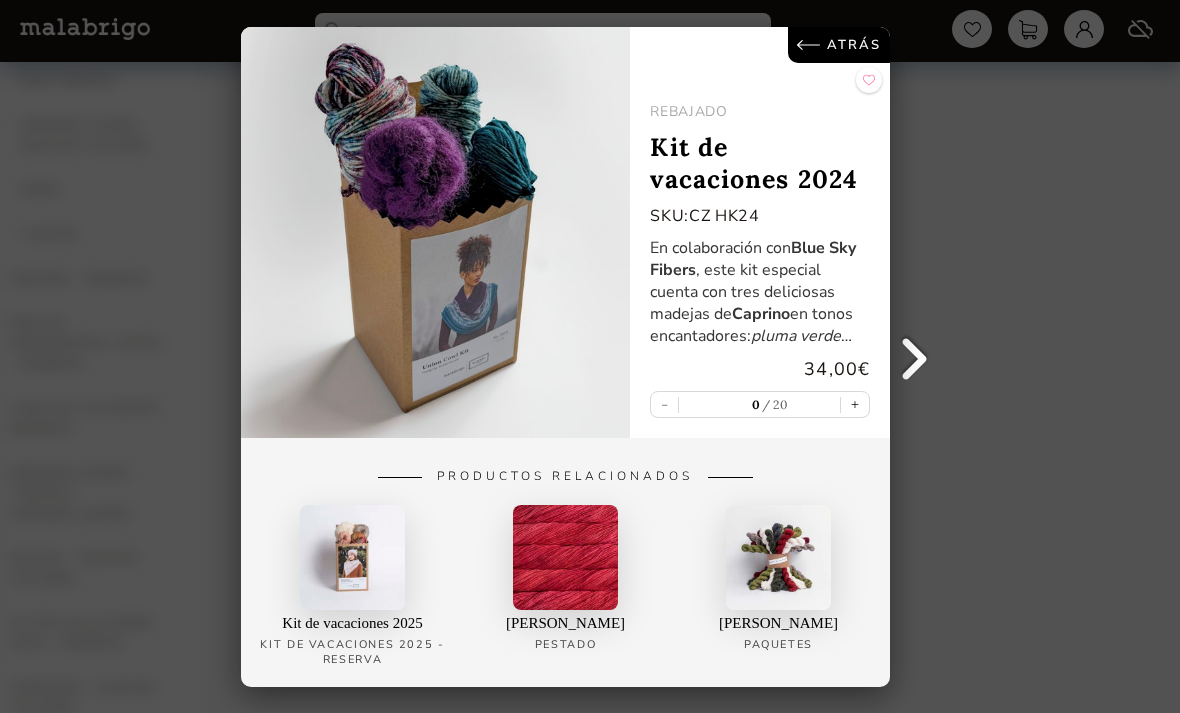 click at bounding box center [915, 357] 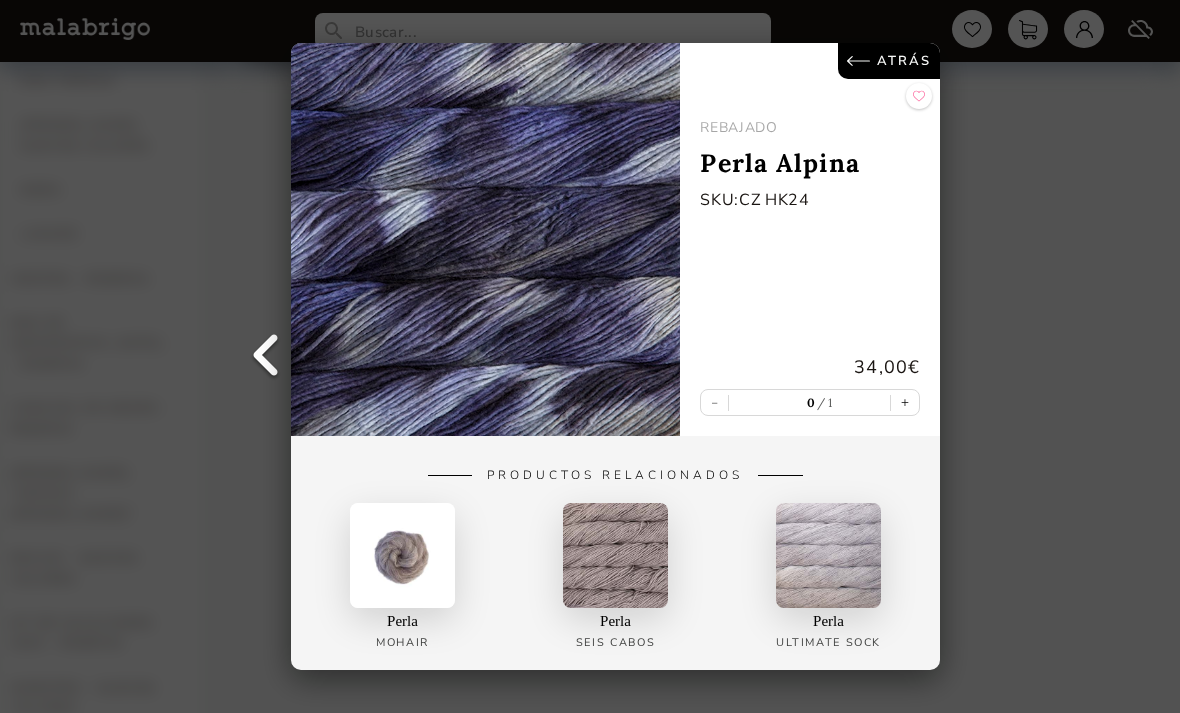 click on "ATRÁS" at bounding box center [889, 61] 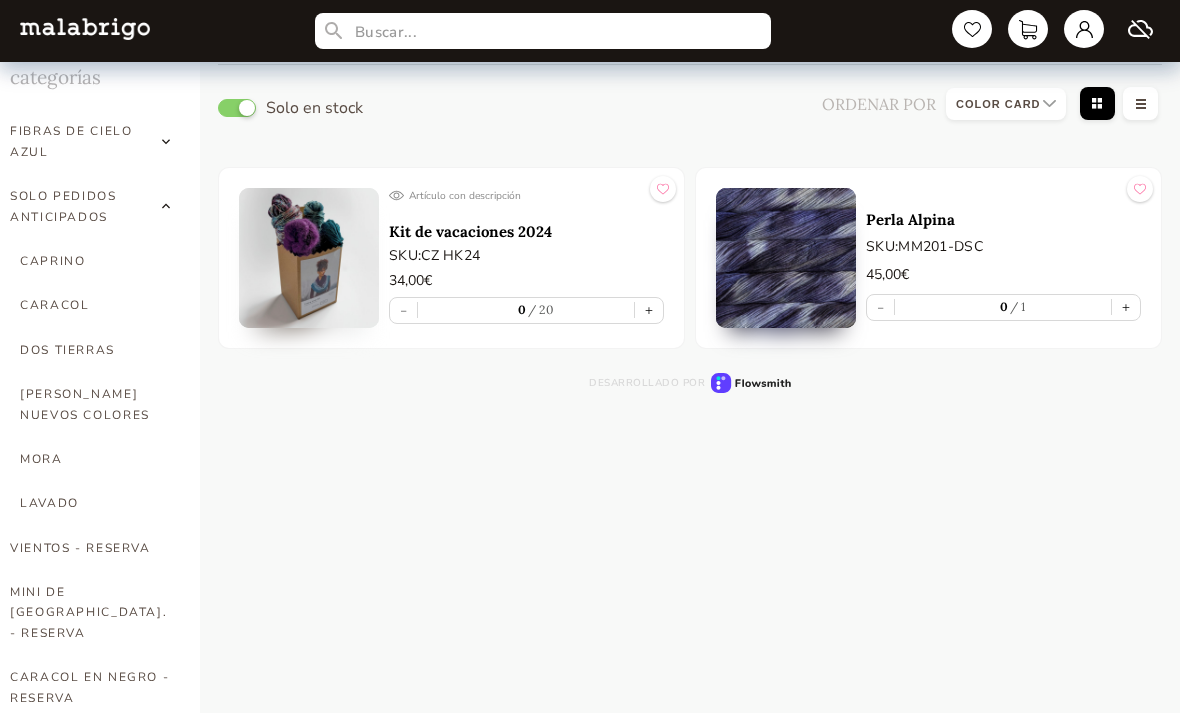 scroll, scrollTop: 0, scrollLeft: 0, axis: both 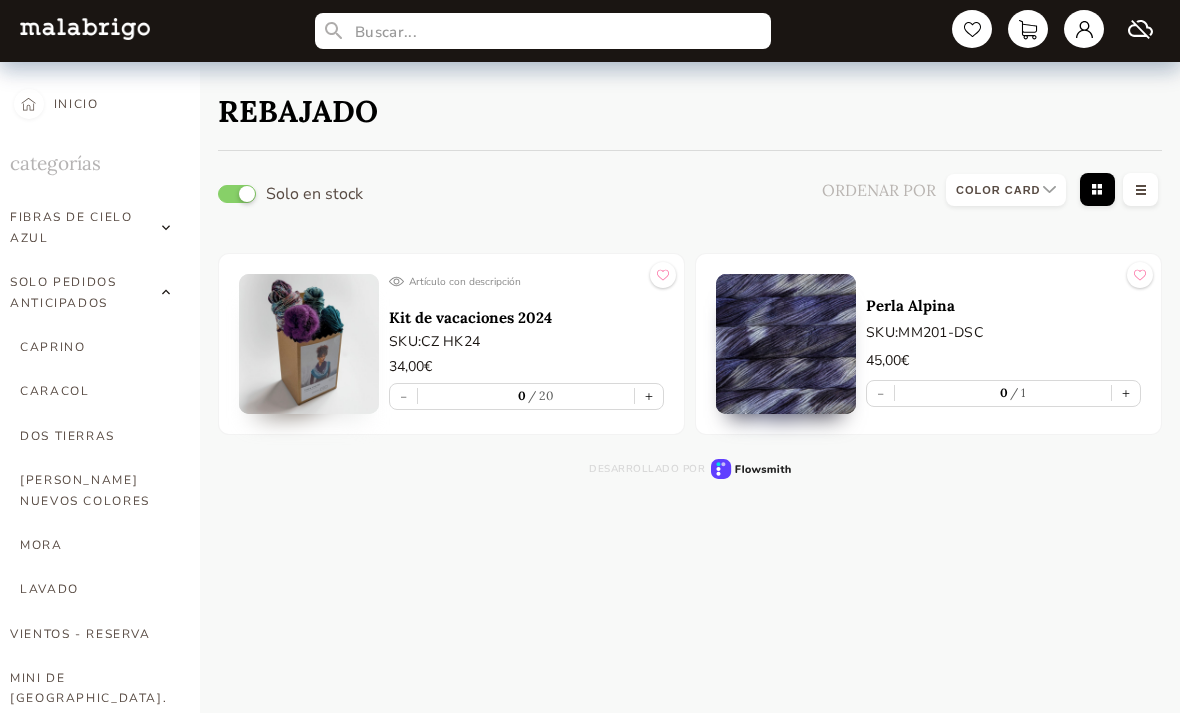click on "inicio" at bounding box center [76, 104] 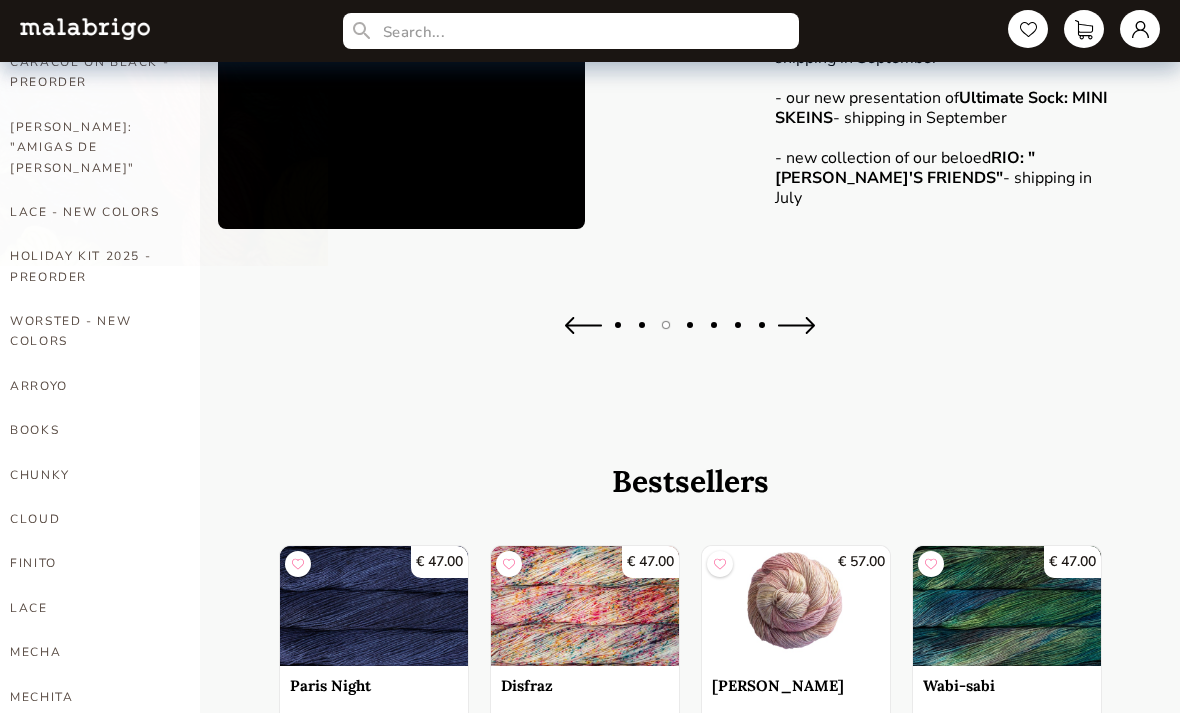 scroll, scrollTop: 333, scrollLeft: 0, axis: vertical 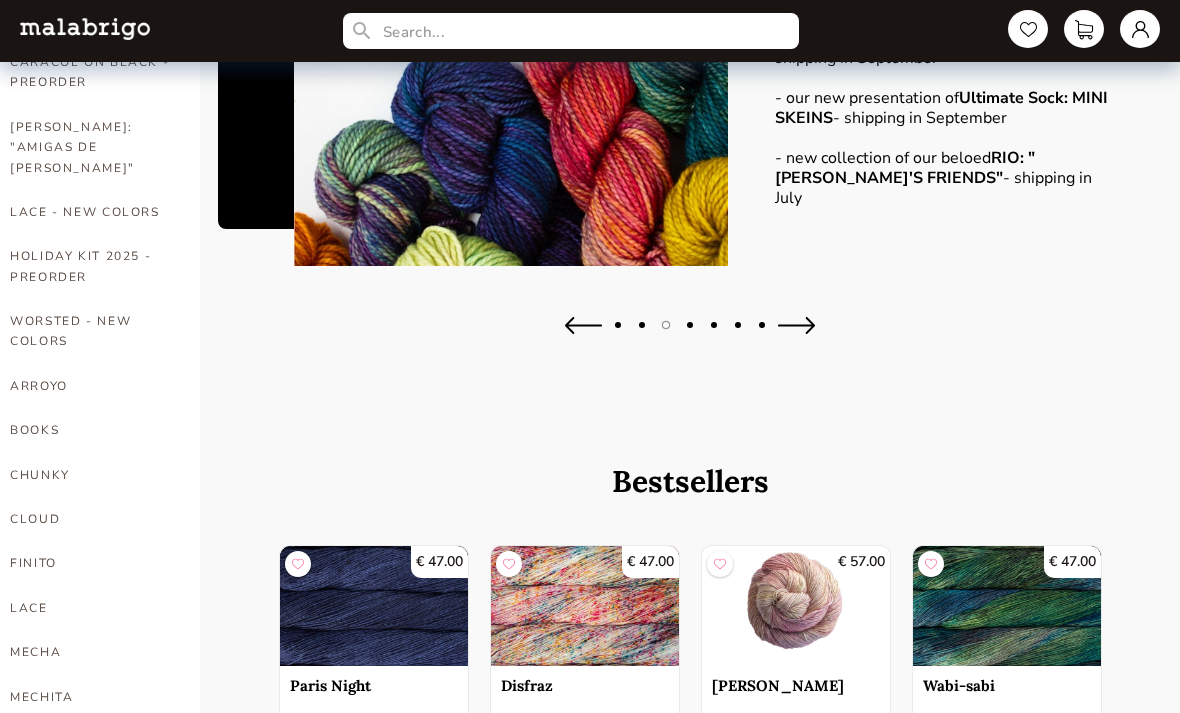 click on "BOOKS" at bounding box center (90, 430) 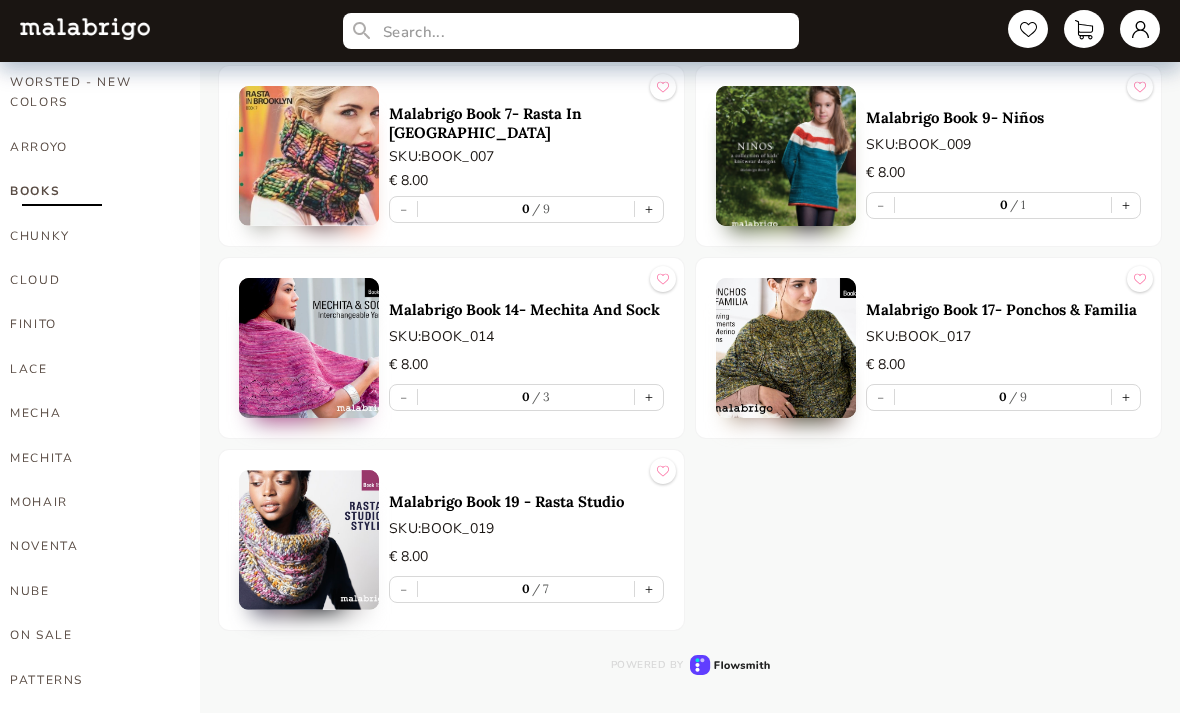 scroll, scrollTop: 573, scrollLeft: 0, axis: vertical 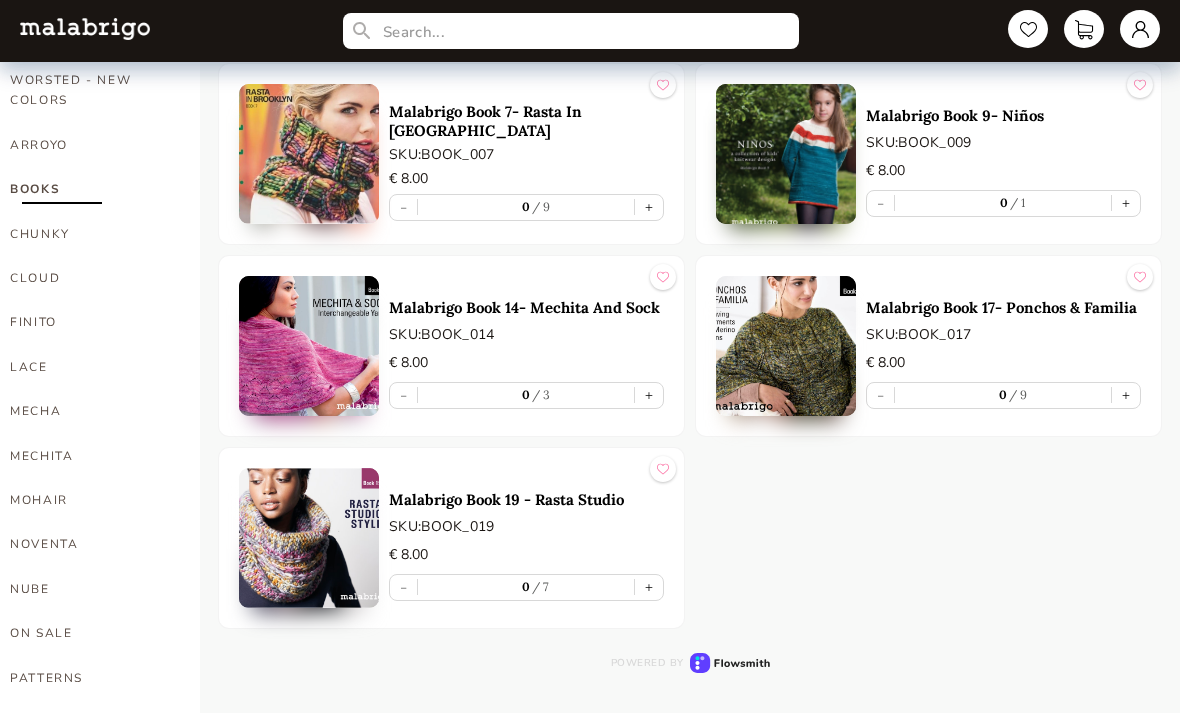 click on "Malabrigo Book 14- Mechita And Sock" at bounding box center [526, 308] 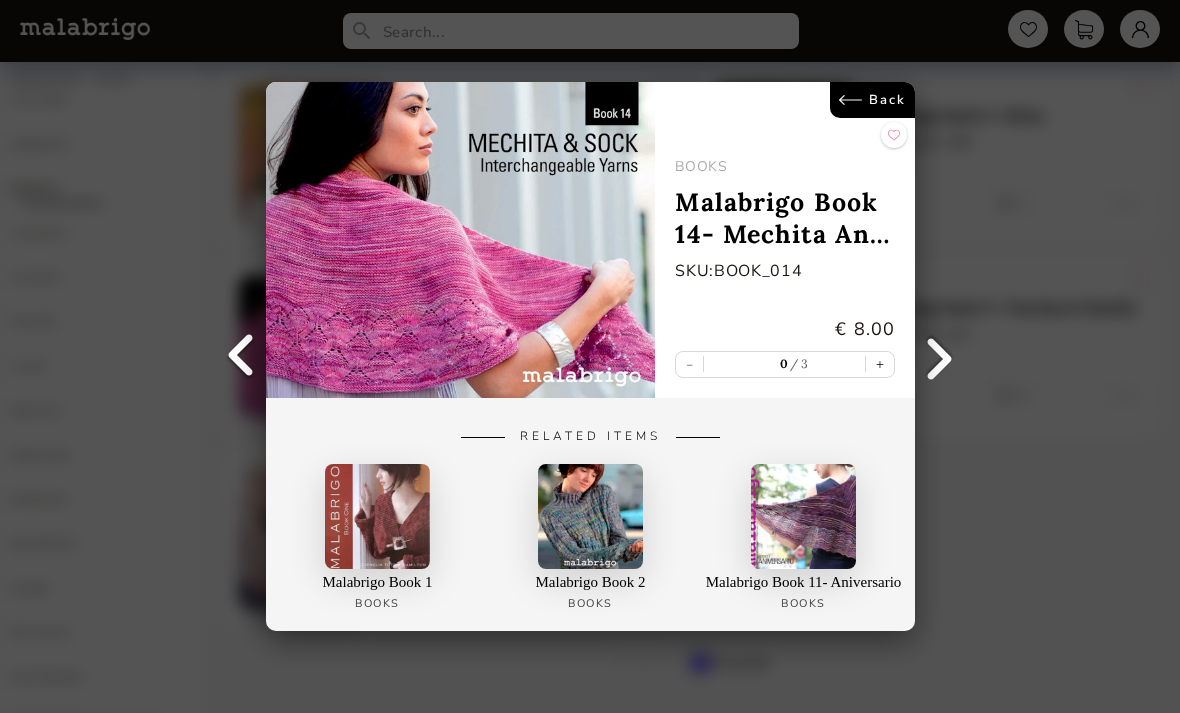 scroll, scrollTop: 582, scrollLeft: 0, axis: vertical 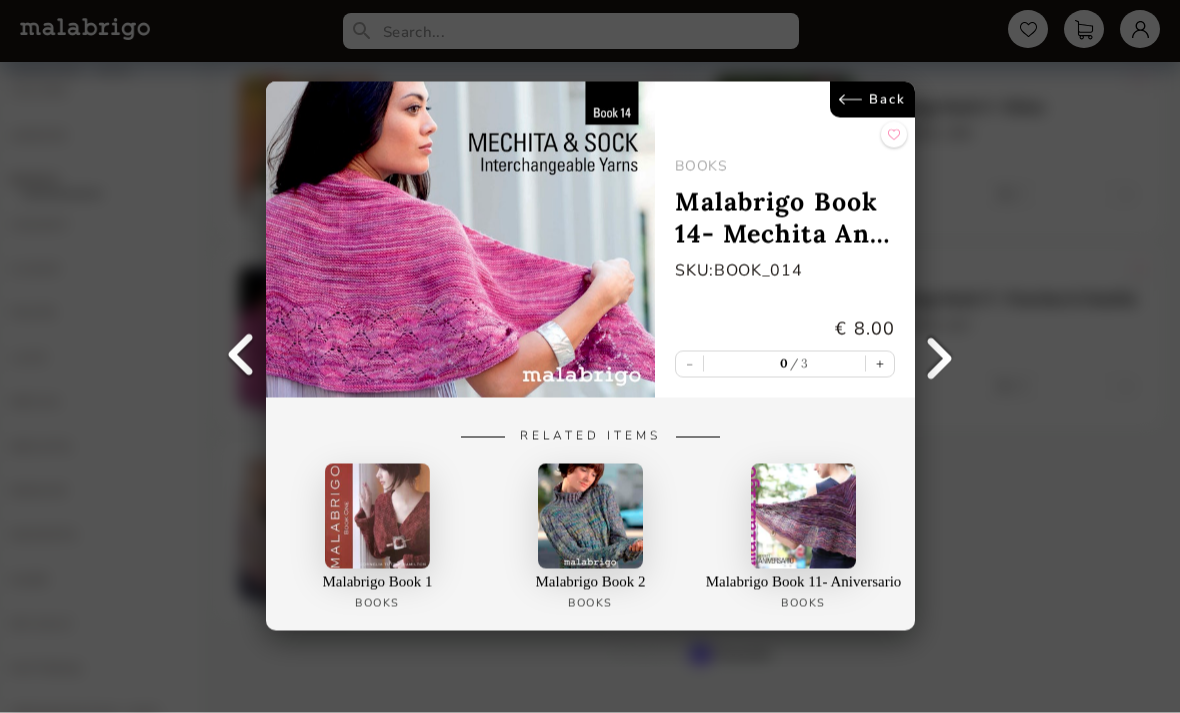 click on "Back BOOKS Malabrigo Book 14- Mechita And Sock SKU:  BOOK_014 €   8.00 - 0 3 + Related Items Malabrigo Book 1 Books Malabrigo Book 2 Books Malabrigo Book 11- Aniversario Books" at bounding box center (590, 356) 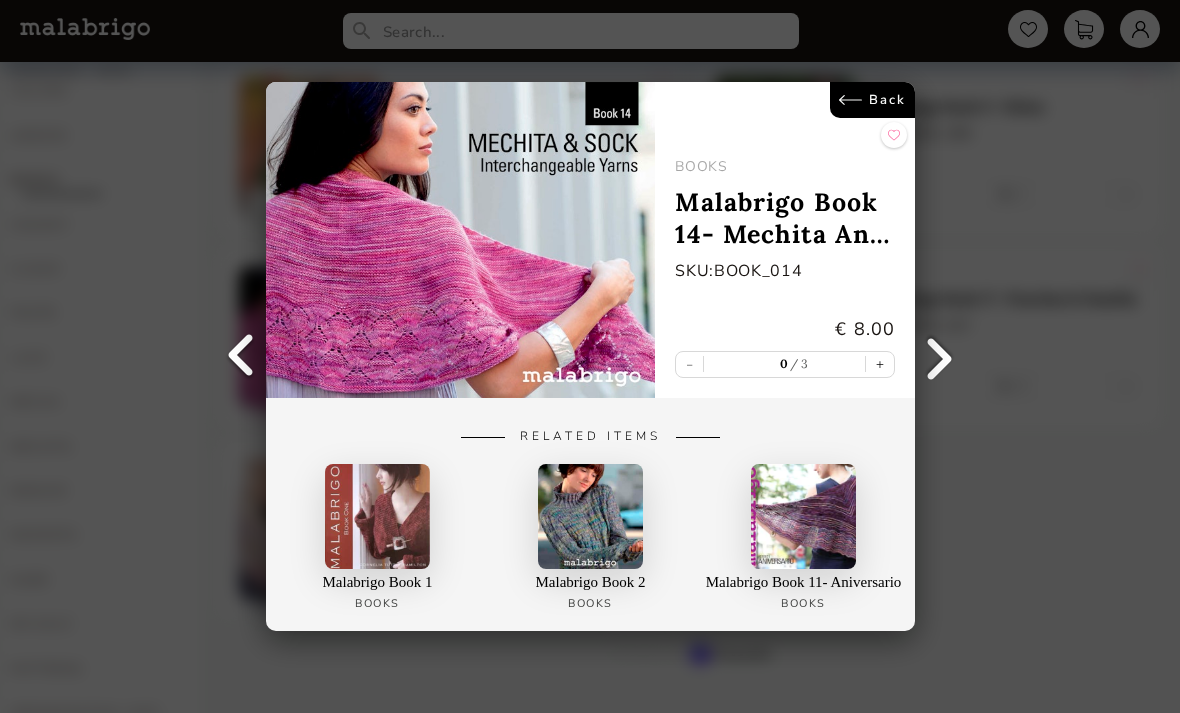 click on "Back" at bounding box center (872, 100) 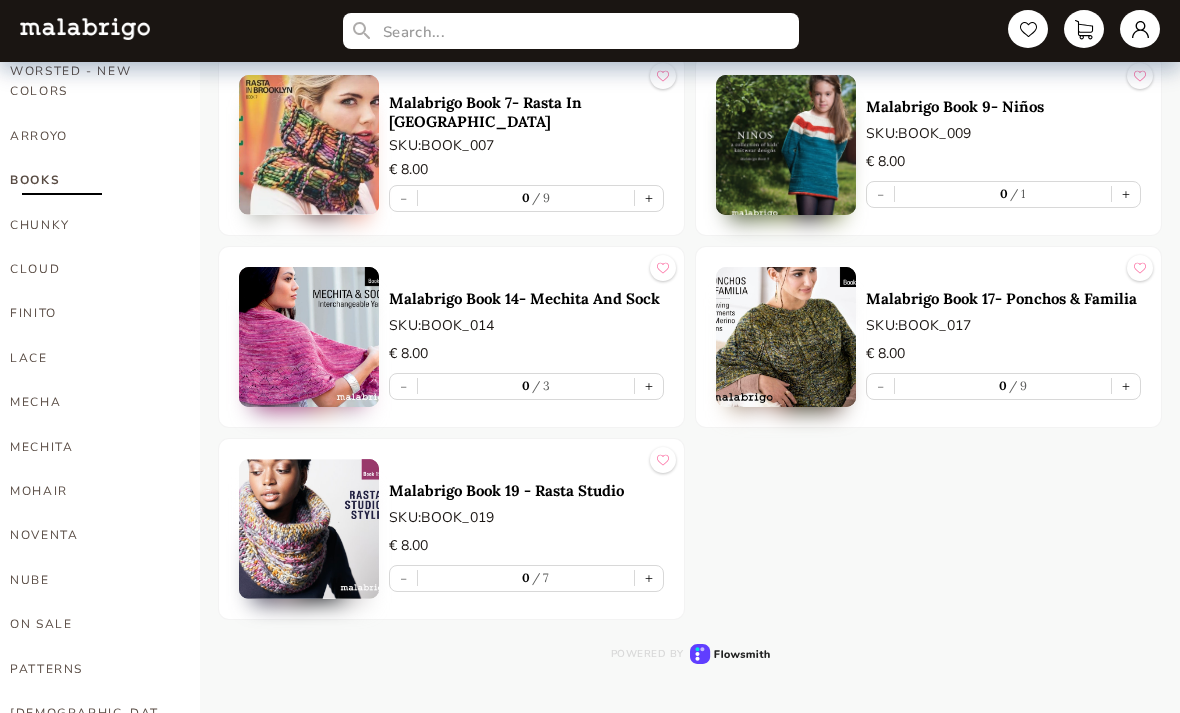 click on "CHUNKY" at bounding box center (90, 225) 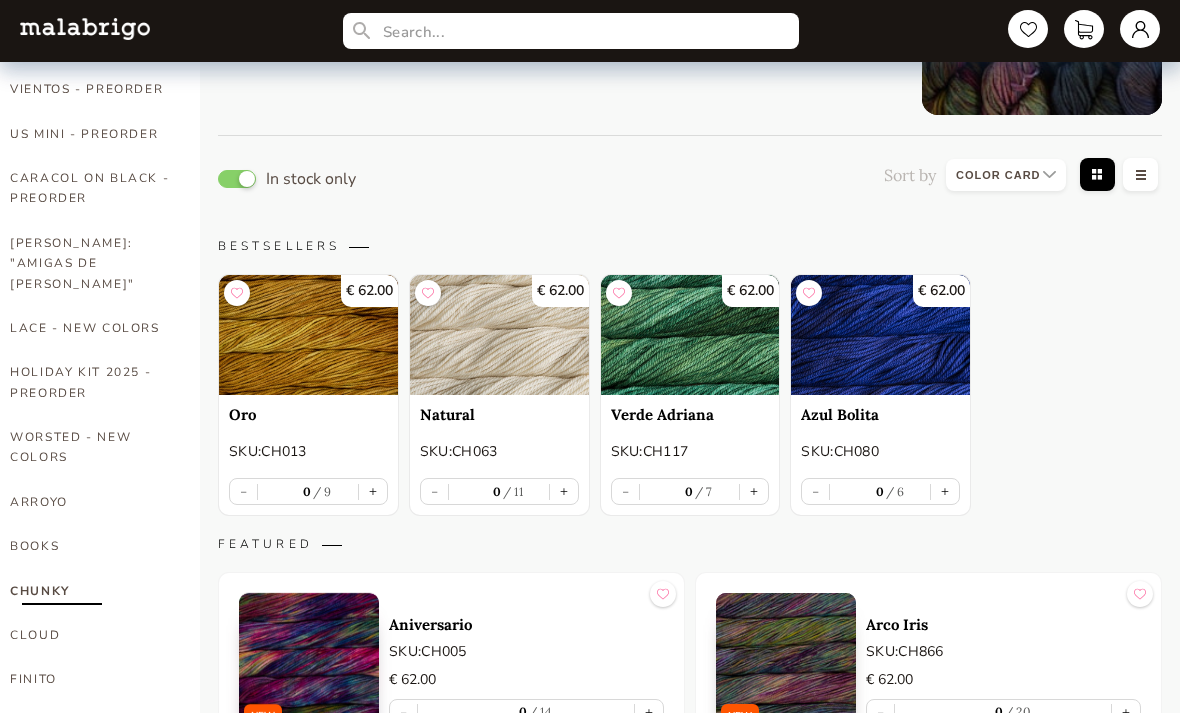 scroll, scrollTop: 217, scrollLeft: 0, axis: vertical 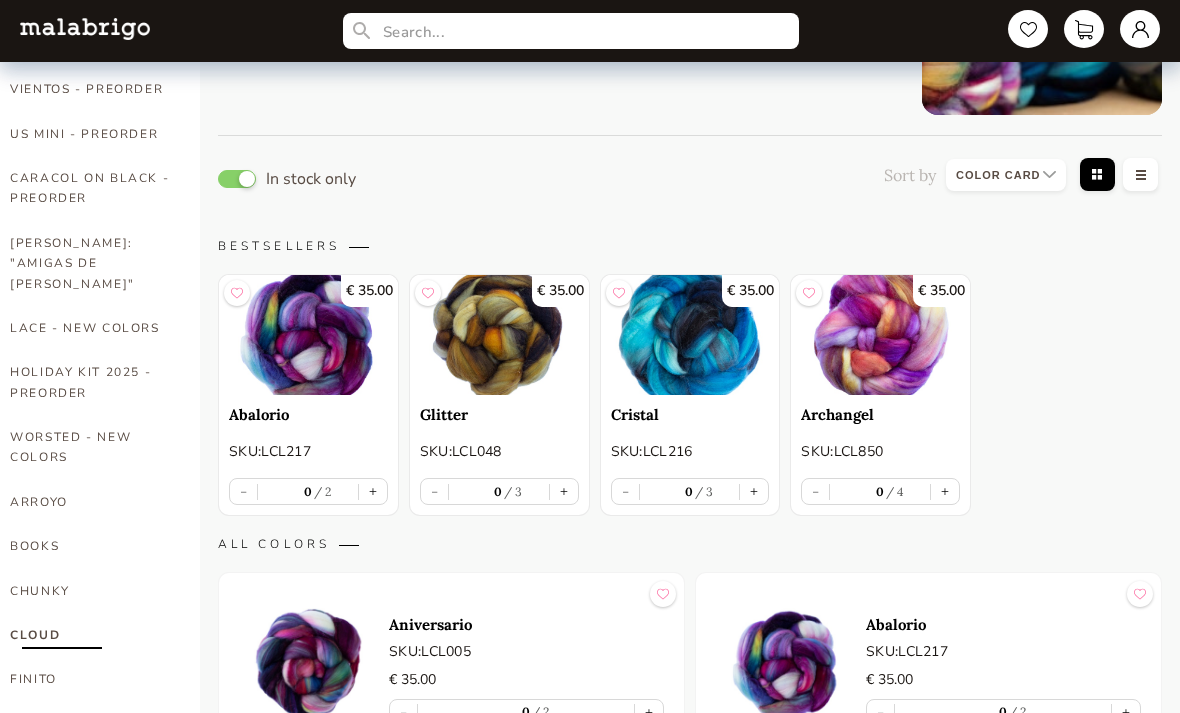 click on "FINITO" at bounding box center (90, 679) 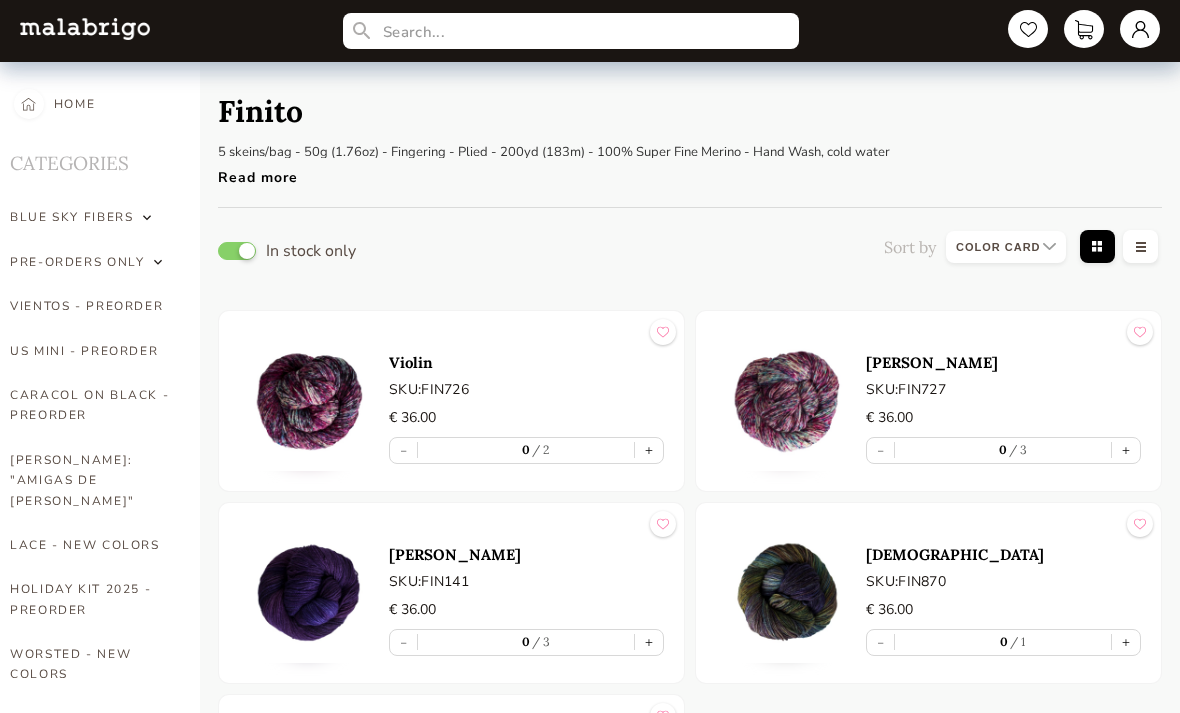 scroll, scrollTop: 1, scrollLeft: 0, axis: vertical 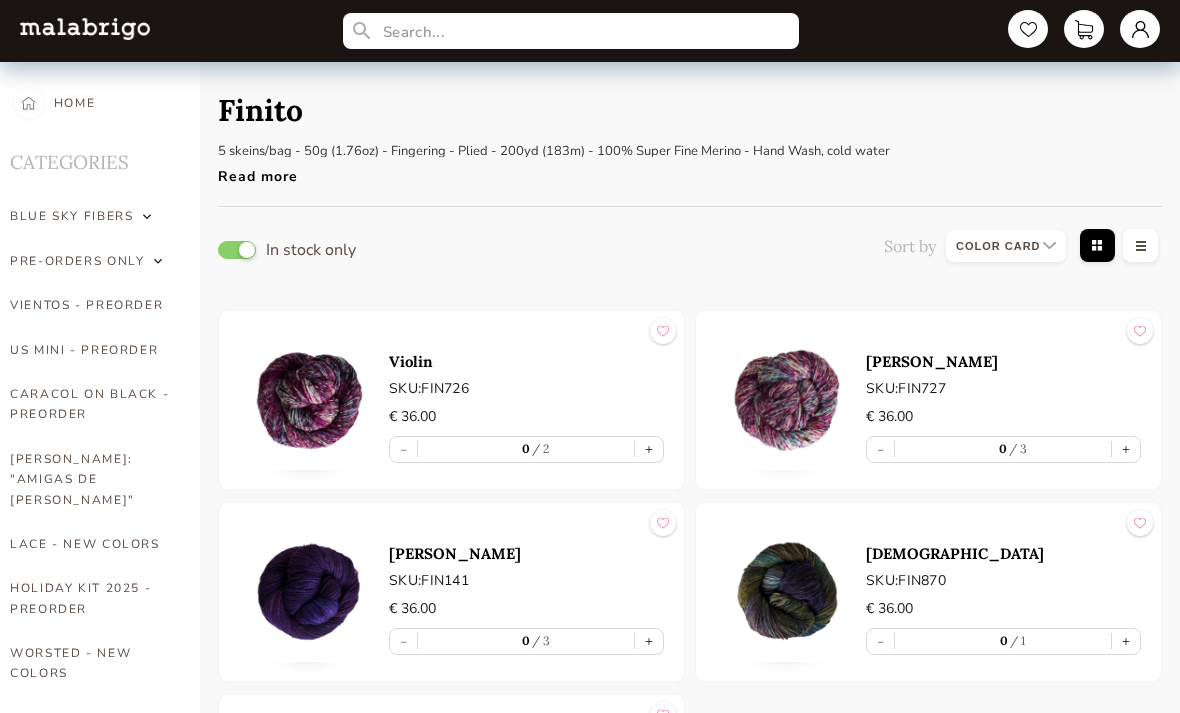 click at bounding box center (1006, 246) 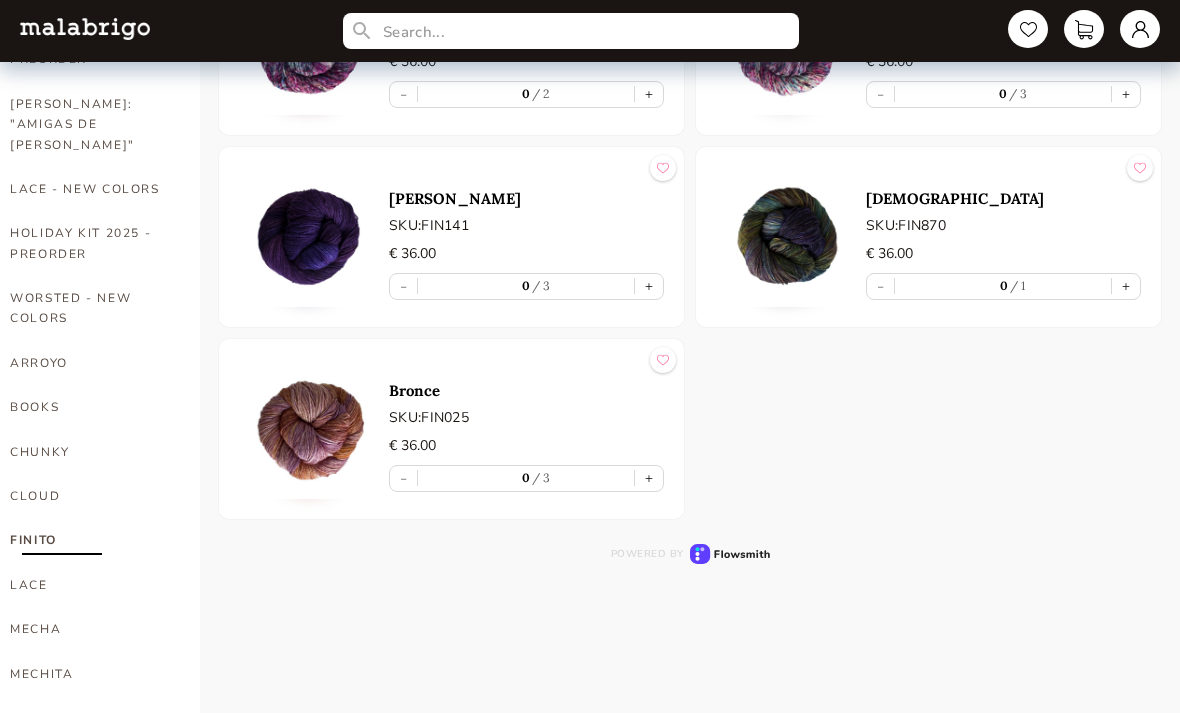 click on "LACE" at bounding box center [90, 585] 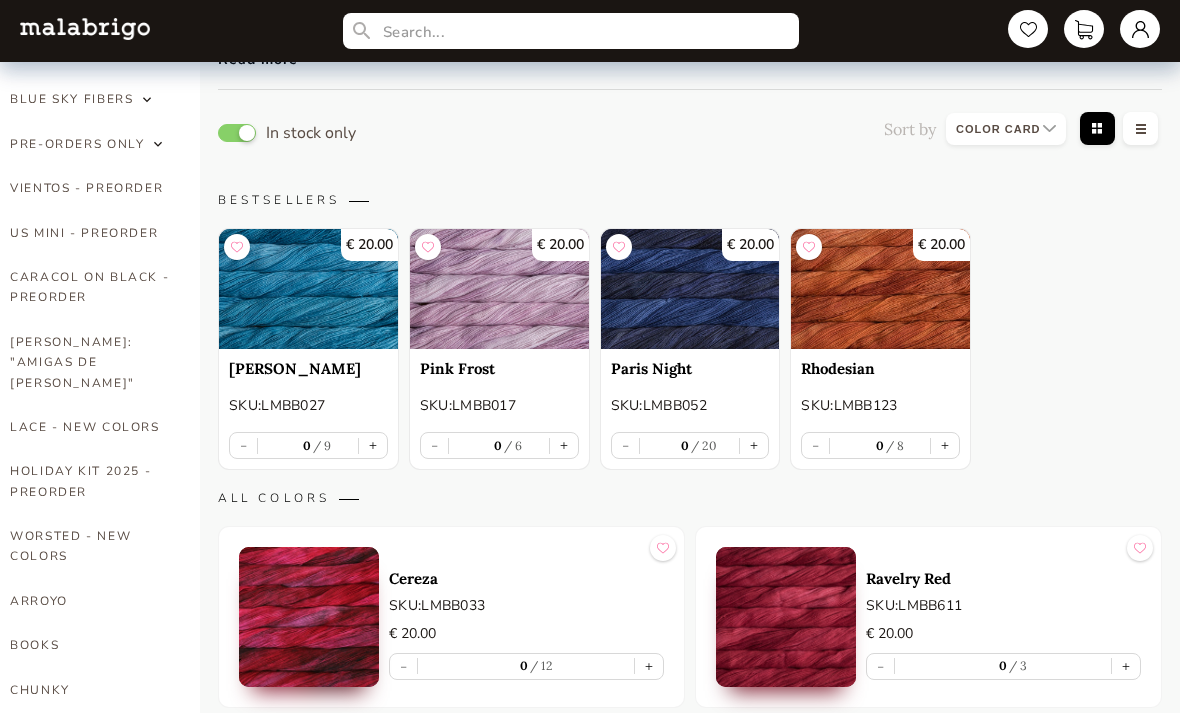 scroll, scrollTop: 122, scrollLeft: 0, axis: vertical 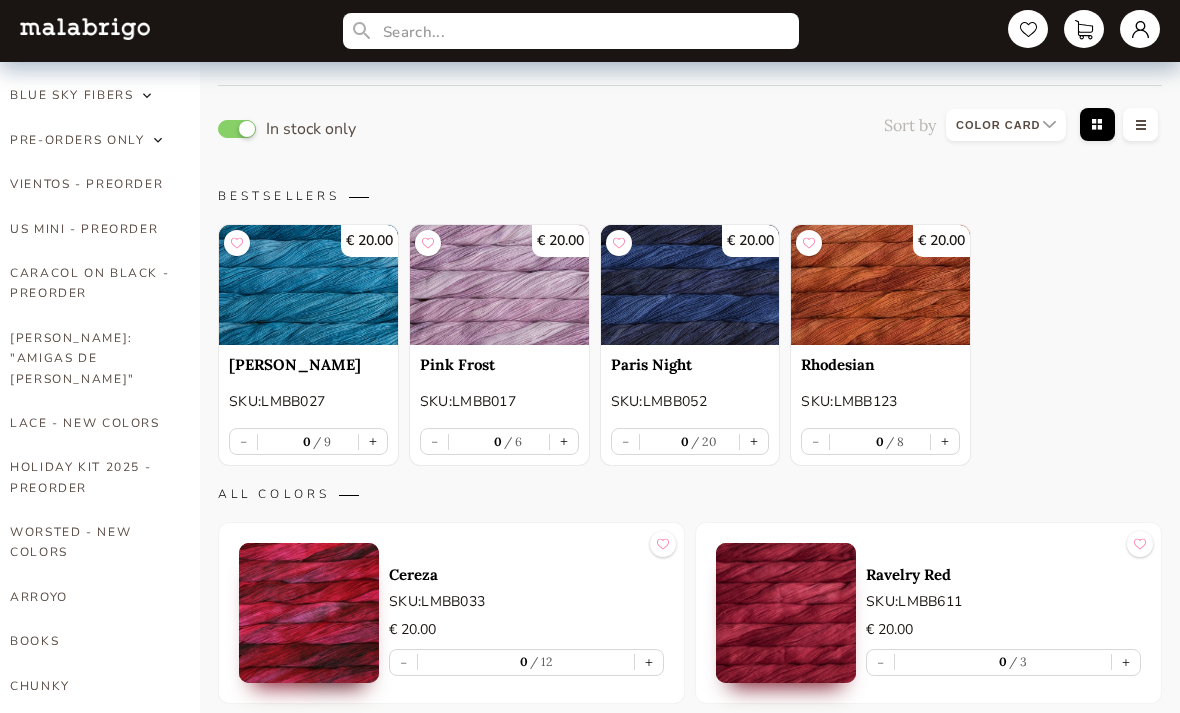 click at bounding box center (237, 129) 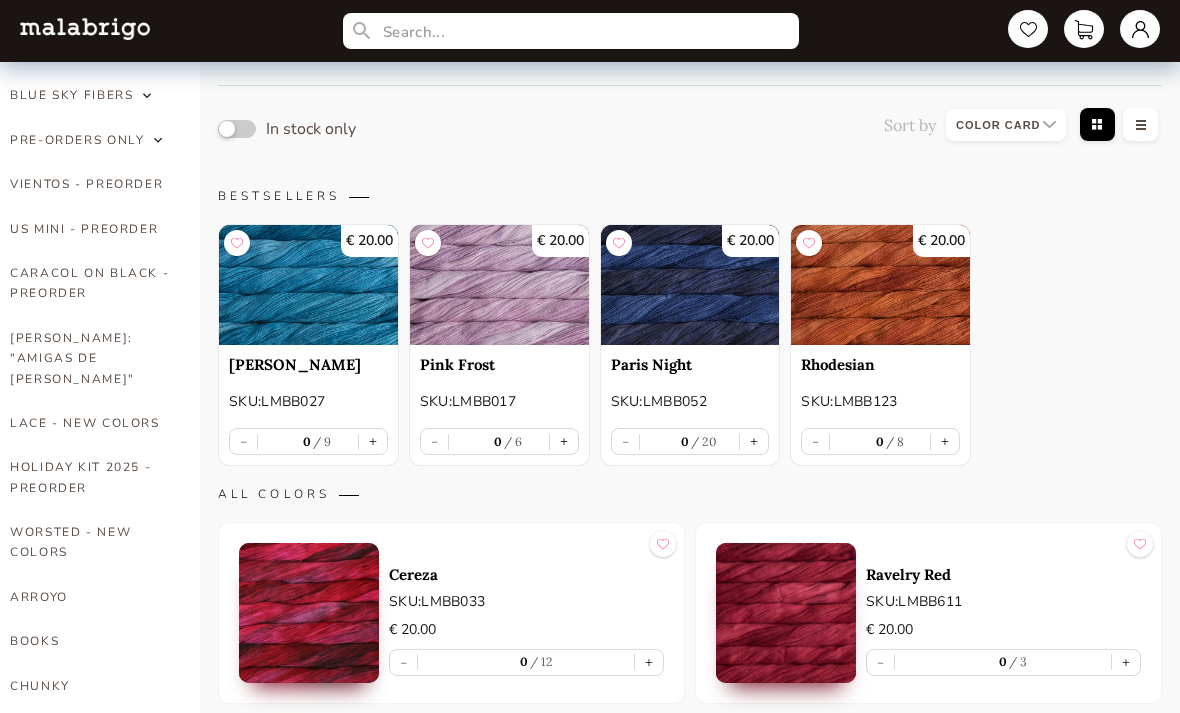click at bounding box center [237, 129] 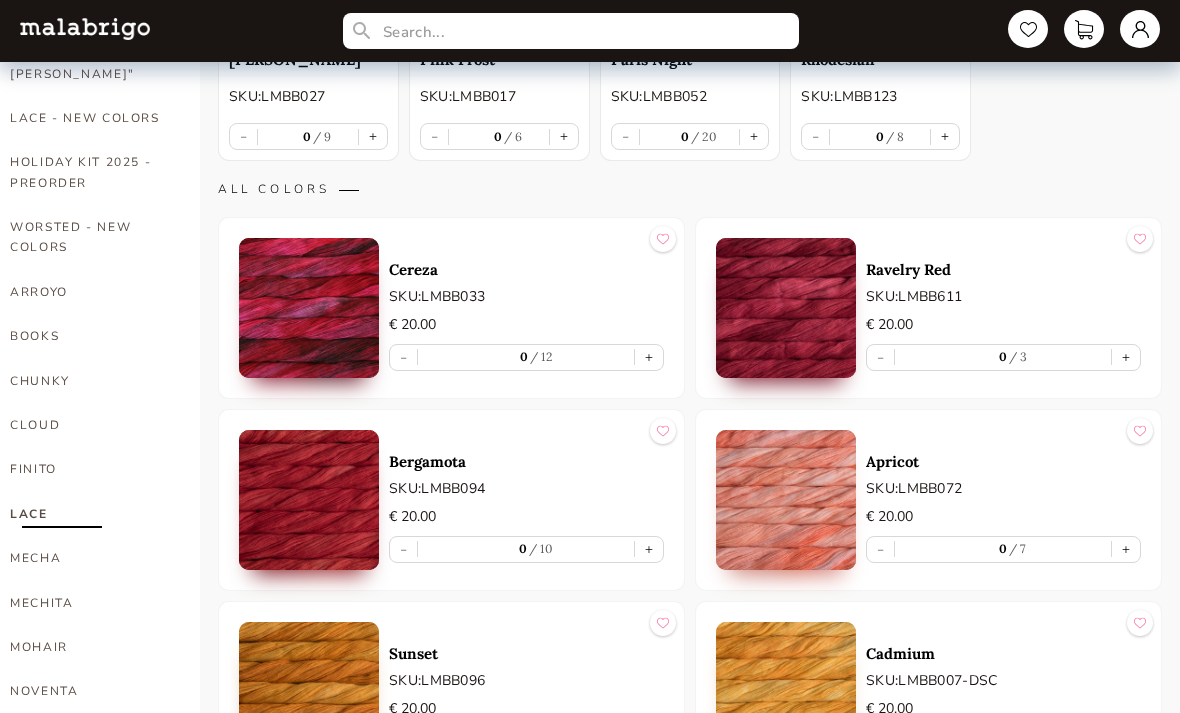 scroll, scrollTop: 426, scrollLeft: 0, axis: vertical 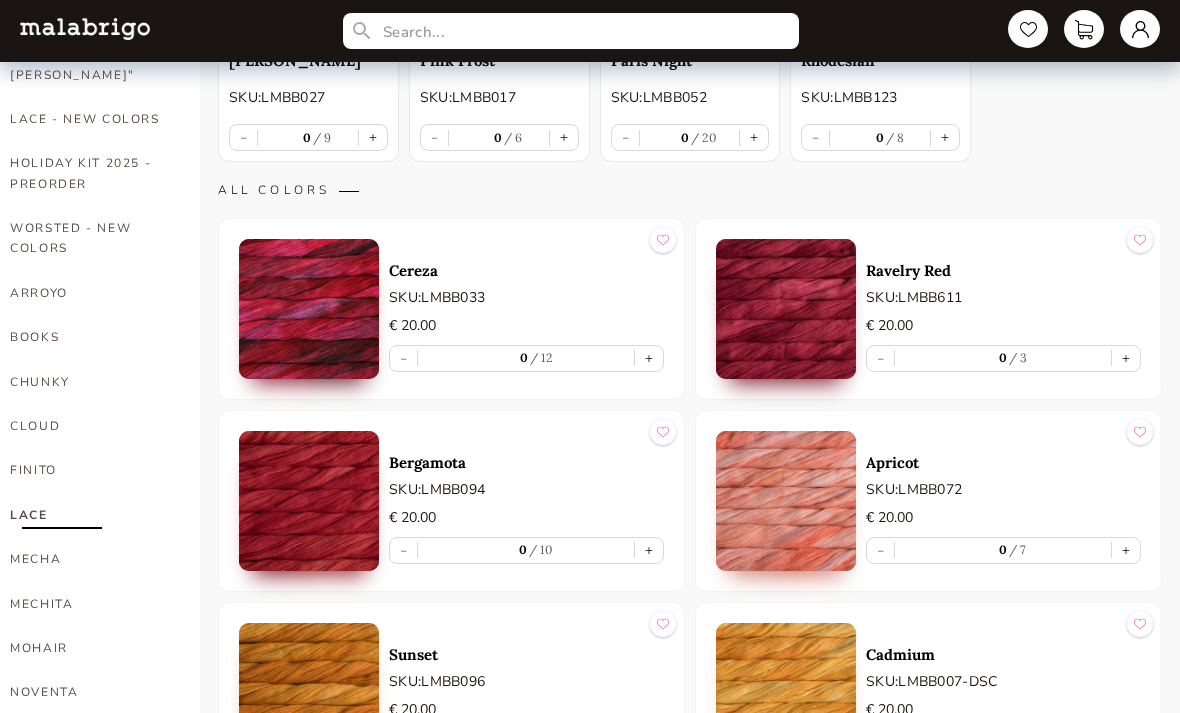 click at bounding box center (786, 309) 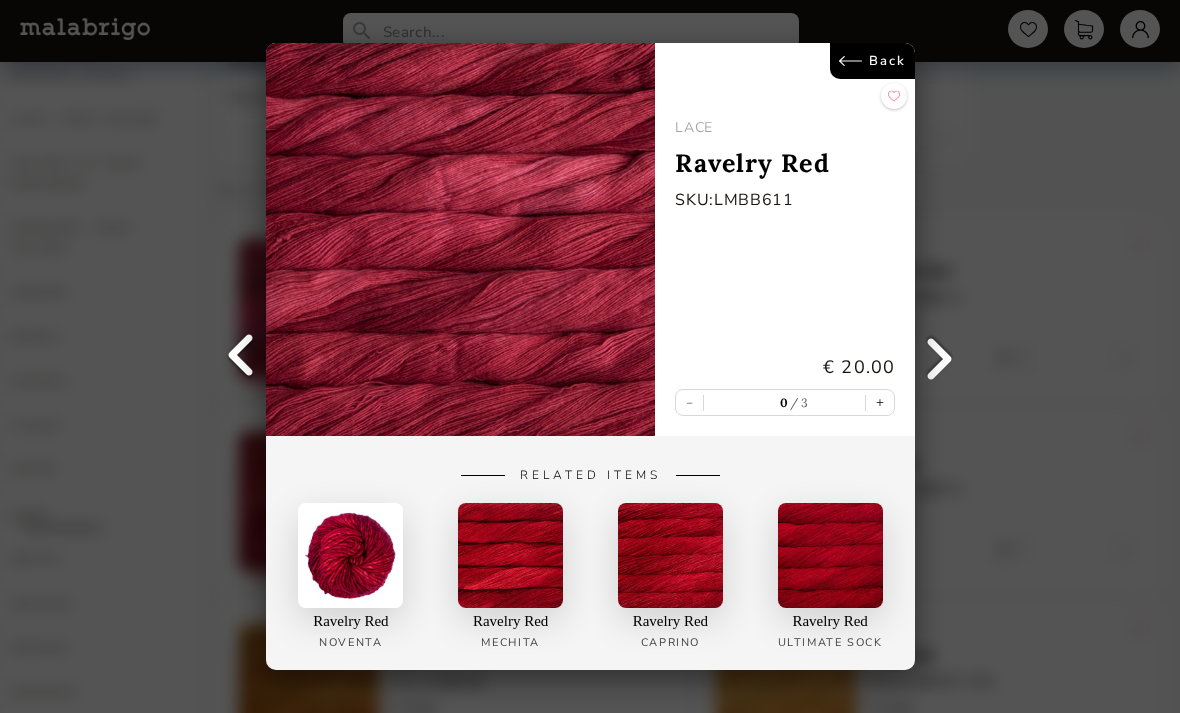 click at bounding box center [940, 357] 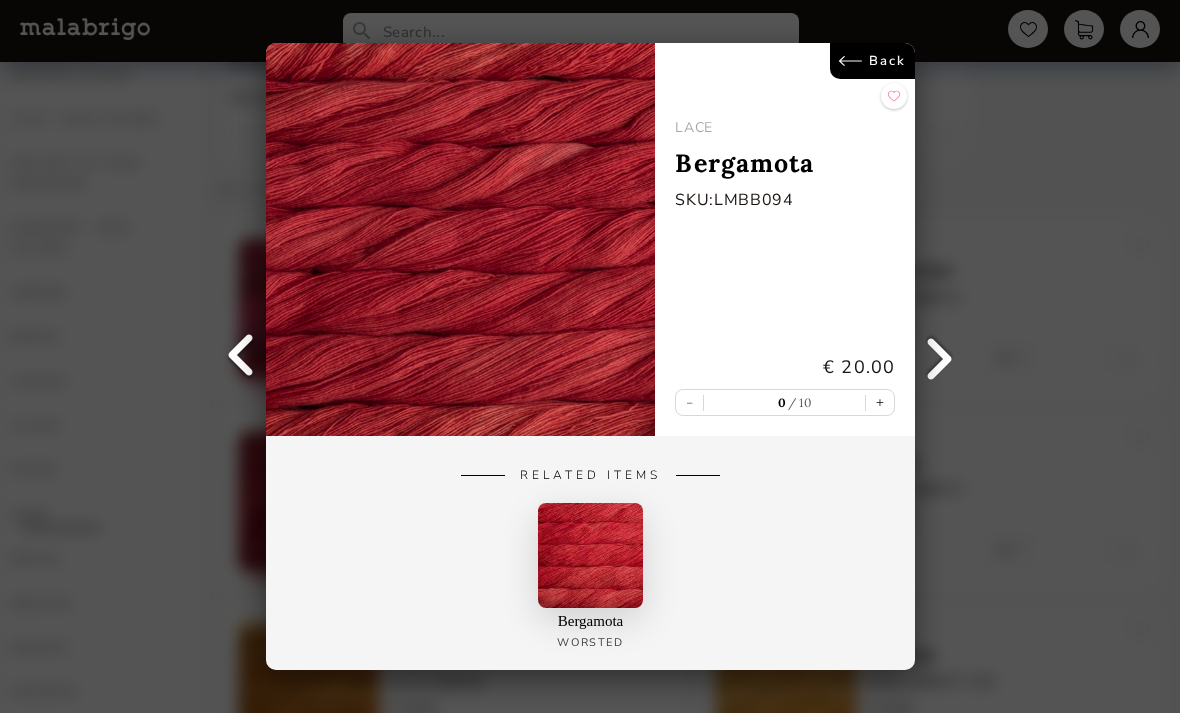 click at bounding box center [940, 357] 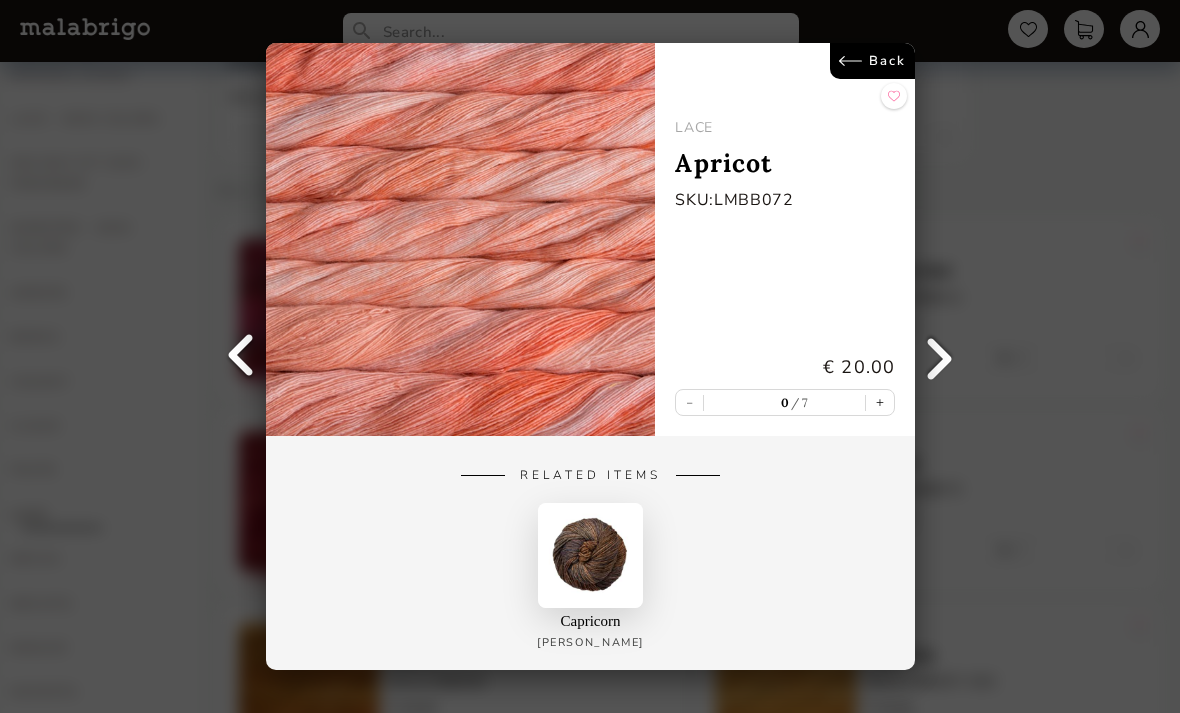 click on "Back LACE Apricot SKU:  LMBB072 €   20.00 - 0 7 + Related Items Capricorn Rios" at bounding box center (590, 356) 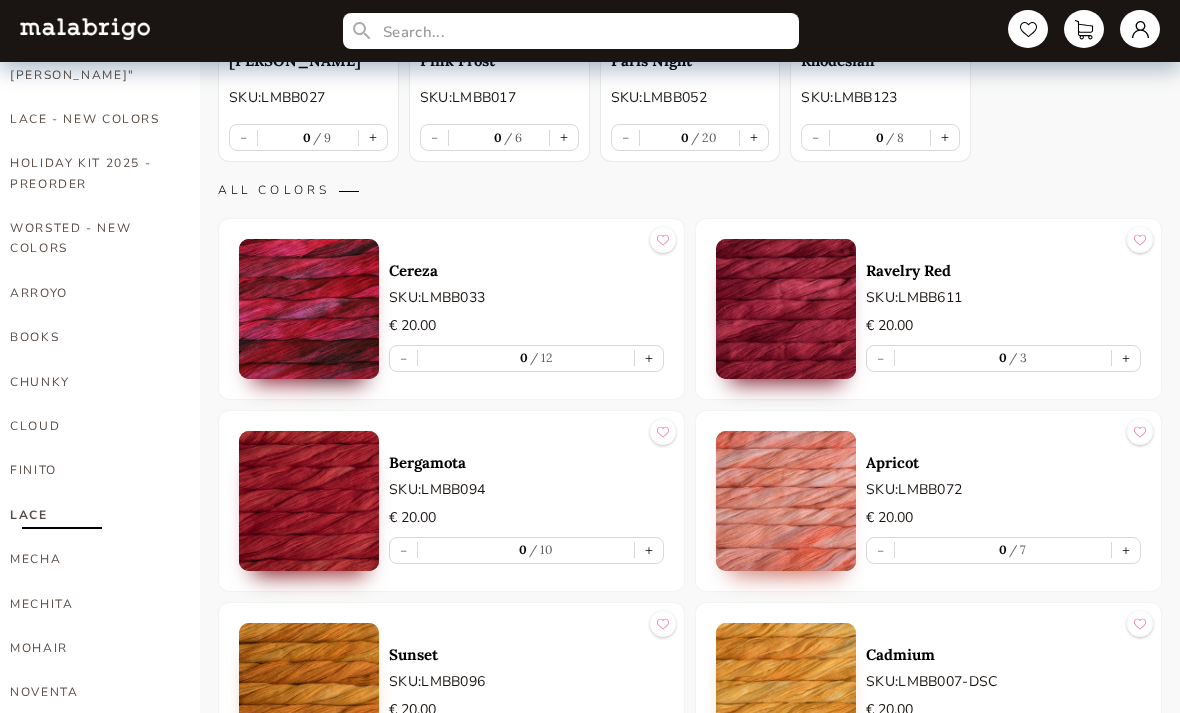 click on "MECHA" at bounding box center (90, 559) 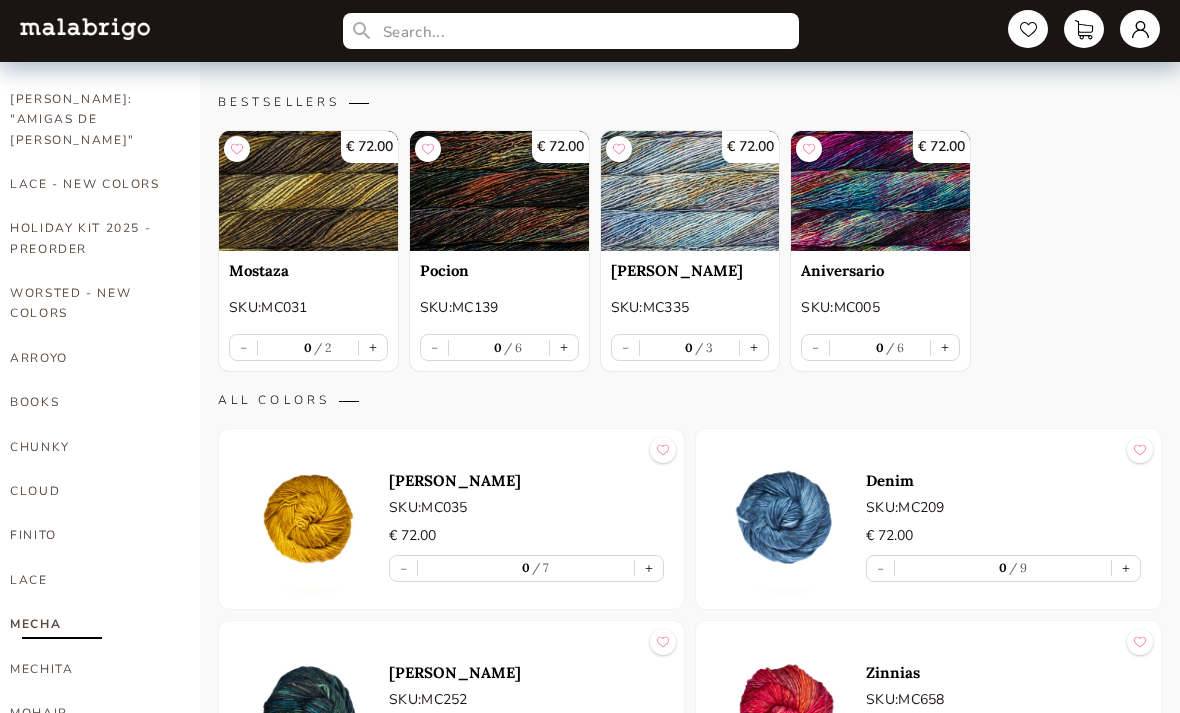 scroll, scrollTop: 360, scrollLeft: 0, axis: vertical 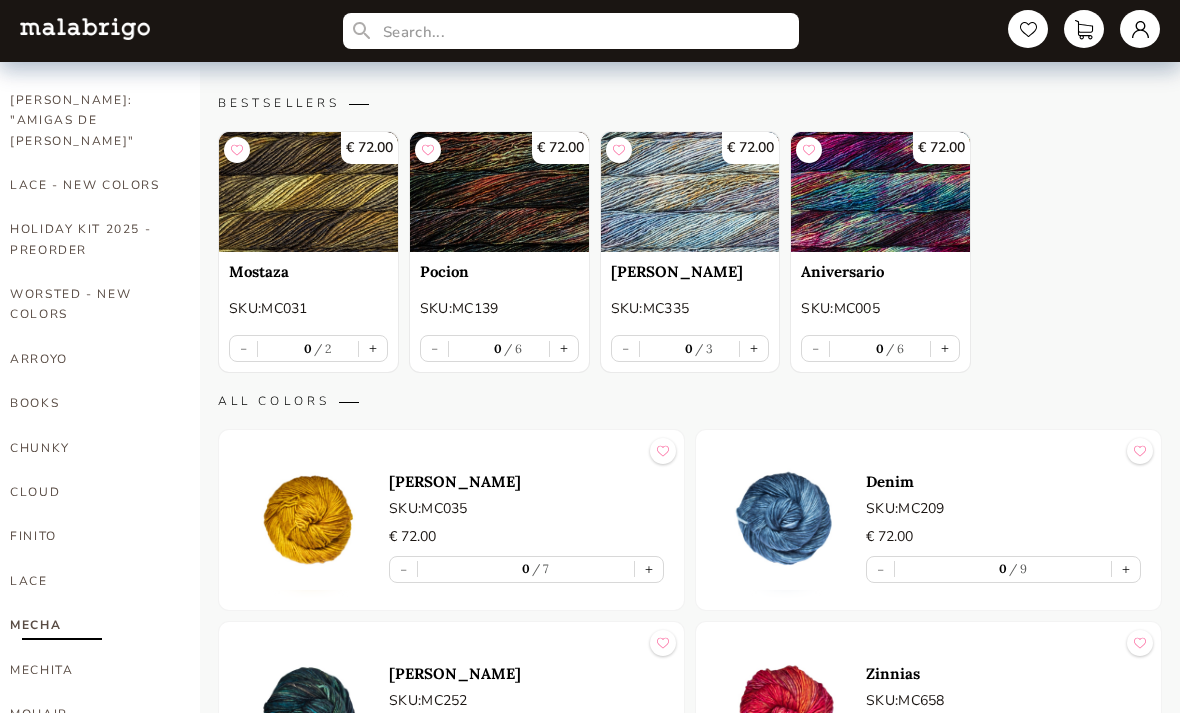click on "MECHITA" at bounding box center [90, 670] 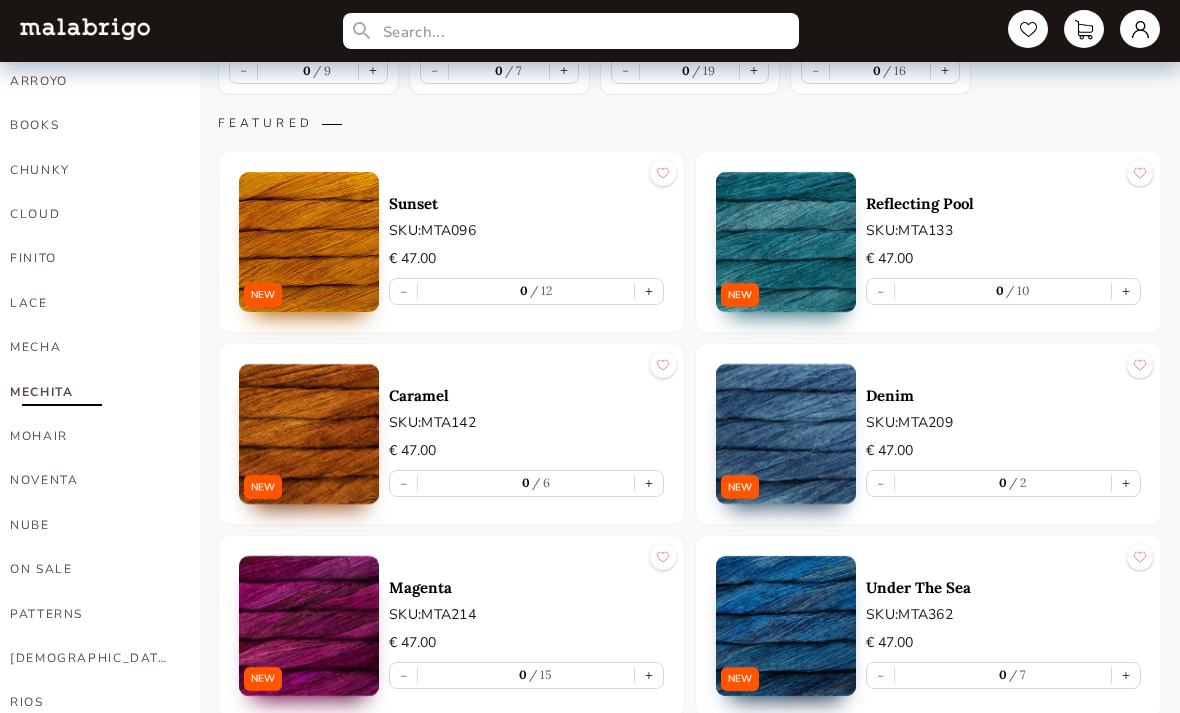 scroll, scrollTop: 616, scrollLeft: 0, axis: vertical 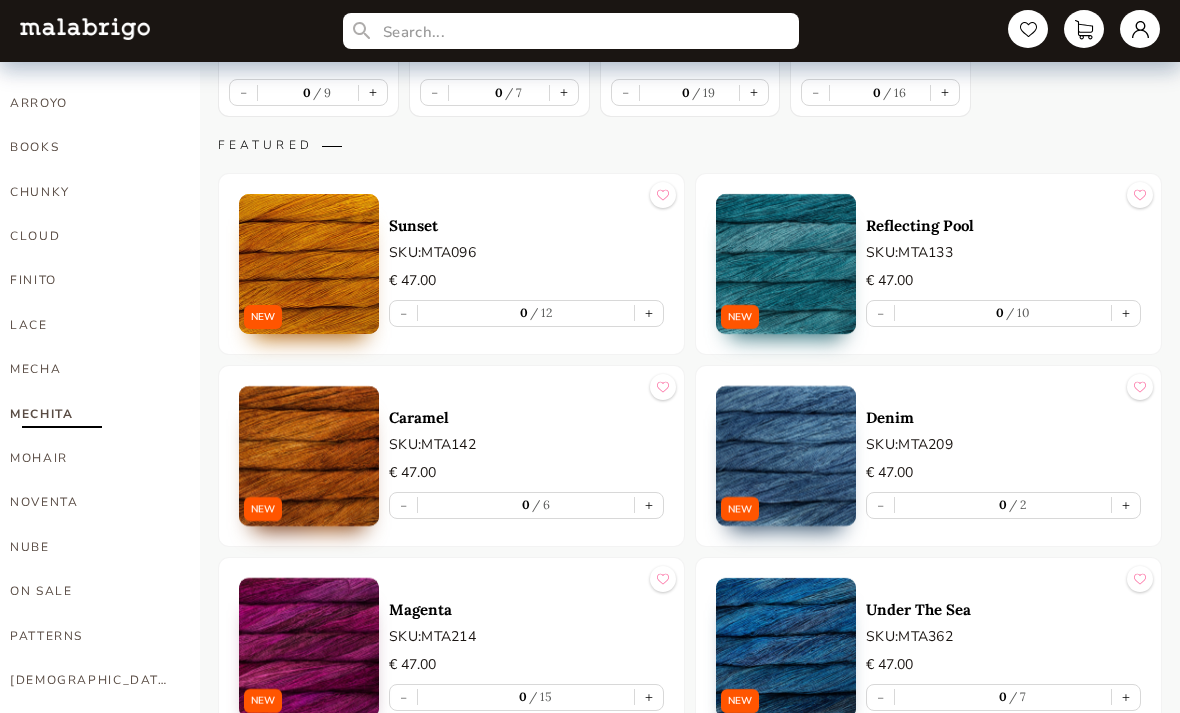 click on "MOHAIR" at bounding box center [90, 458] 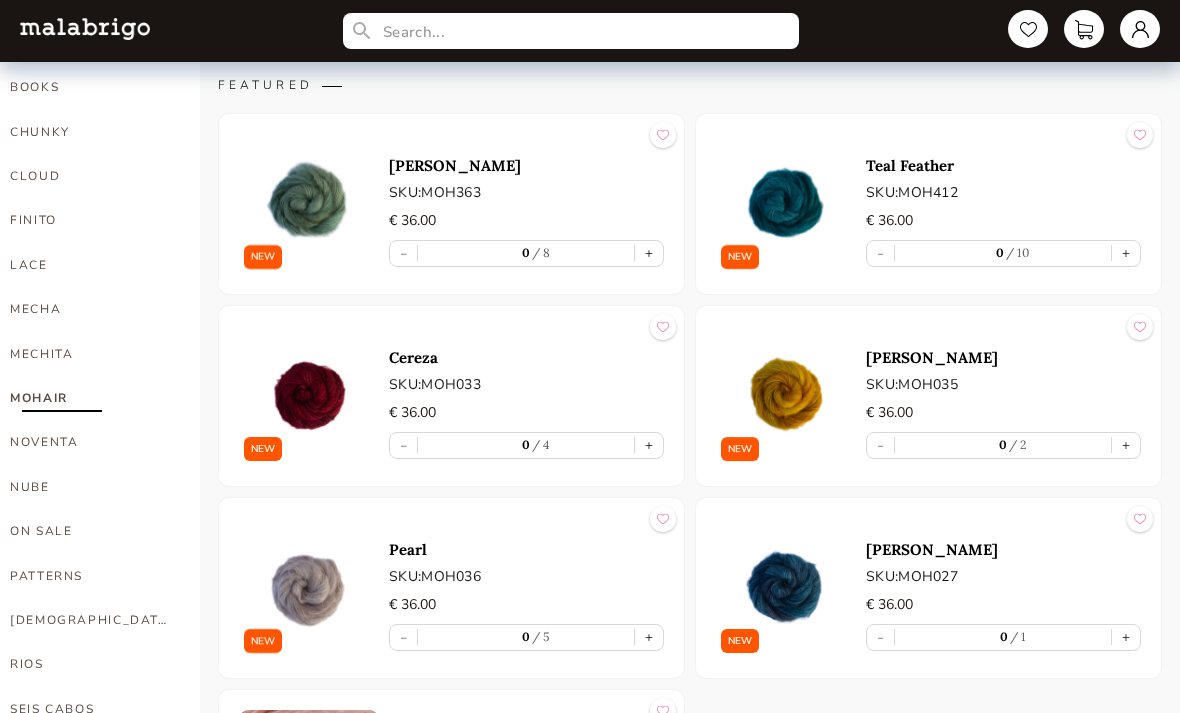 scroll, scrollTop: 677, scrollLeft: 0, axis: vertical 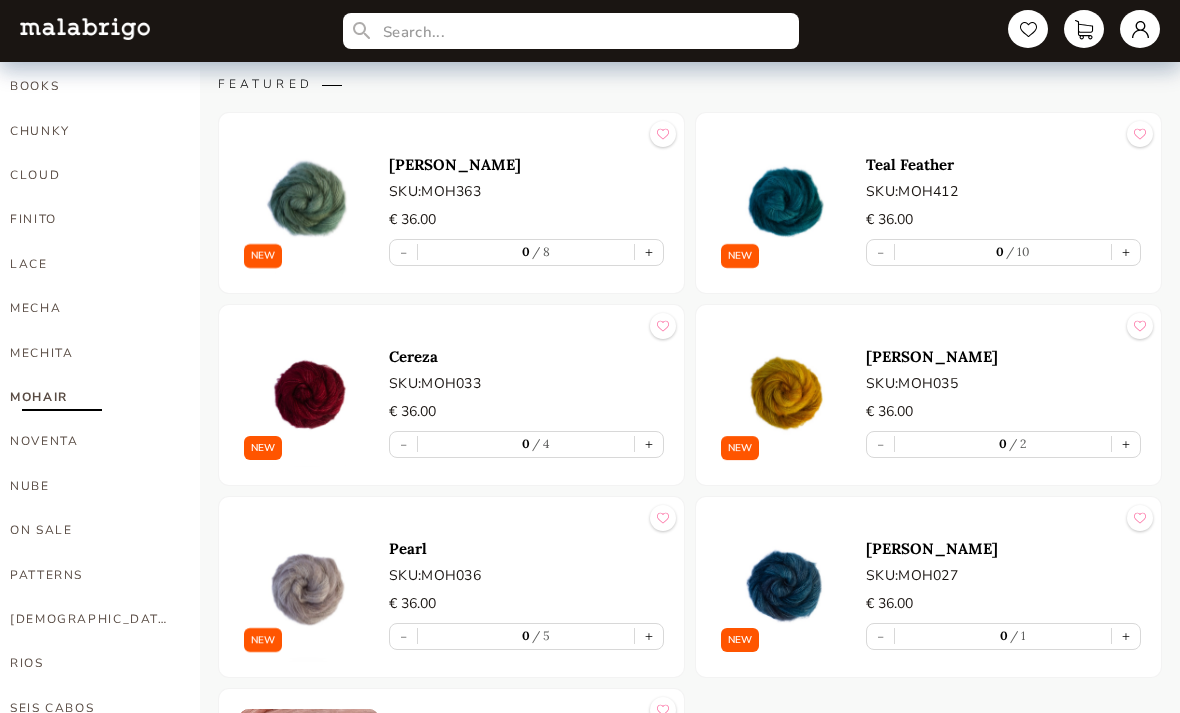 click on "NOVENTA" at bounding box center [90, 441] 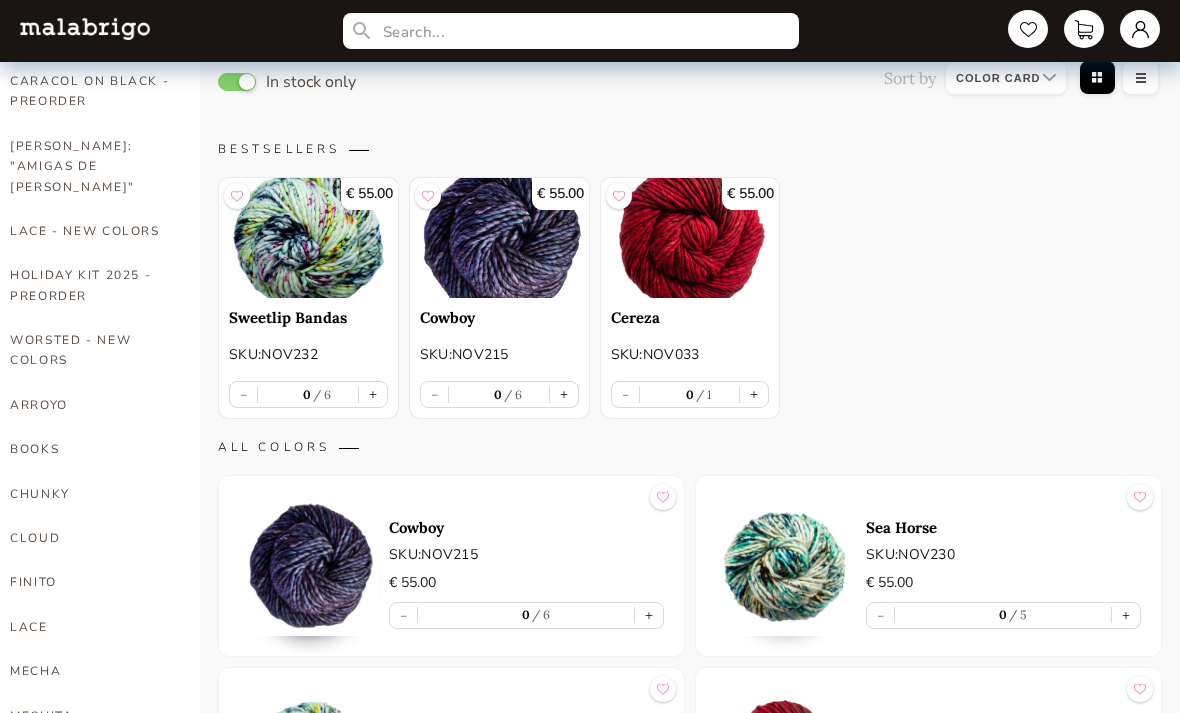 scroll, scrollTop: 313, scrollLeft: 0, axis: vertical 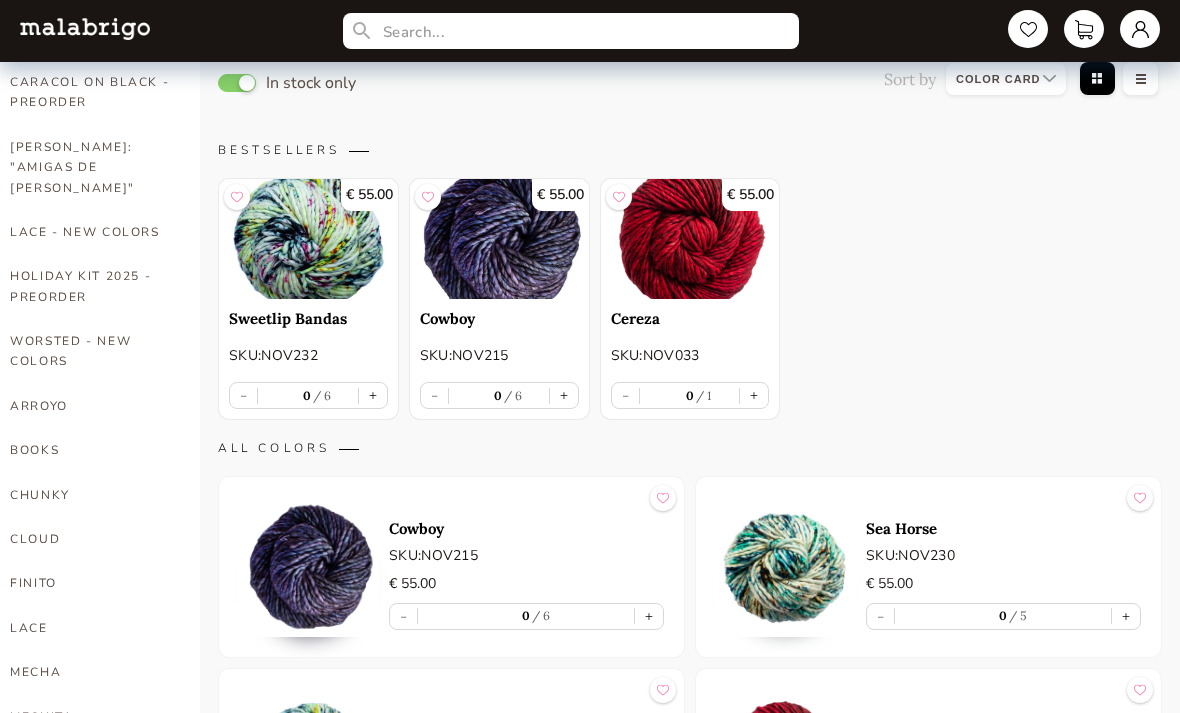 click at bounding box center (308, 239) 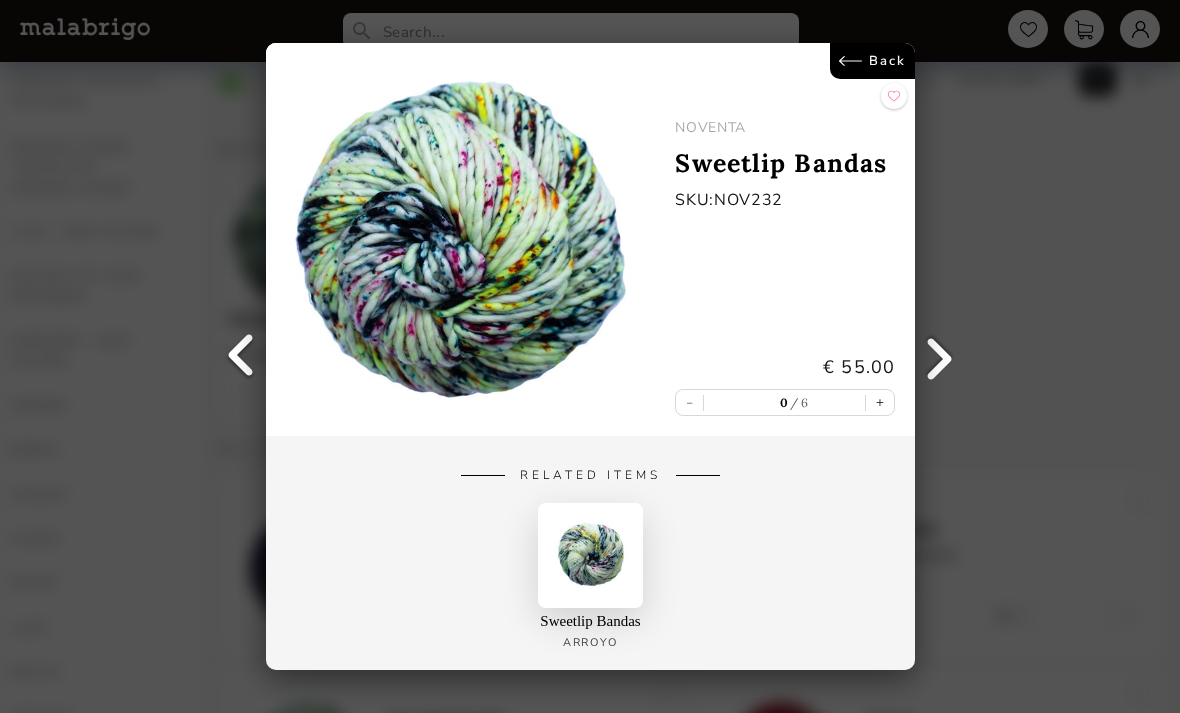 click on "Back NOVENTA Sweetlip Bandas SKU:  NOV232 €   55.00 - 0 6 + Related Items Sweetlip Bandas Arroyo" at bounding box center [590, 356] 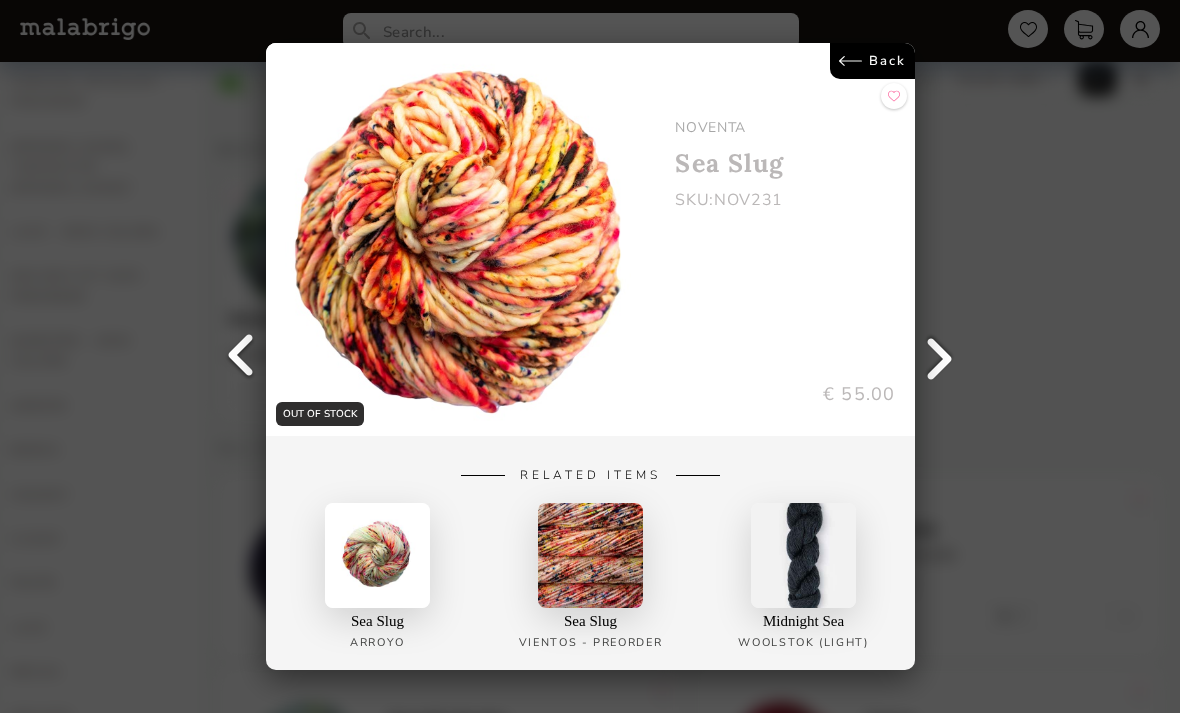 click on "Back" at bounding box center [872, 61] 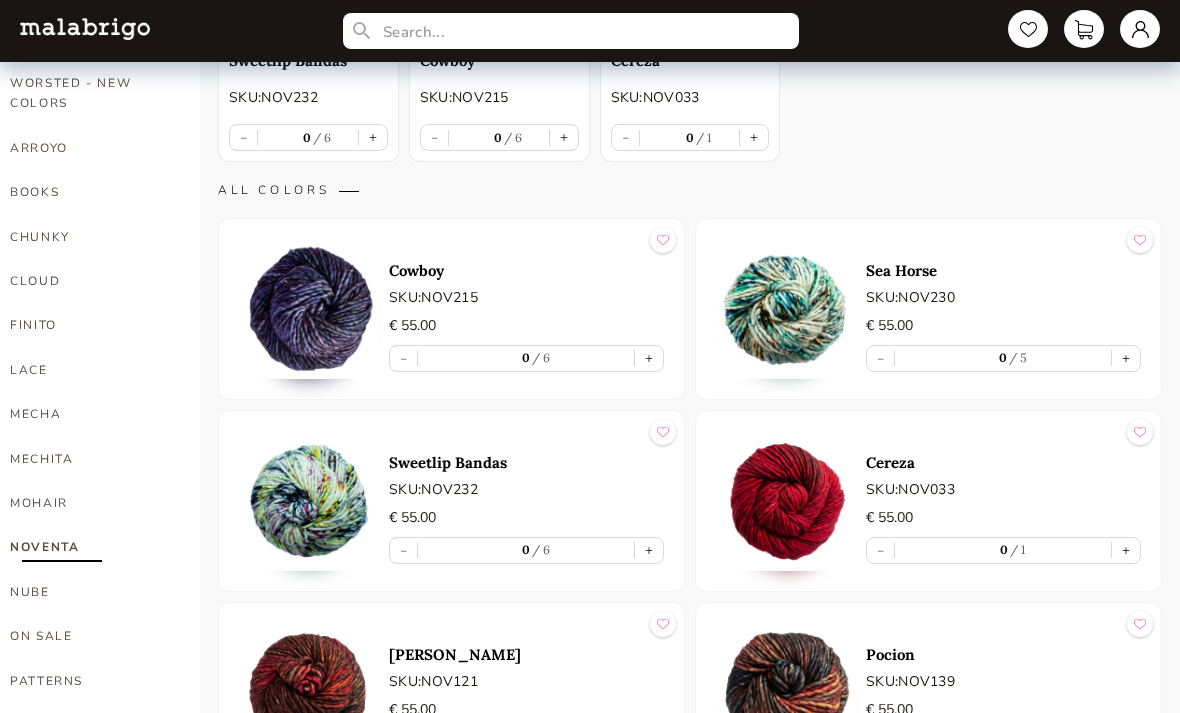 scroll, scrollTop: 575, scrollLeft: 0, axis: vertical 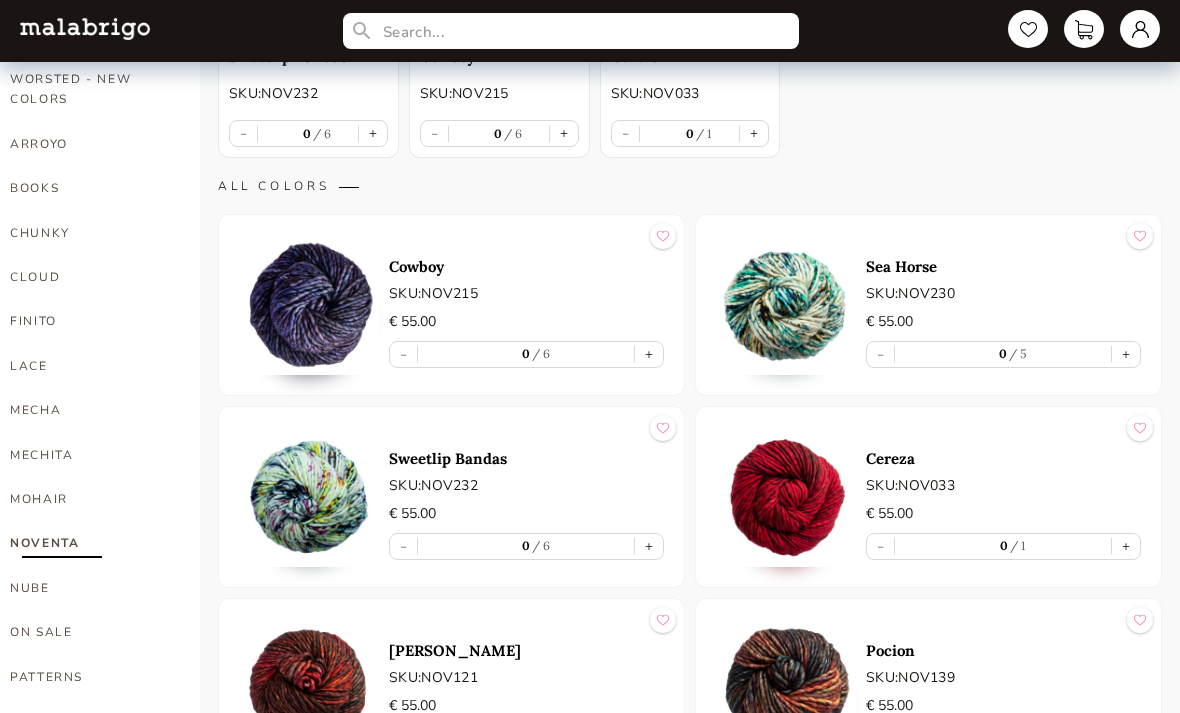 click on "NUBE" at bounding box center [90, 588] 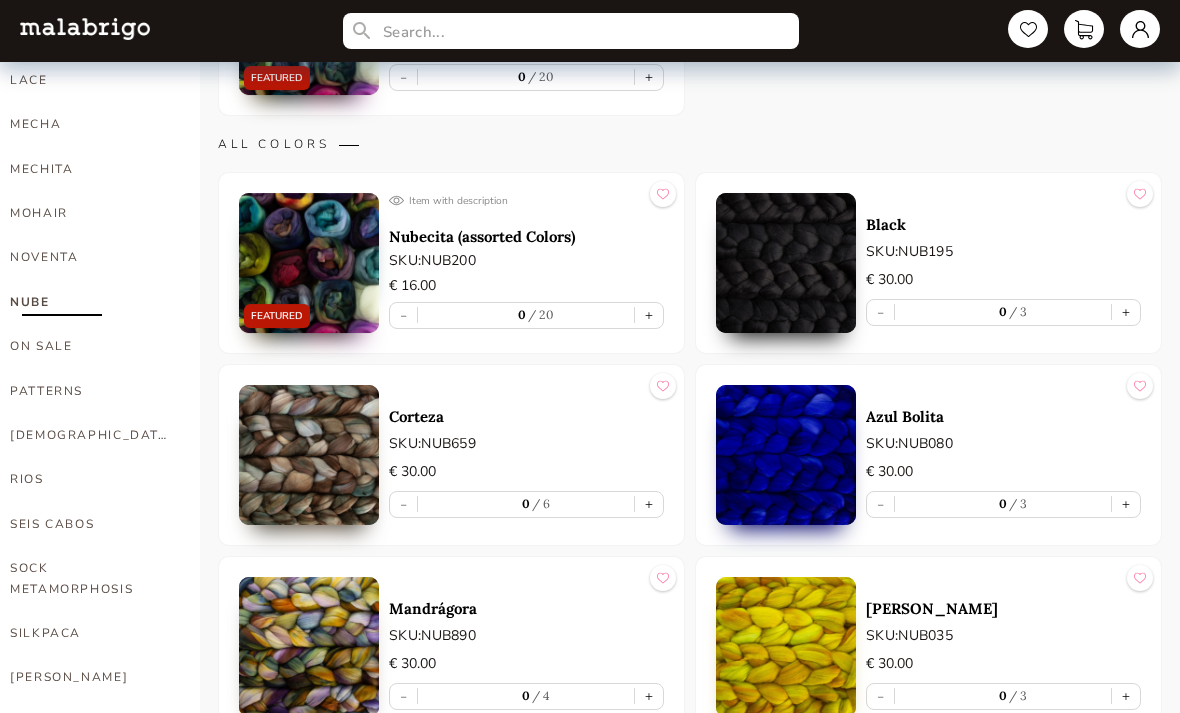 click at bounding box center [309, 456] 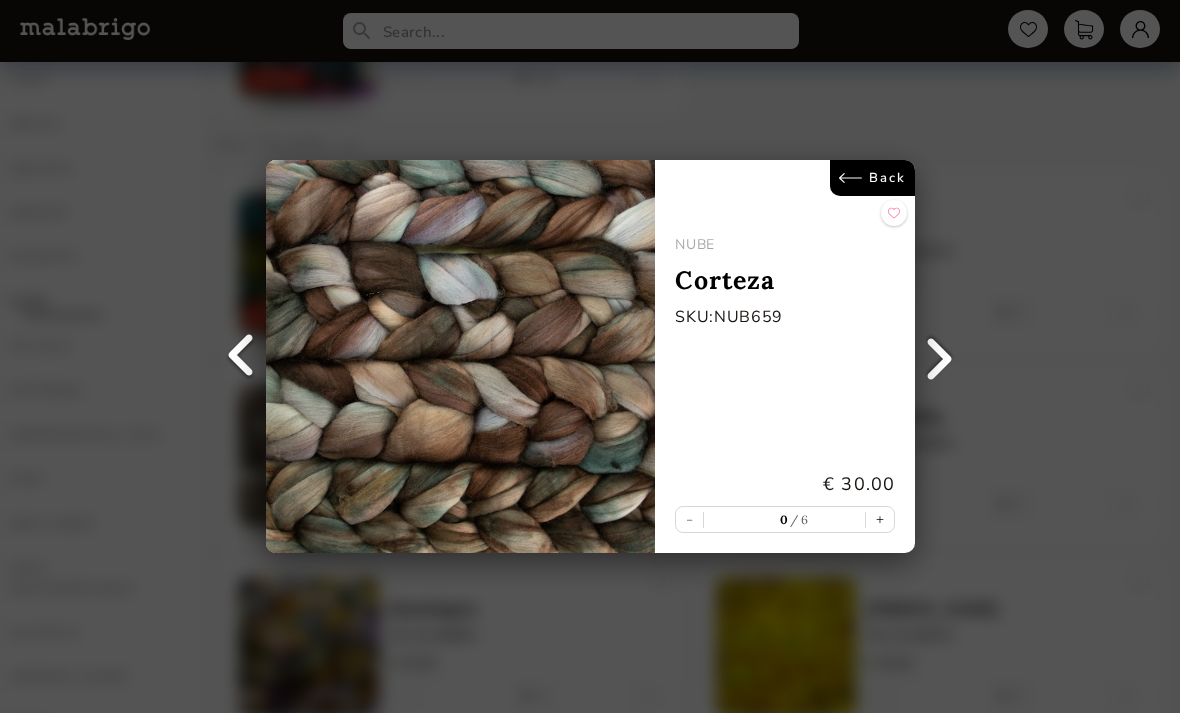 click on "Back NUBE Corteza SKU:  NUB659 €   30.00 - 0 6 +" at bounding box center (590, 356) 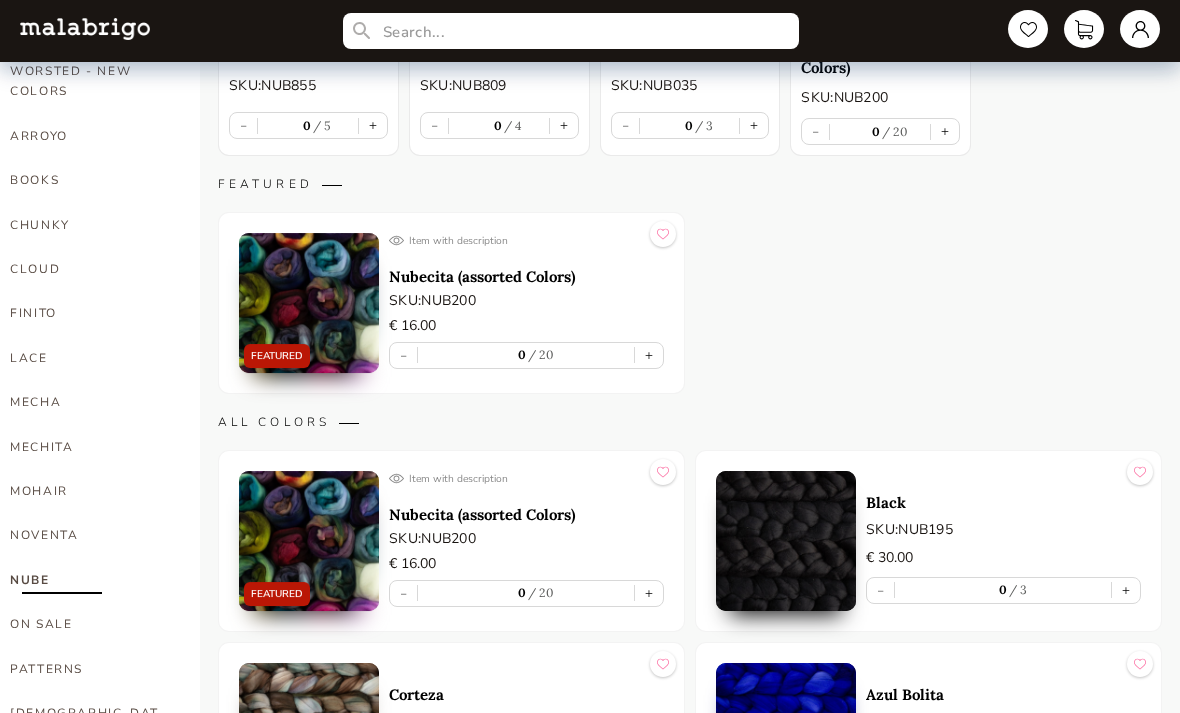 scroll, scrollTop: 549, scrollLeft: 0, axis: vertical 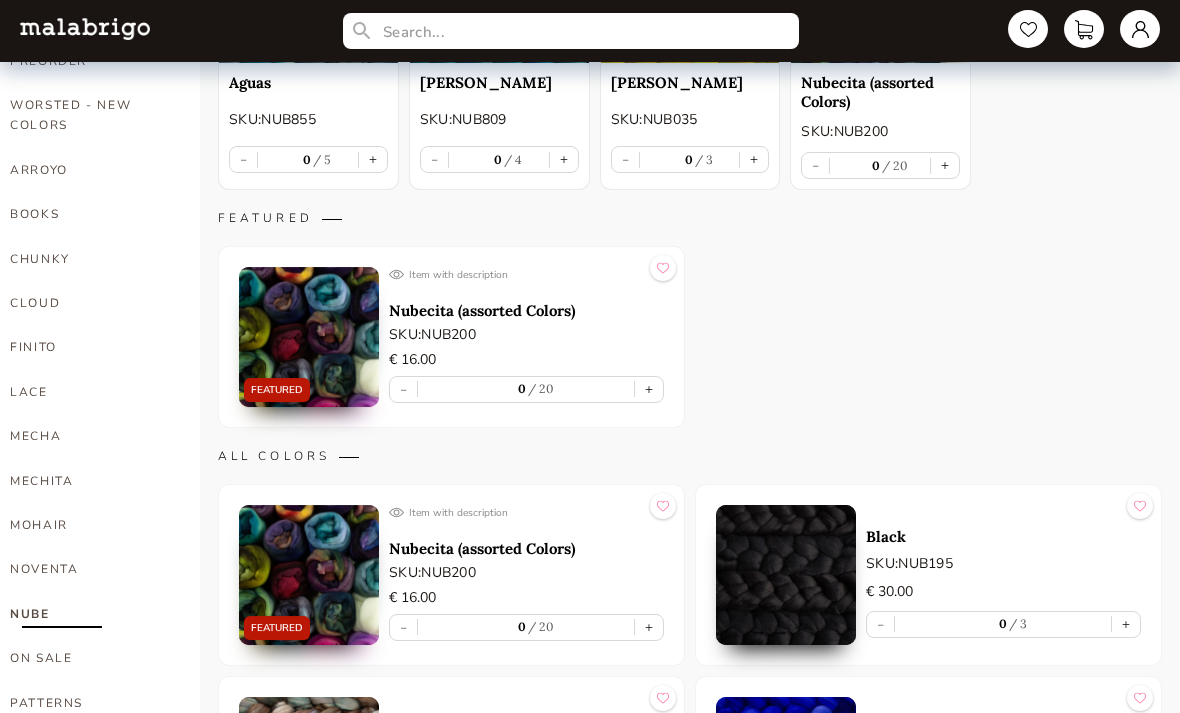 click at bounding box center [309, 337] 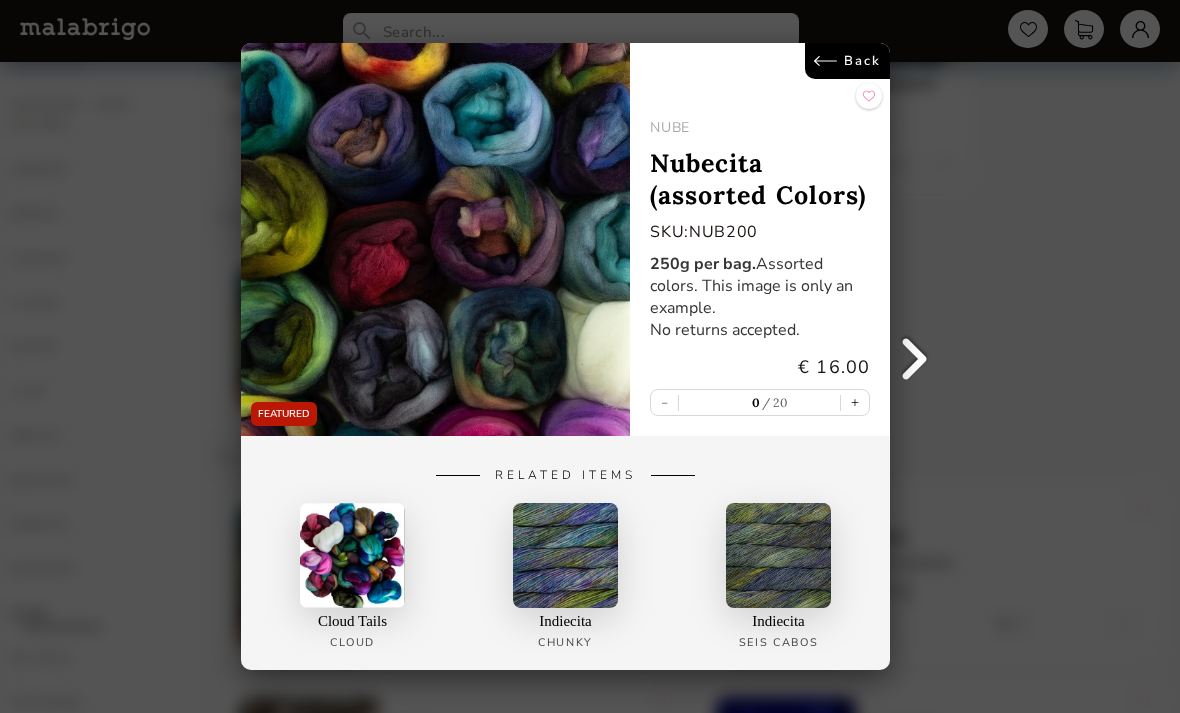 click on "FEATURED Back NUBE Nubecita (assorted Colors) SKU:  NUB200 250g per bag.  Assorted colors. This image is only an example.
No returns accepted.
€   16.00 - 0 20 + Related Items Cloud Tails Cloud Indiecita Chunky Indiecita SEIS CABOS" at bounding box center (590, 356) 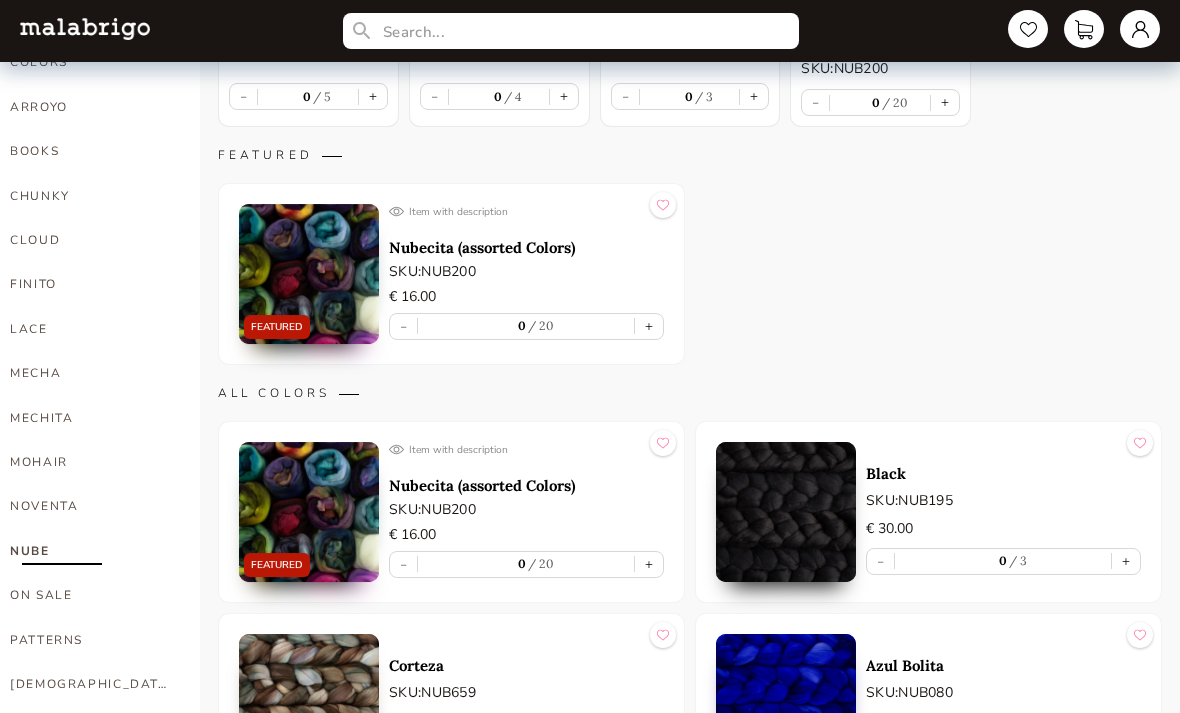 scroll, scrollTop: 609, scrollLeft: 0, axis: vertical 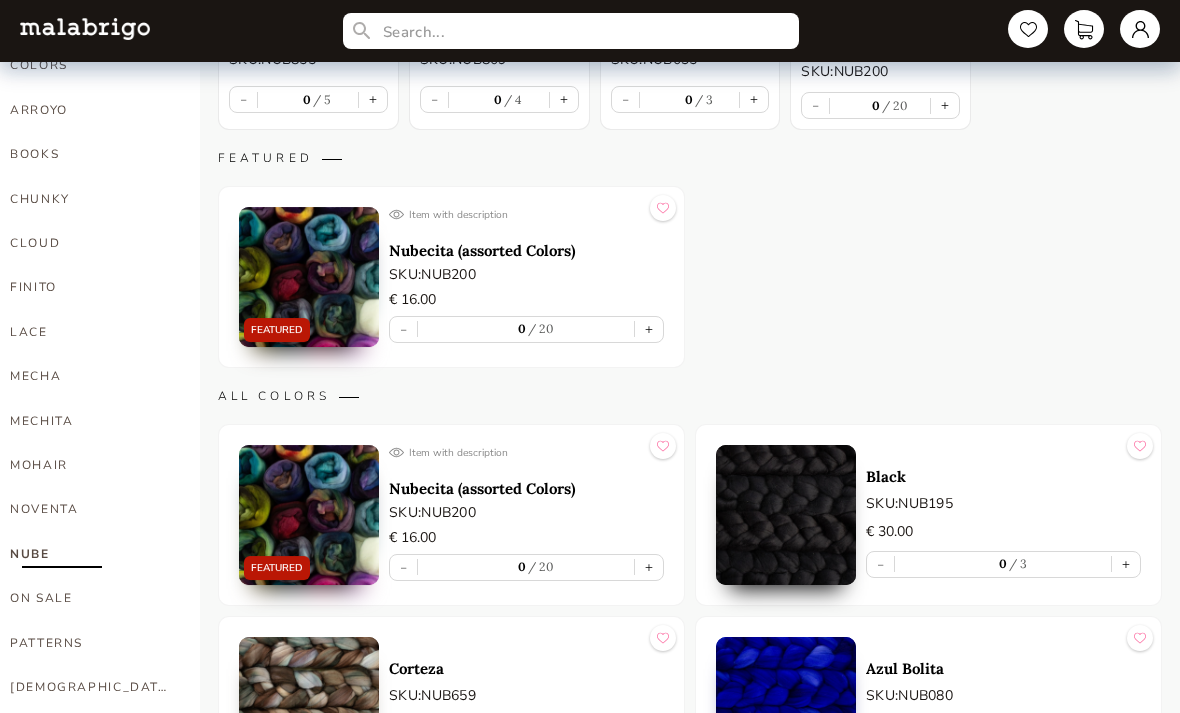 click on "ON SALE" at bounding box center [90, 598] 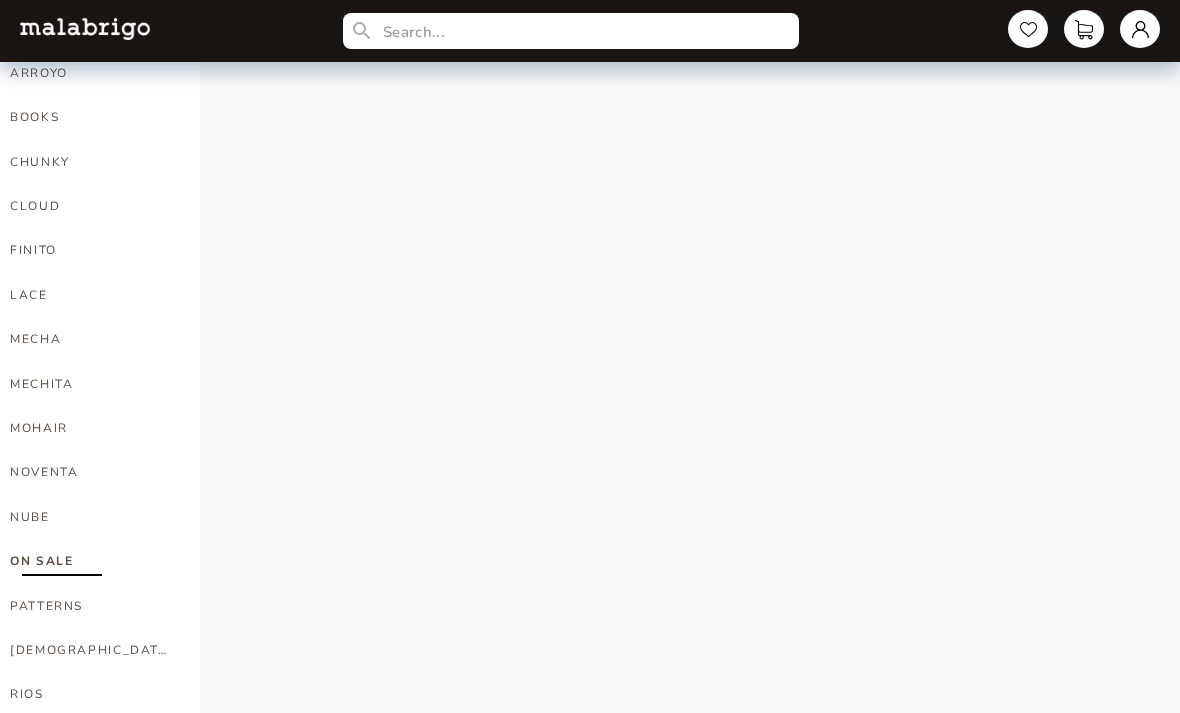 scroll, scrollTop: 659, scrollLeft: 0, axis: vertical 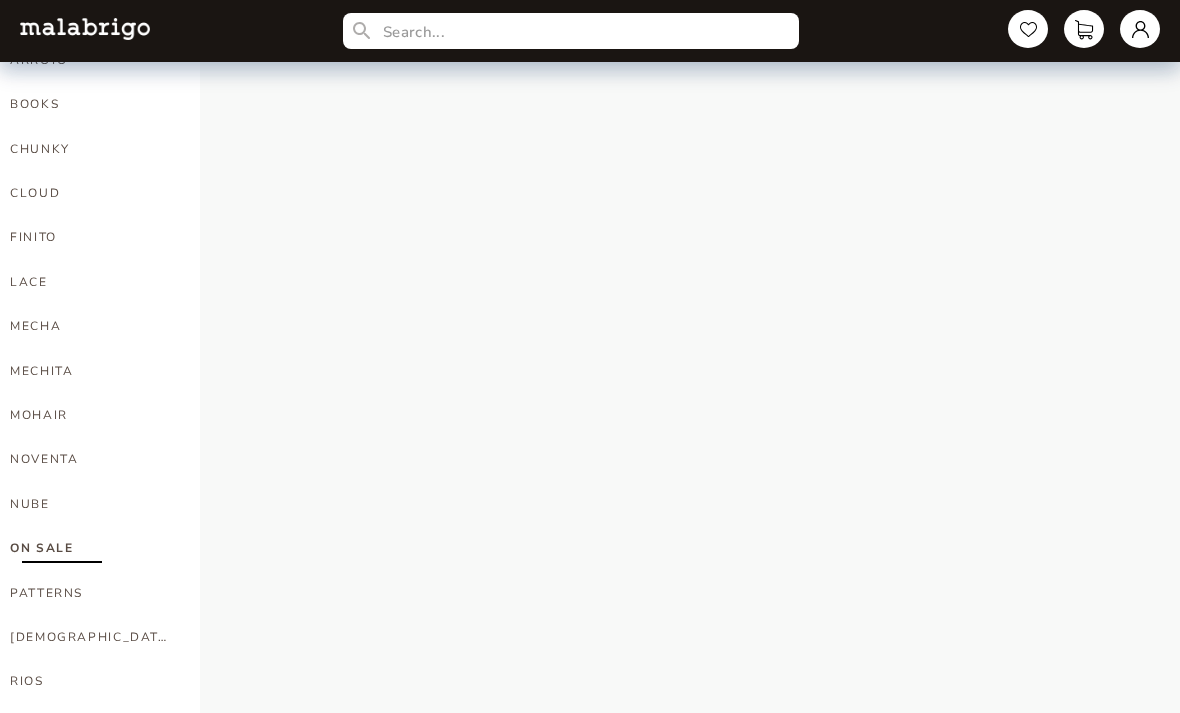 click on "PATTERNS" at bounding box center (90, 593) 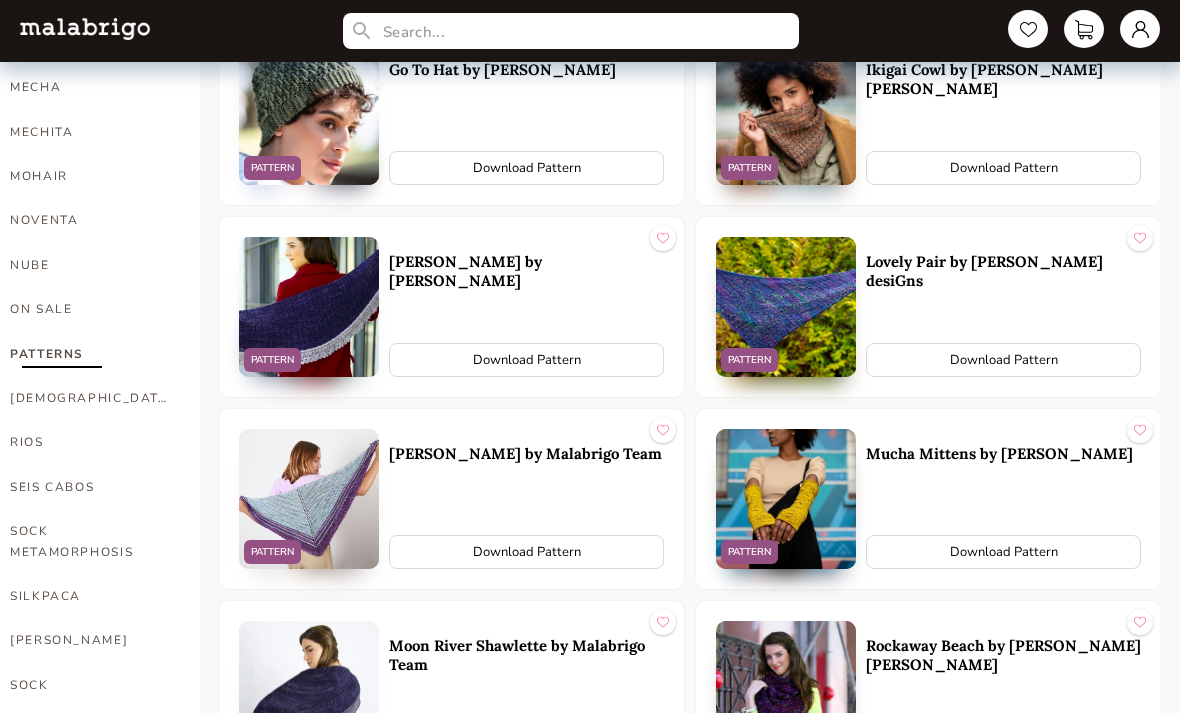 scroll, scrollTop: 1168, scrollLeft: 0, axis: vertical 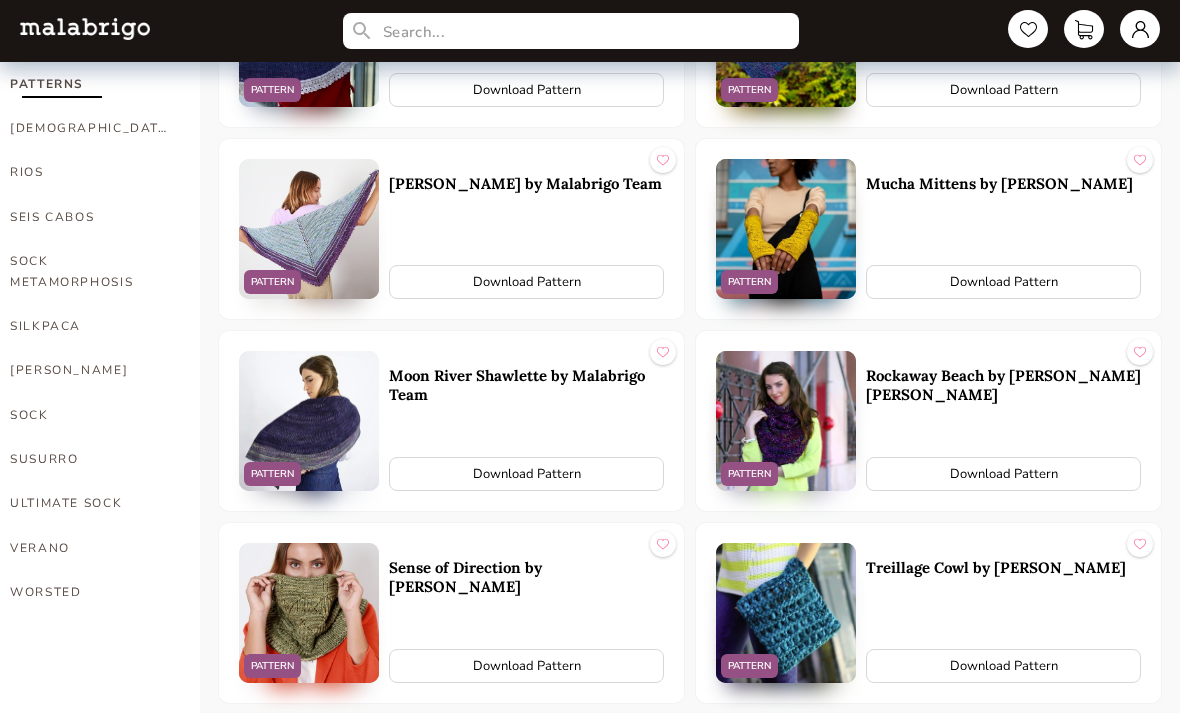 click on "Download Pattern" at bounding box center (526, 666) 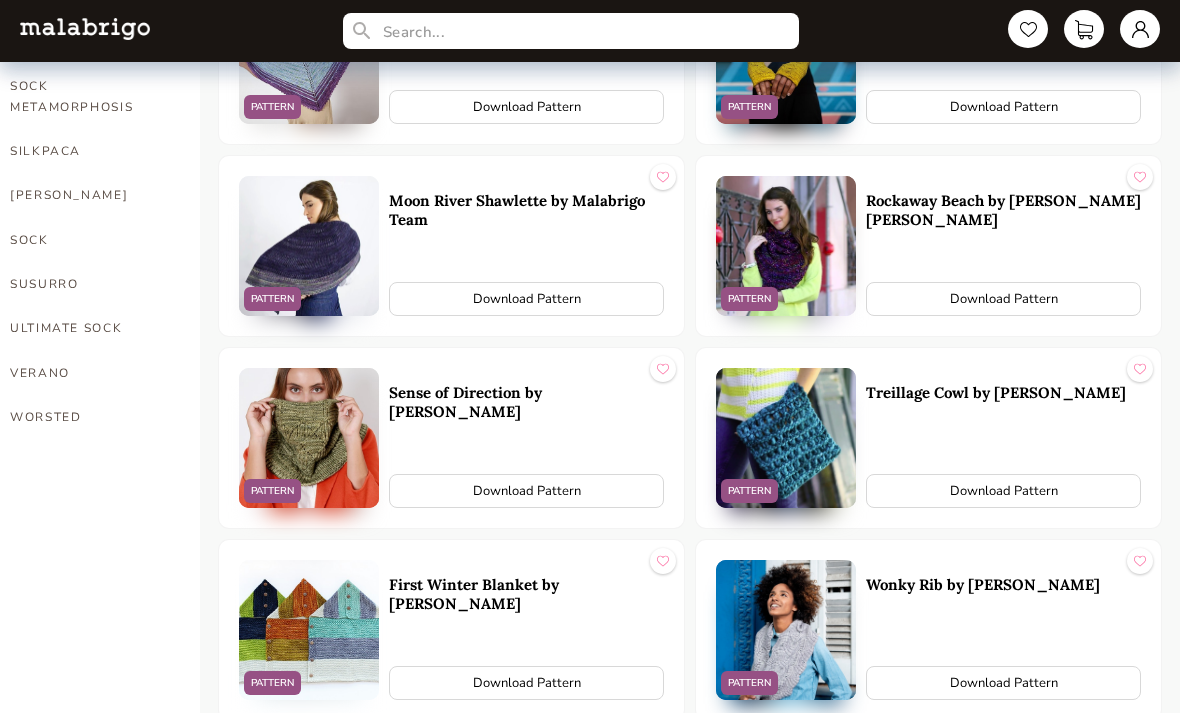 scroll, scrollTop: 1532, scrollLeft: 0, axis: vertical 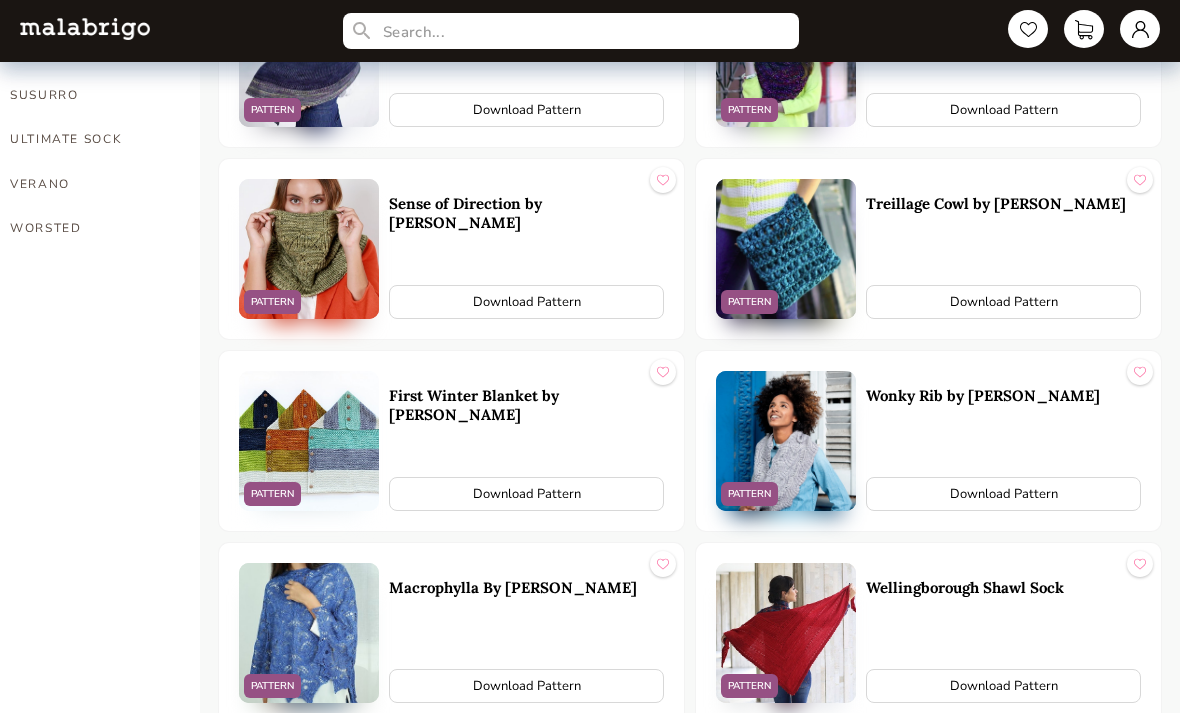 click on "PATTERN" at bounding box center (272, 494) 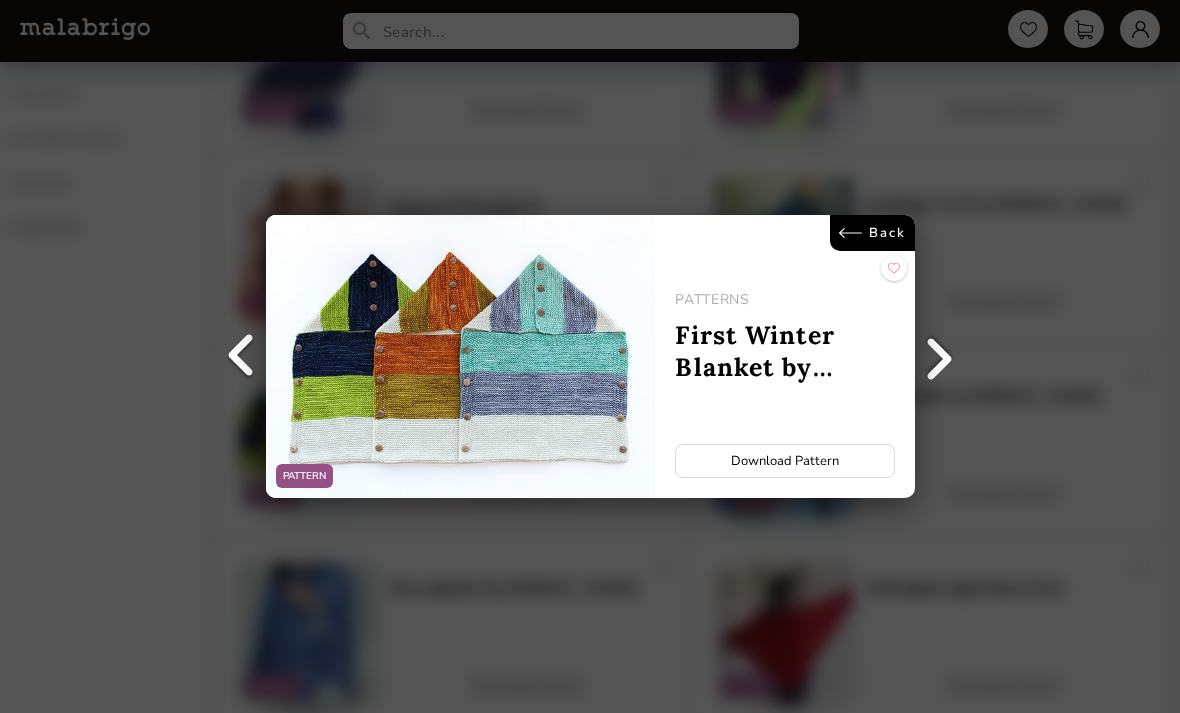 click on "PATTERNS First Winter Blanket by Malabrigo Download Pattern" at bounding box center [785, 356] 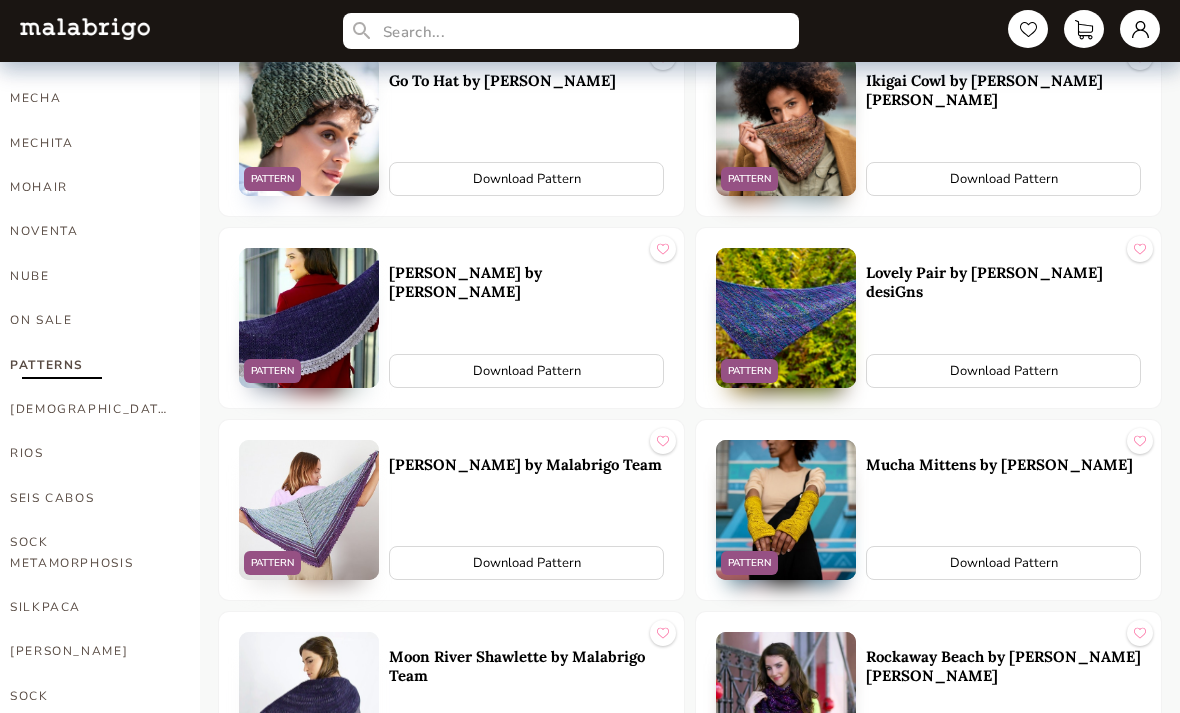 scroll, scrollTop: 888, scrollLeft: 0, axis: vertical 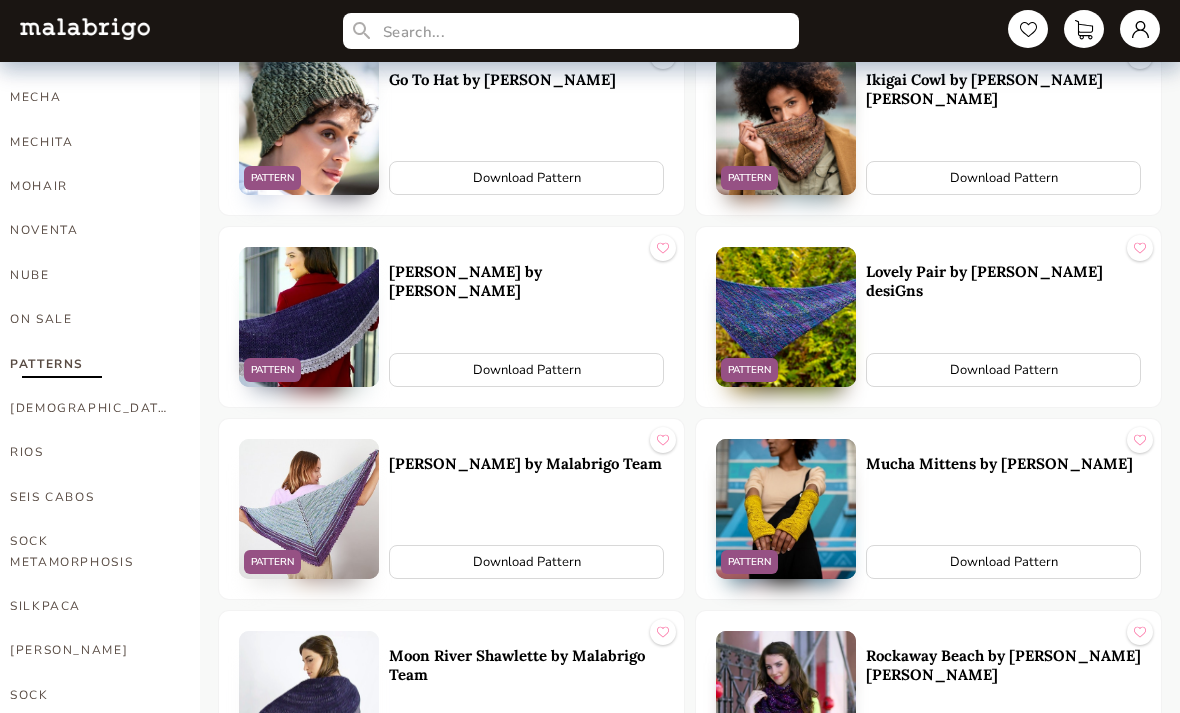 click on "[DEMOGRAPHIC_DATA]" at bounding box center [90, 408] 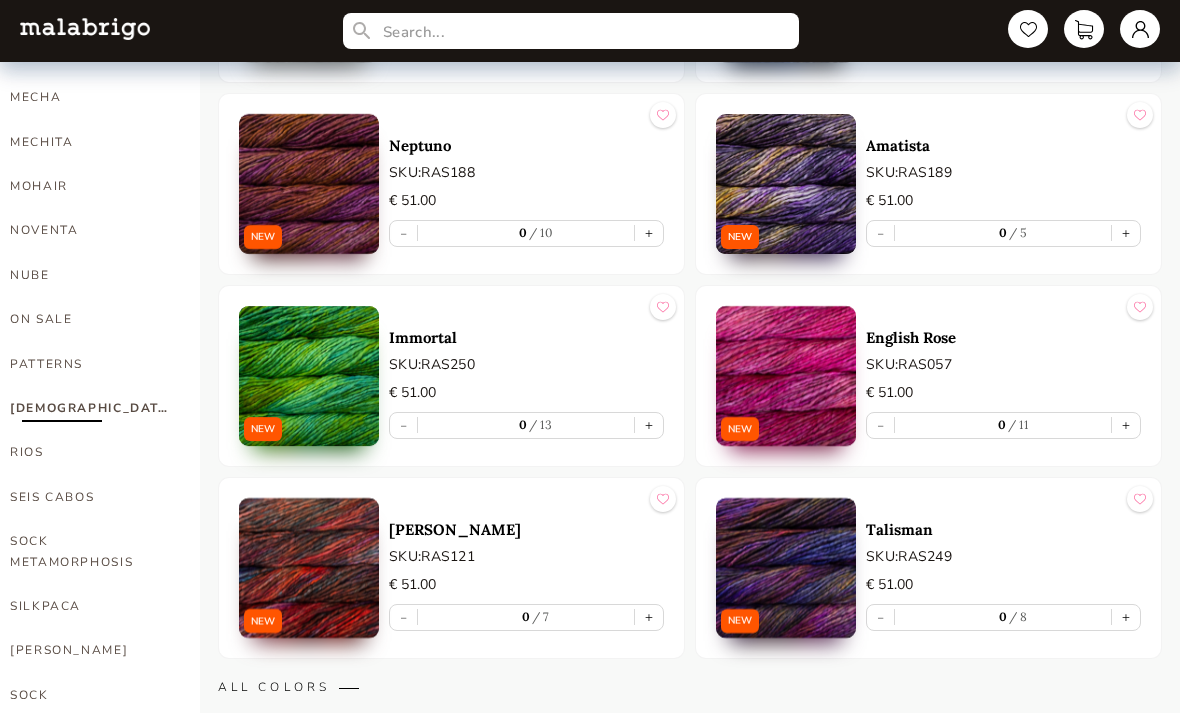 click on "RIOS" at bounding box center [90, 452] 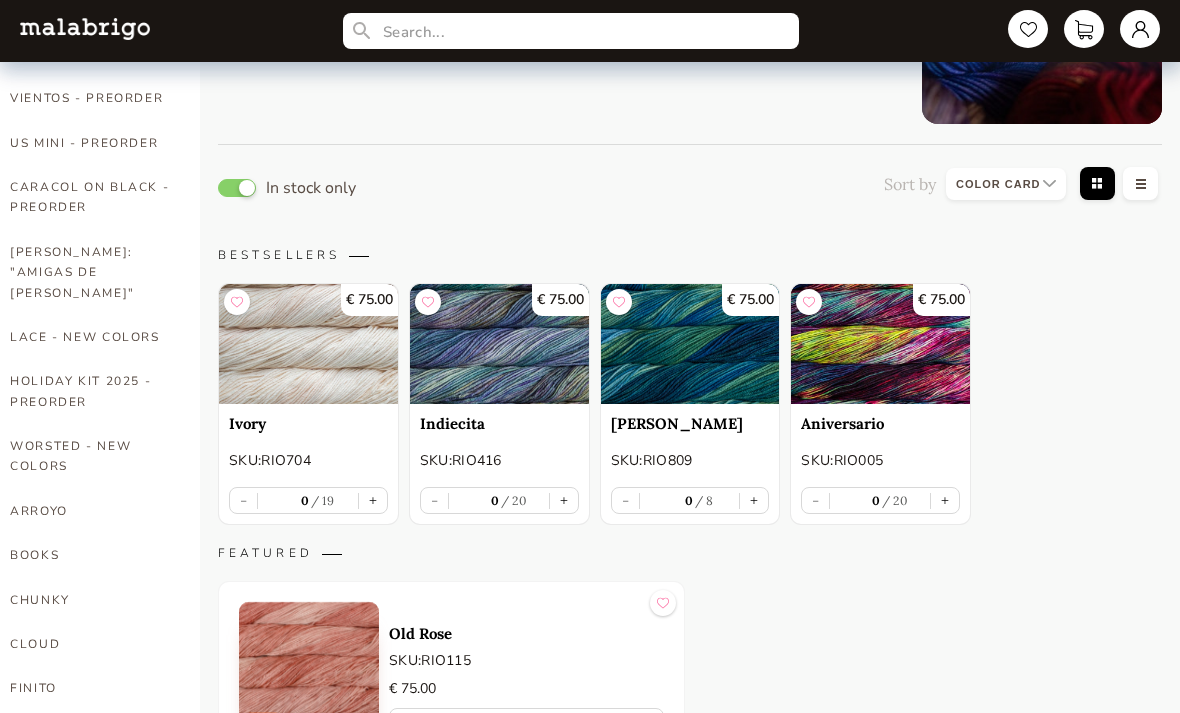 scroll, scrollTop: 157, scrollLeft: 0, axis: vertical 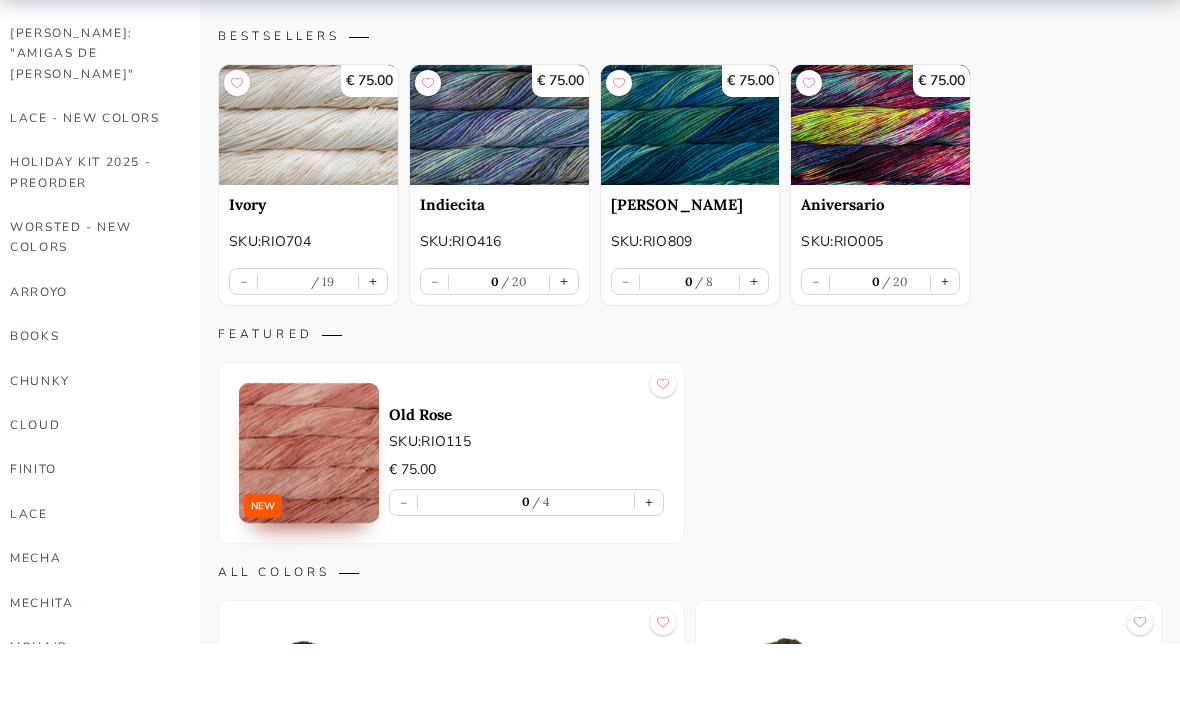 click at bounding box center [880, 194] 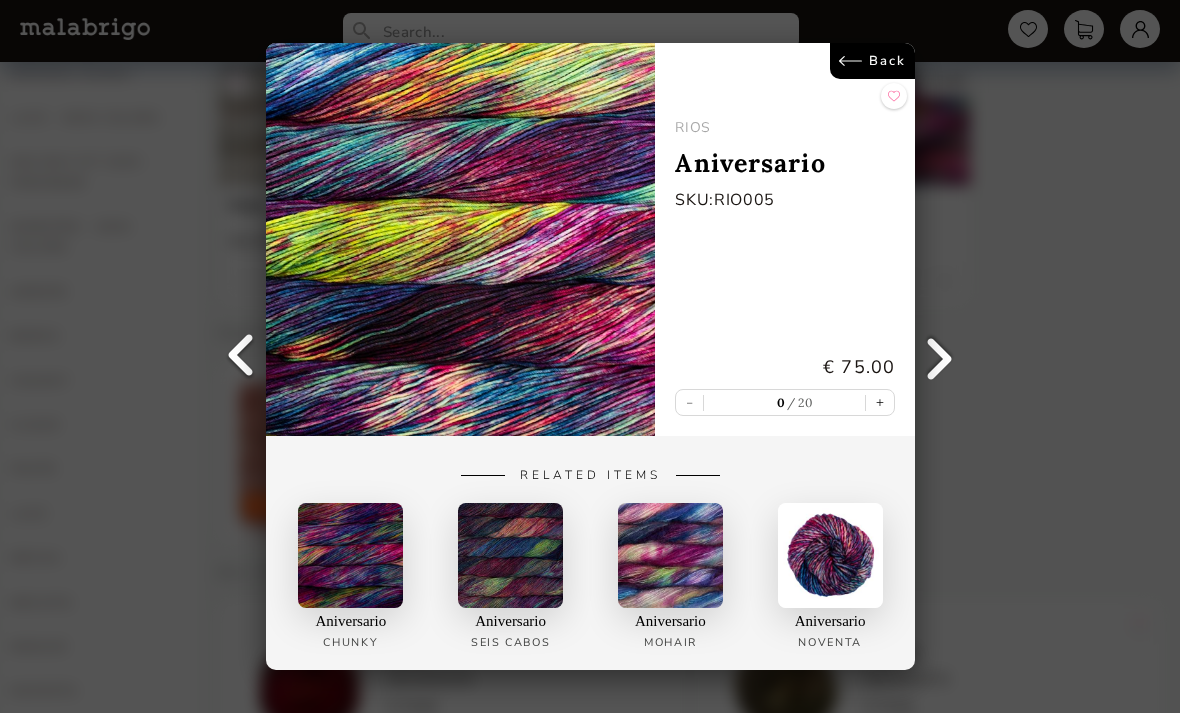 scroll, scrollTop: 424, scrollLeft: 0, axis: vertical 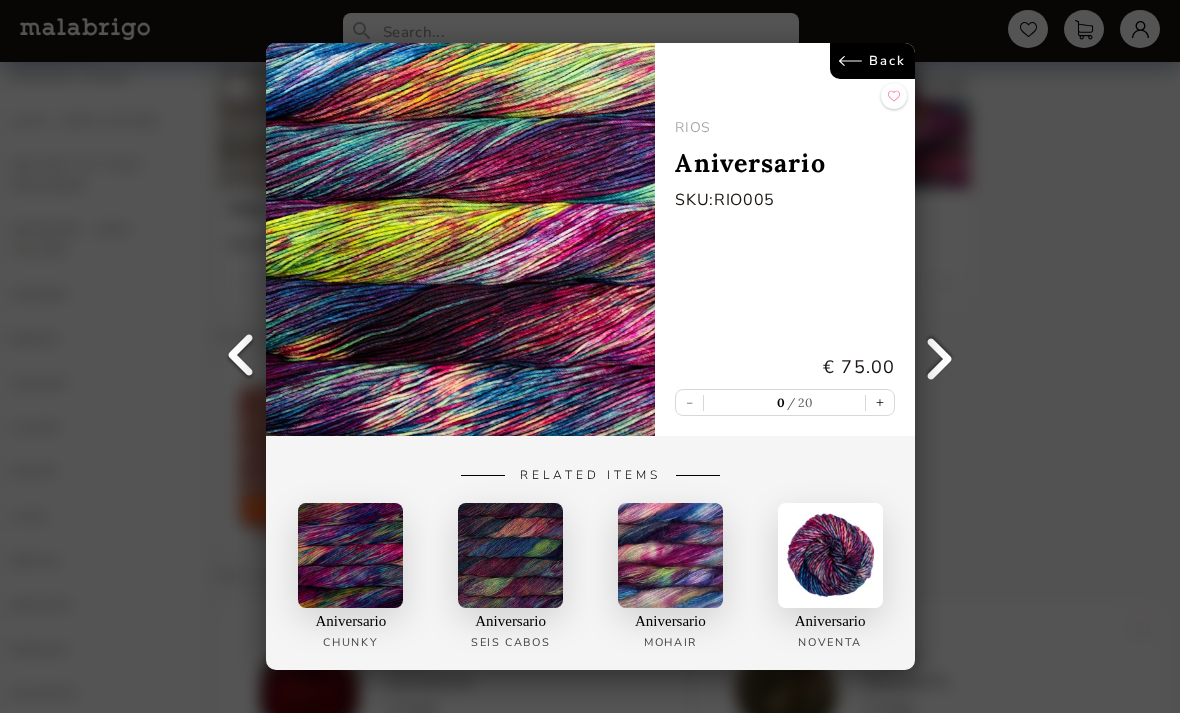 click at bounding box center [669, 555] 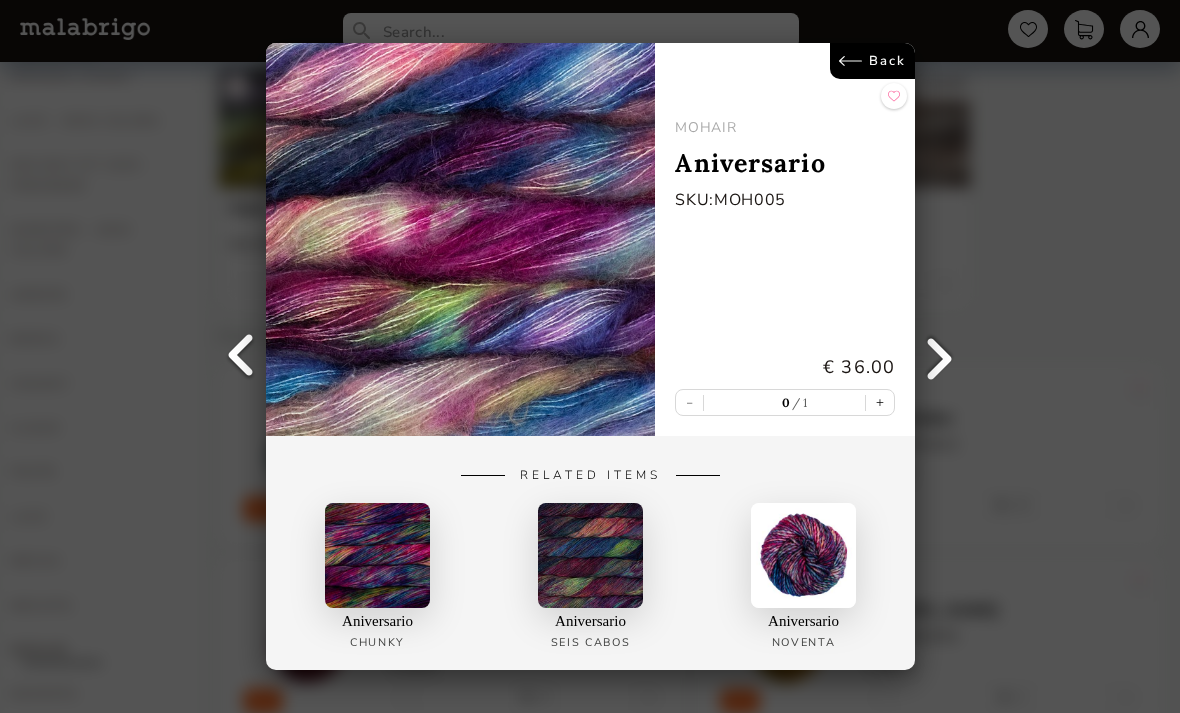 click on "Back MOHAIR Aniversario SKU:  MOH005 €   36.00 - 0 1 + Related Items Aniversario Chunky Aniversario SEIS CABOS Aniversario Noventa" at bounding box center [590, 356] 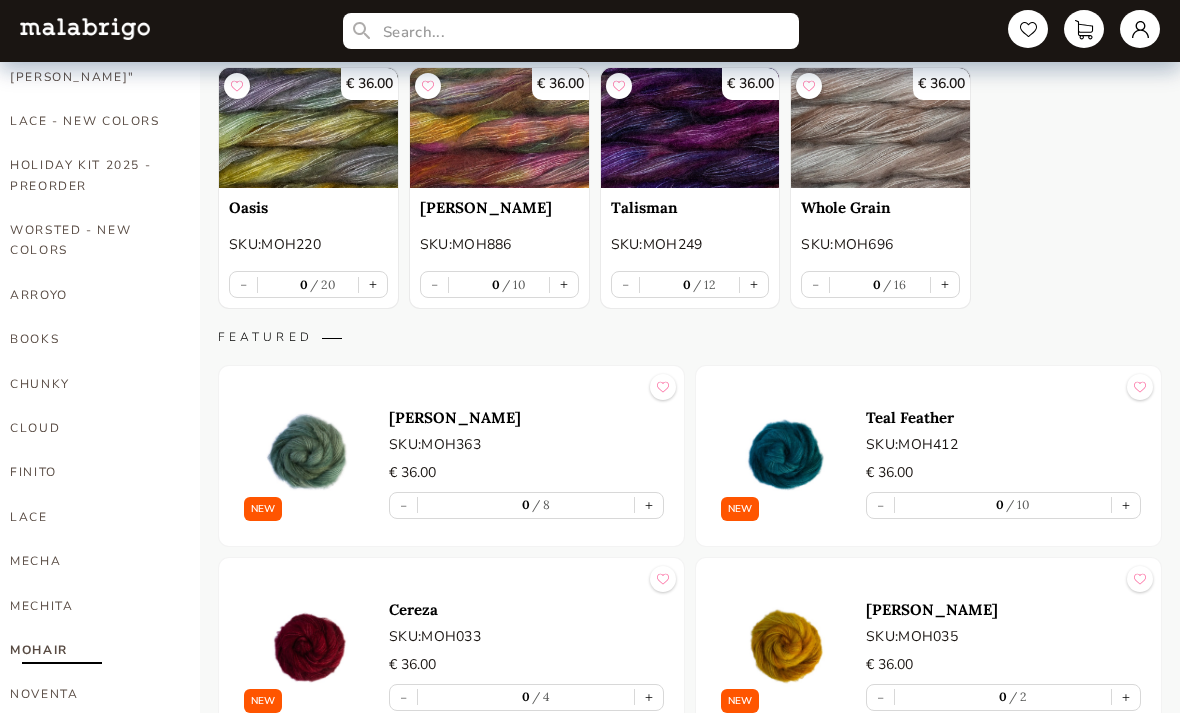 click on "NOVENTA" at bounding box center [90, 694] 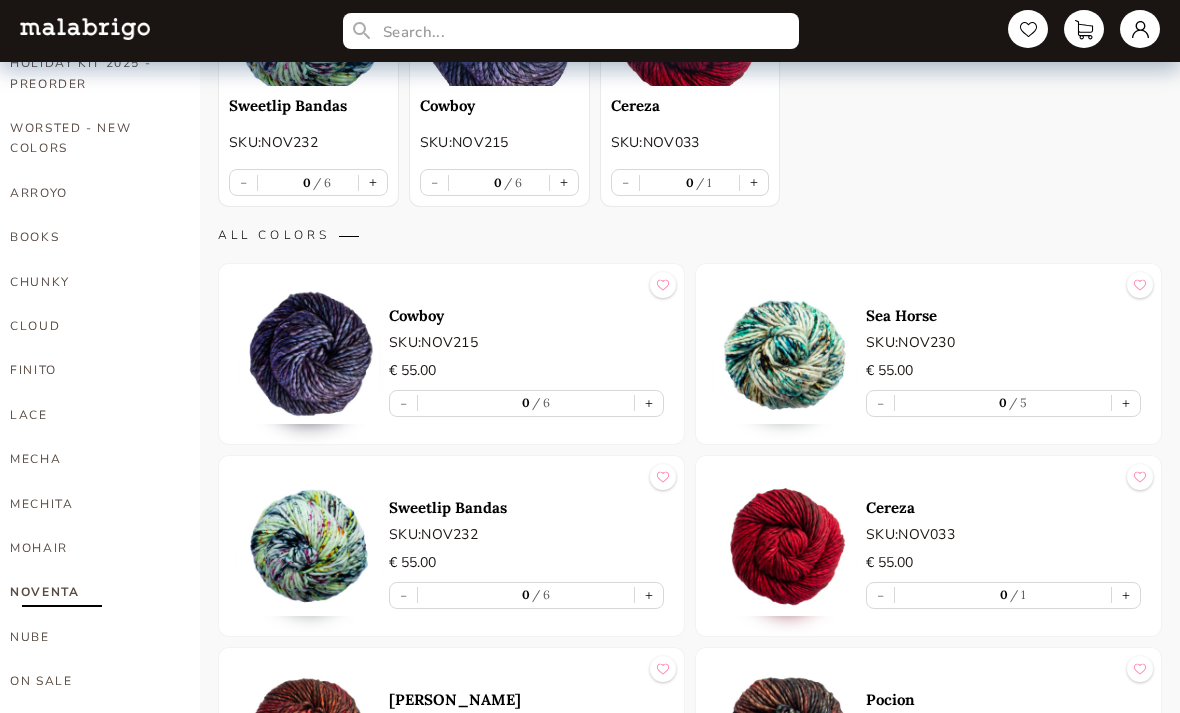 scroll, scrollTop: 525, scrollLeft: 0, axis: vertical 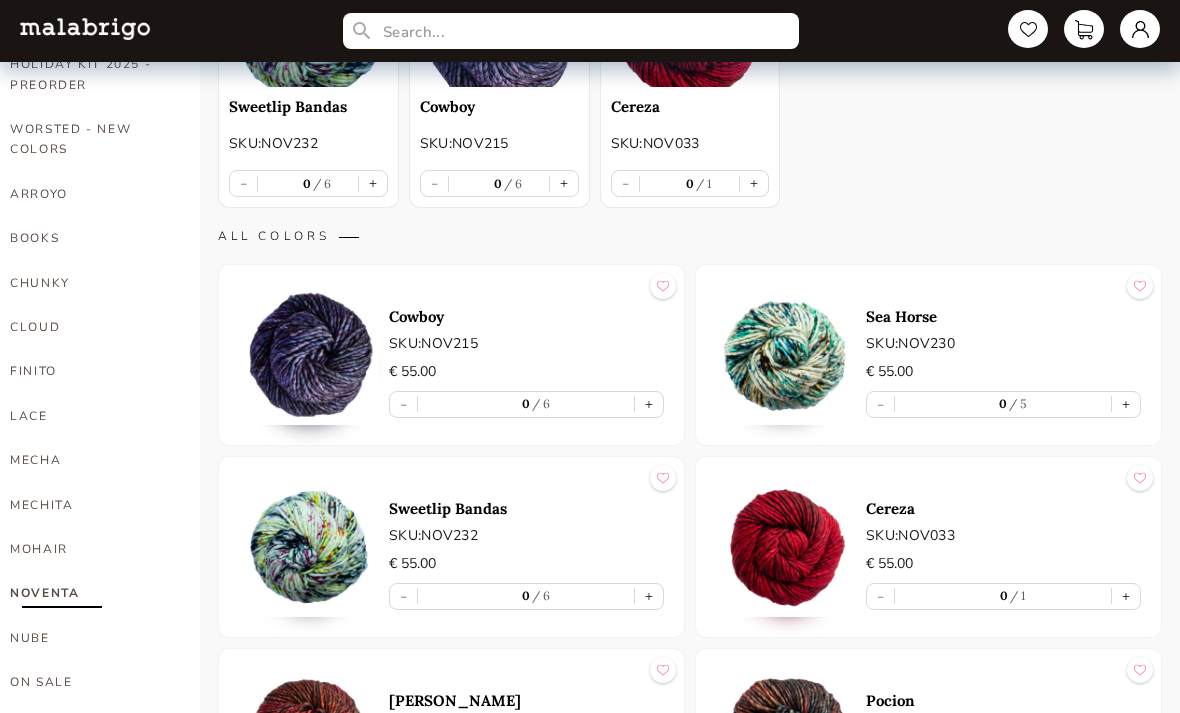 click on "NUBE" at bounding box center [90, 638] 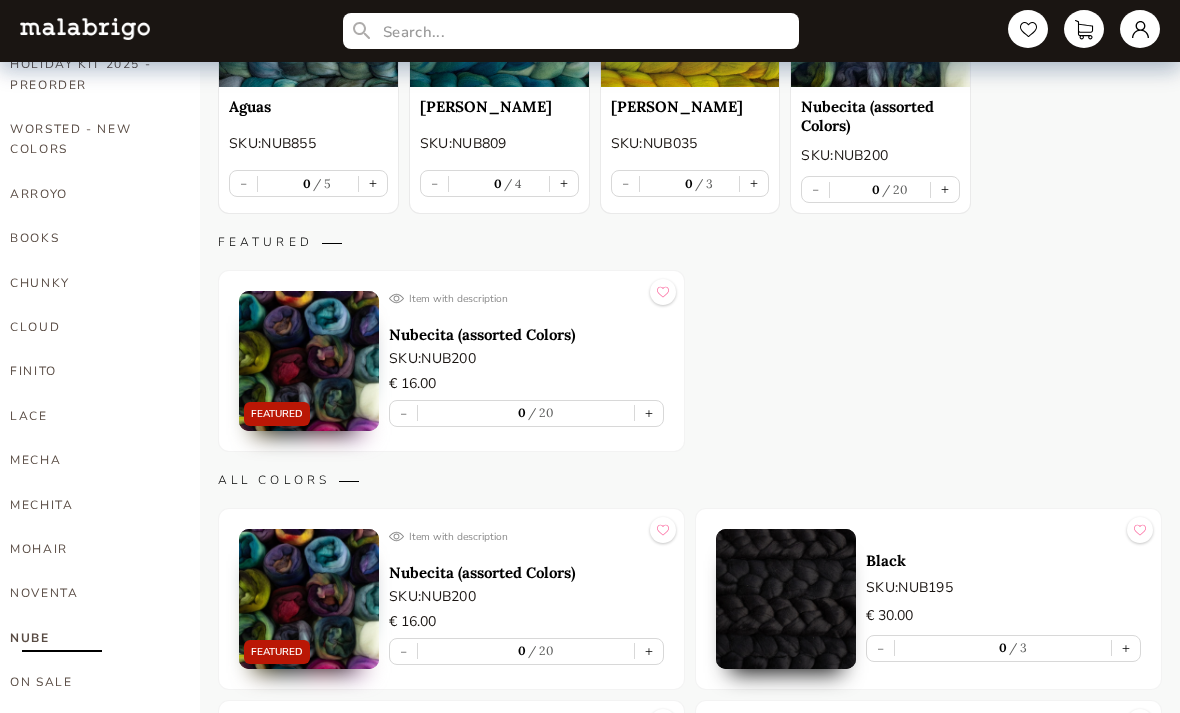 click on "ON SALE" at bounding box center (90, 682) 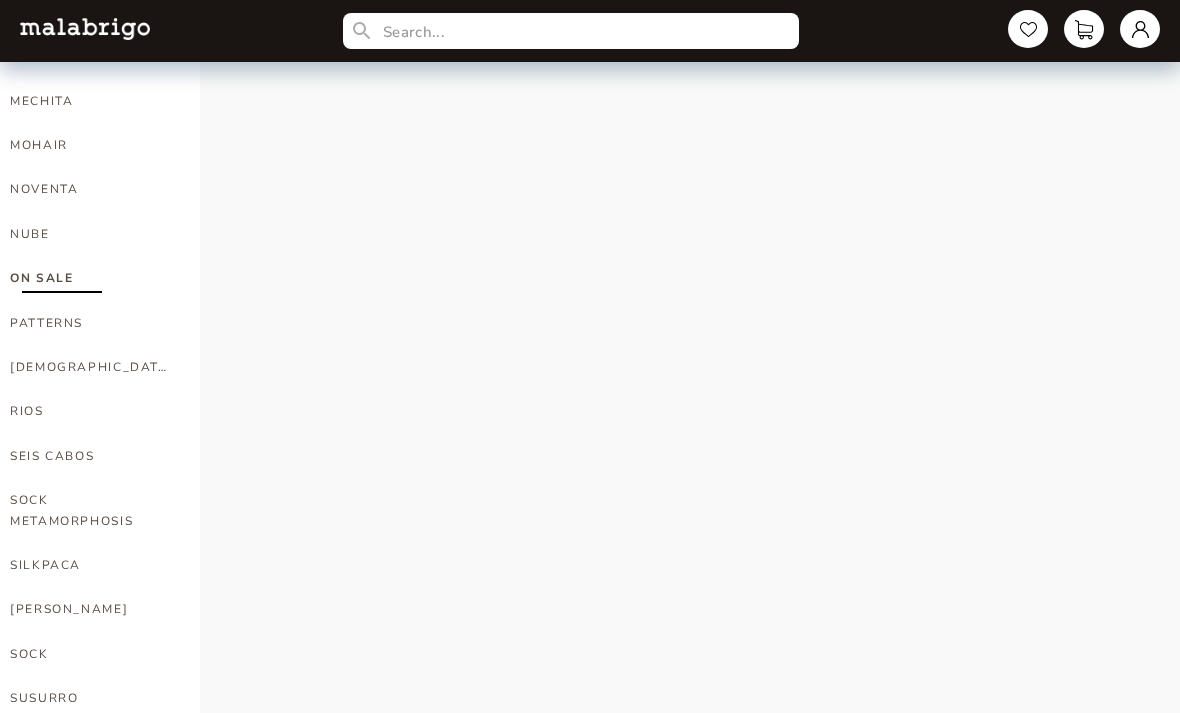scroll, scrollTop: 972, scrollLeft: 0, axis: vertical 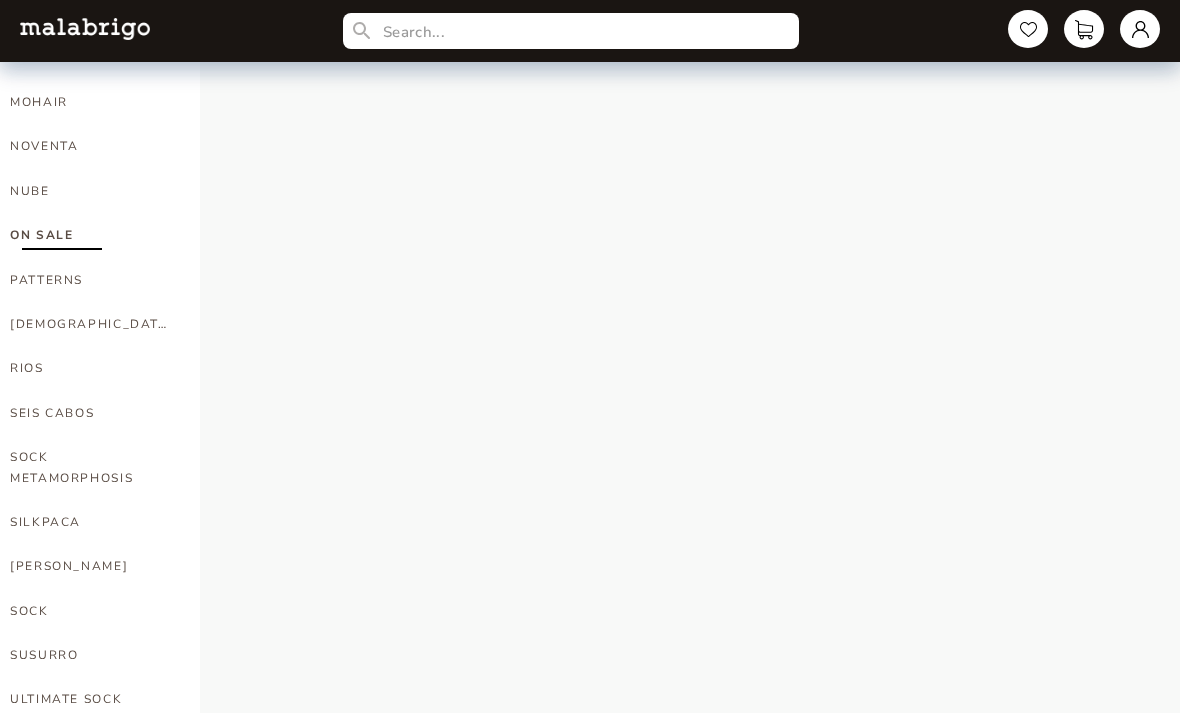 click on "SEIS CABOS" at bounding box center [90, 413] 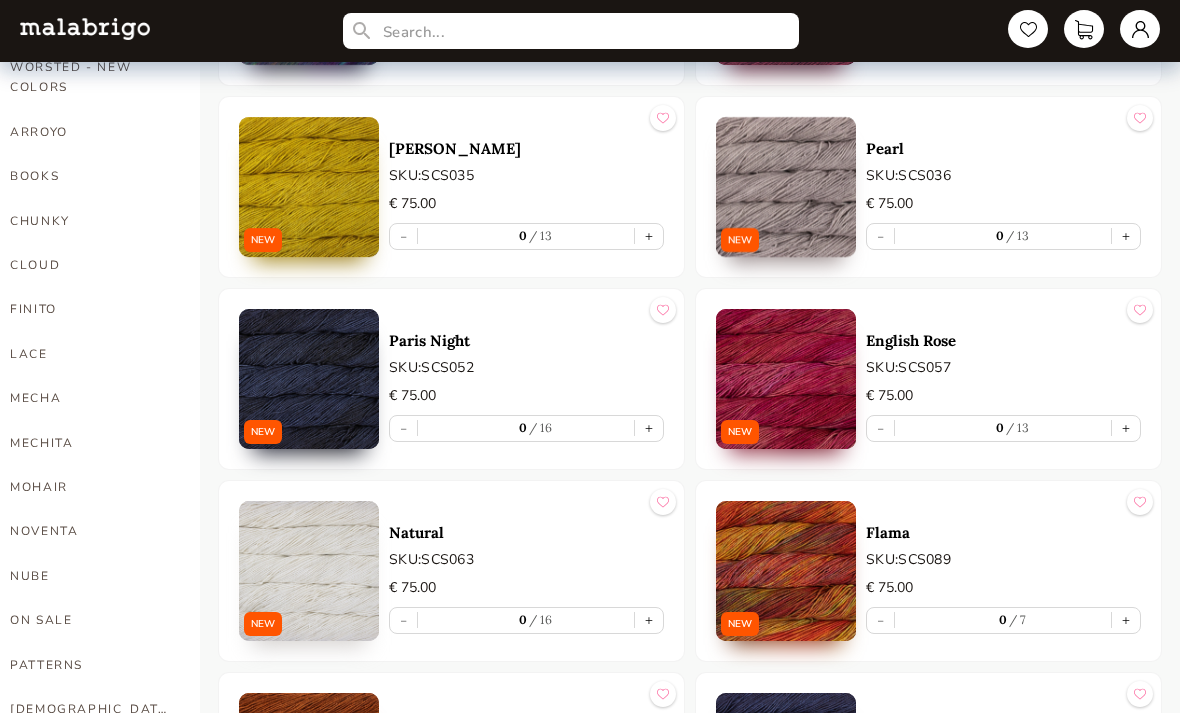 scroll, scrollTop: 665, scrollLeft: 0, axis: vertical 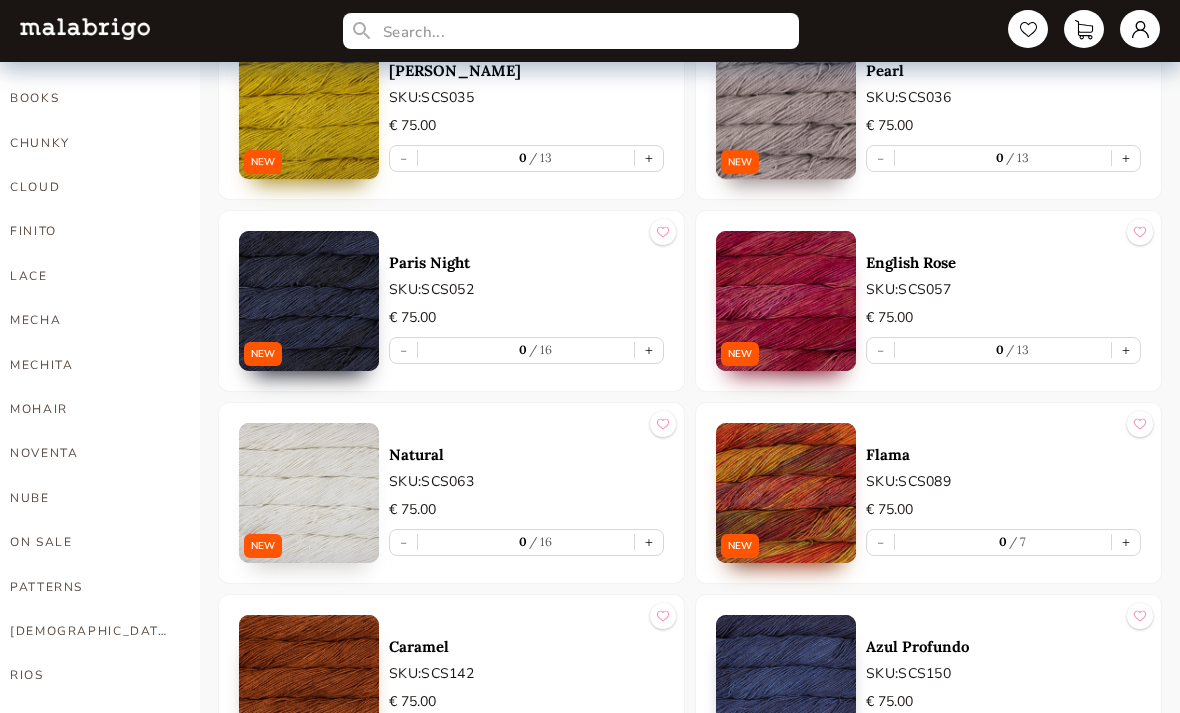 click on "SOCK METAMORPHOSIS" at bounding box center (90, 774) 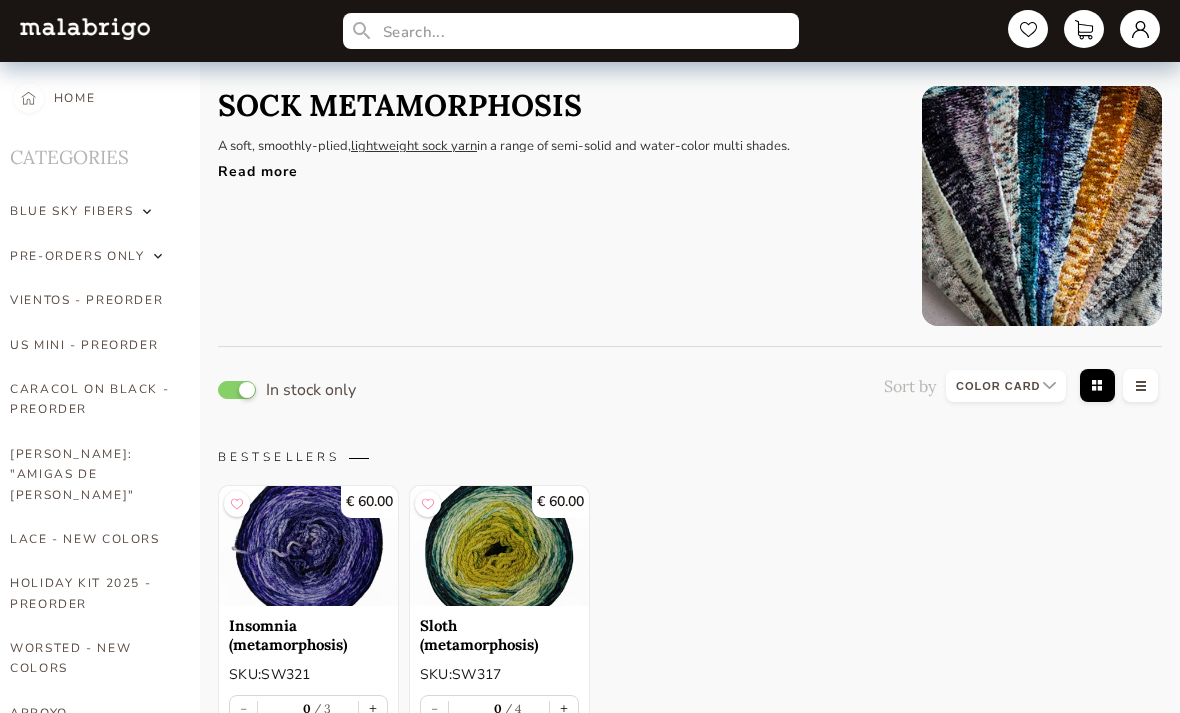scroll, scrollTop: 0, scrollLeft: 0, axis: both 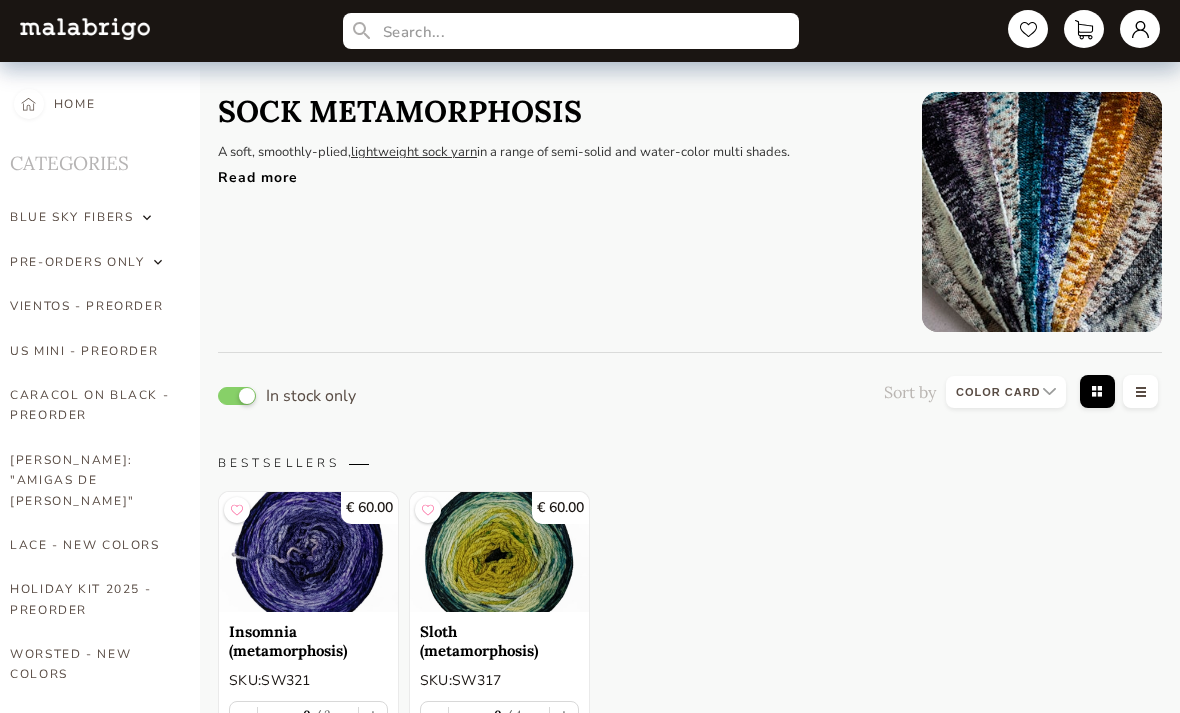 click on "Read more" at bounding box center (555, 172) 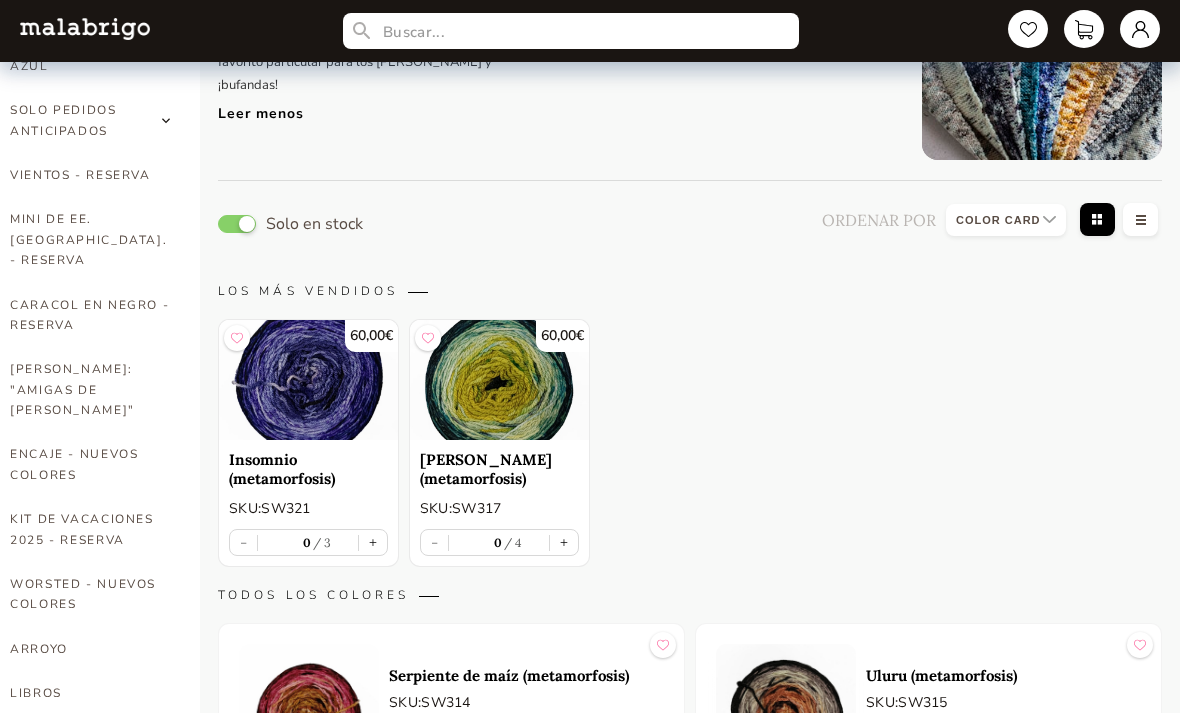 scroll, scrollTop: 40, scrollLeft: 0, axis: vertical 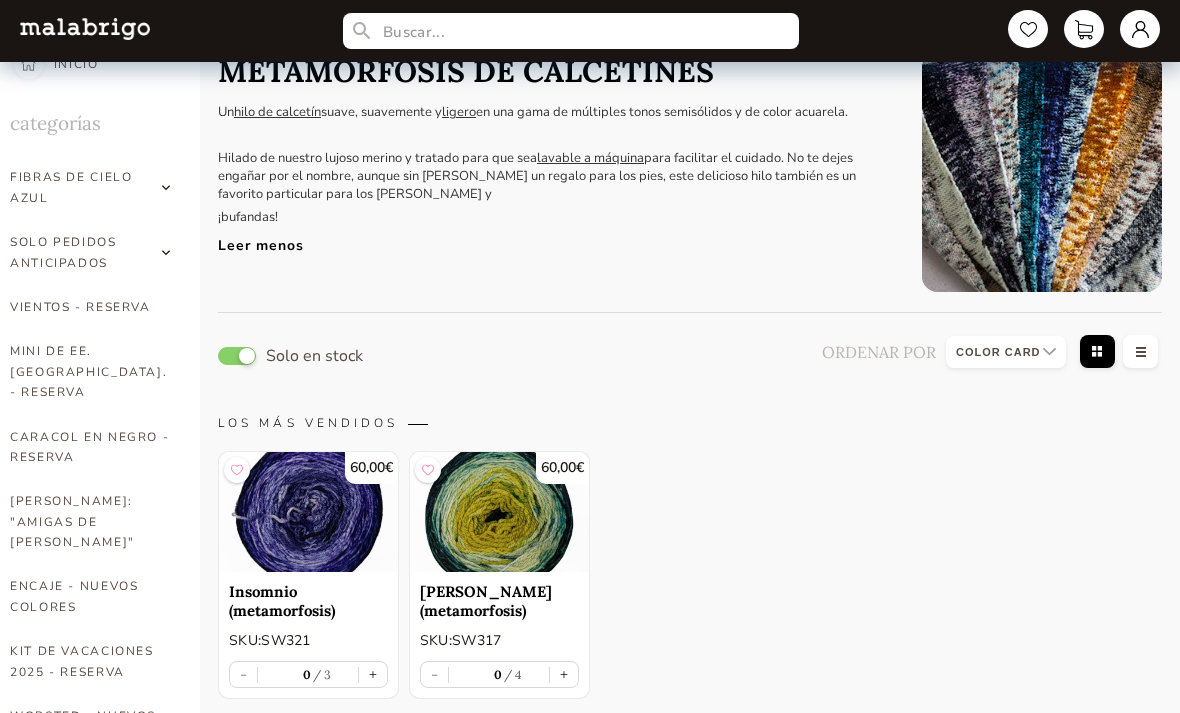 click at bounding box center (308, 512) 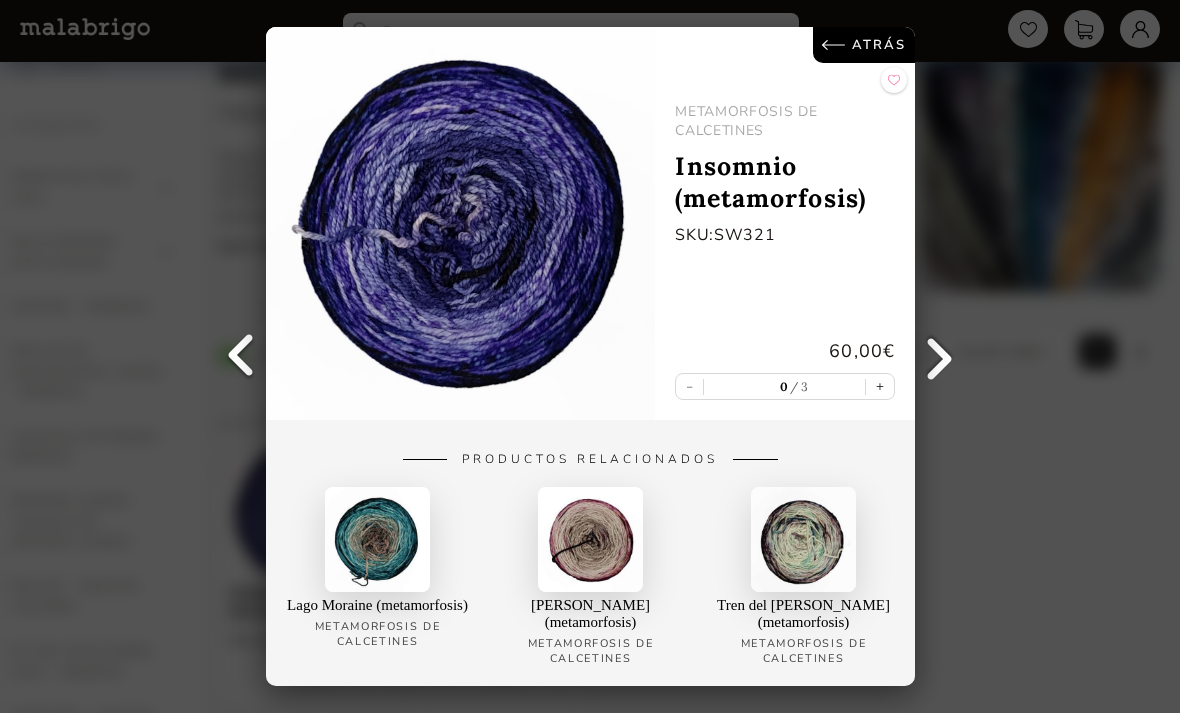 click on "ATRÁS METAMORFOSIS DE CALCETINES  Insomnio (metamorfosis) SKU:  SW321 60,00  € - 0 3 + Productos relacionados Lago Moraine (metamorfosis) METAMORFOSIS DE CALCETINES Rosa Jaipur (metamorfosis) METAMORFOSIS DE CALCETINES Tren del alma (metamorfosis) METAMORFOSIS DE CALCETINES" at bounding box center (590, 356) 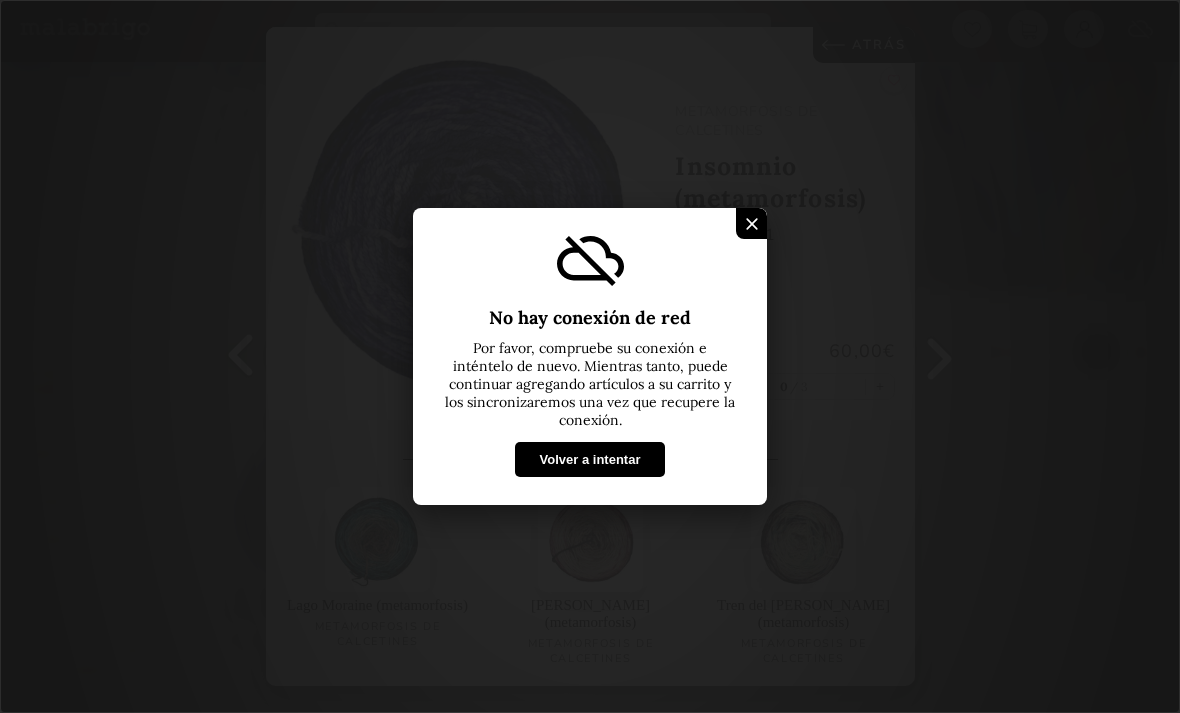 click at bounding box center [752, 223] 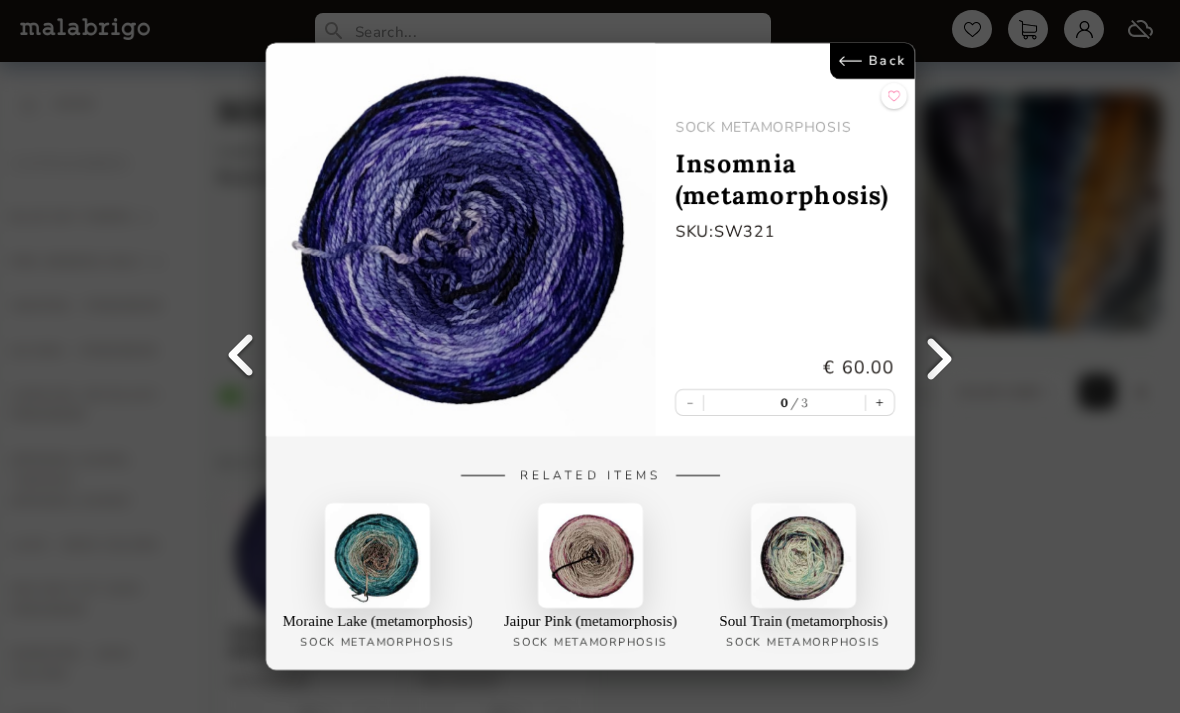 select on "INDEX" 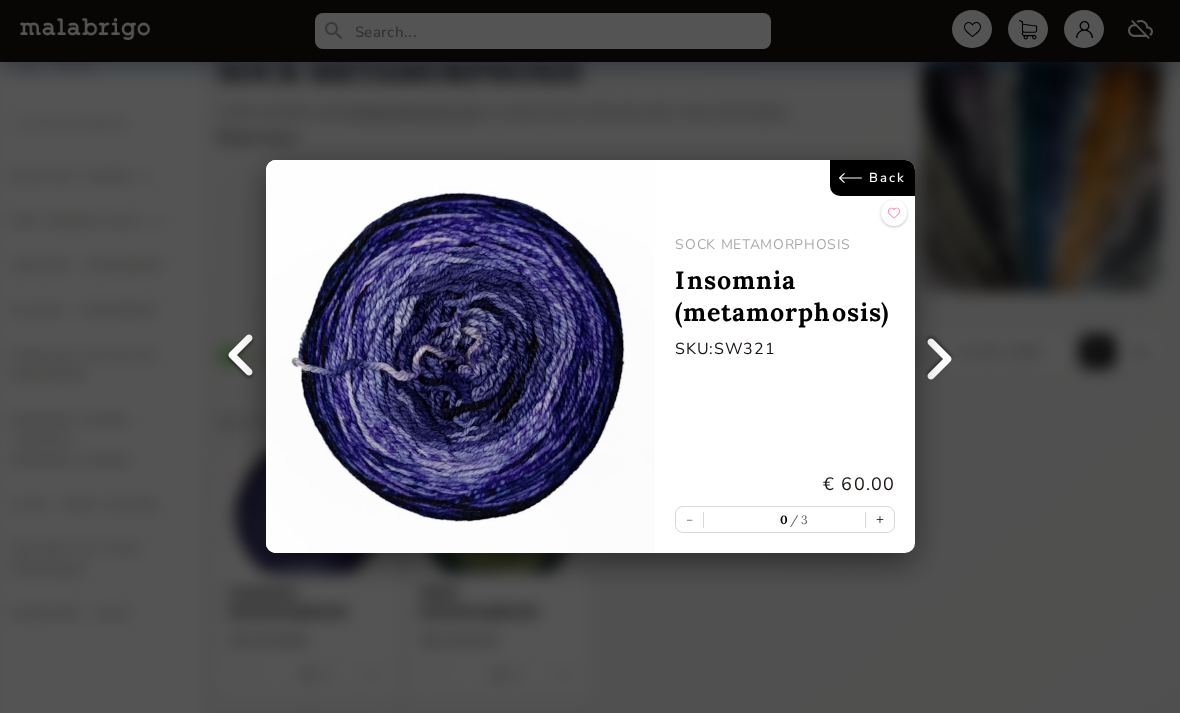 select on "INDEX" 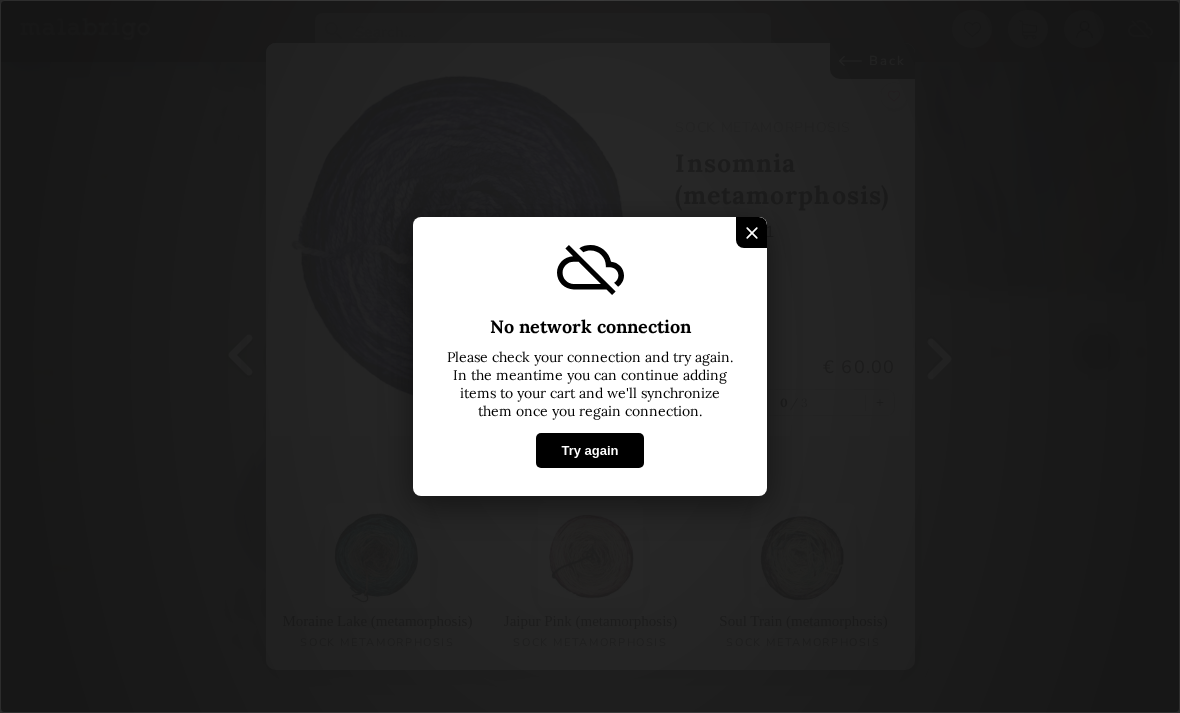 click at bounding box center [751, 232] 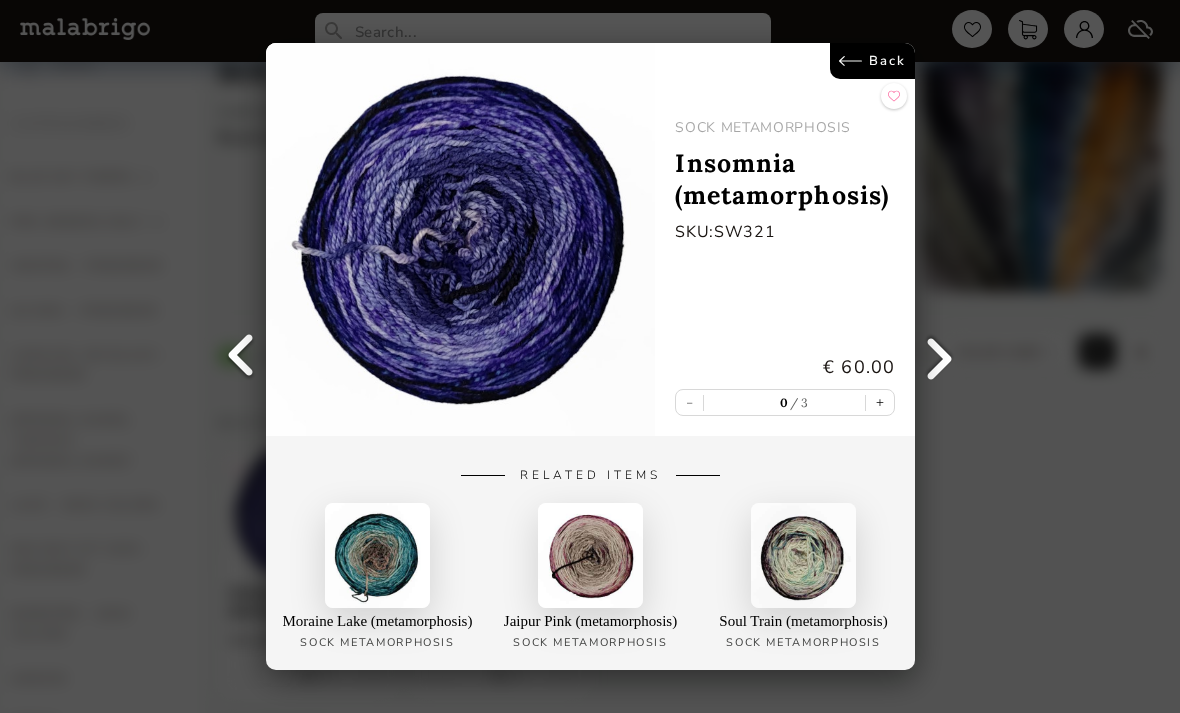 click on "Back SOCK METAMORPHOSIS Insomnia  (metamorphosis) SKU:  SW321 €   60.00 - 0 3 + Related Items Moraine Lake  (metamorphosis) SOCK METAMORPHOSIS Jaipur Pink  (metamorphosis) SOCK METAMORPHOSIS Soul Train  (metamorphosis) SOCK METAMORPHOSIS" at bounding box center [590, 356] 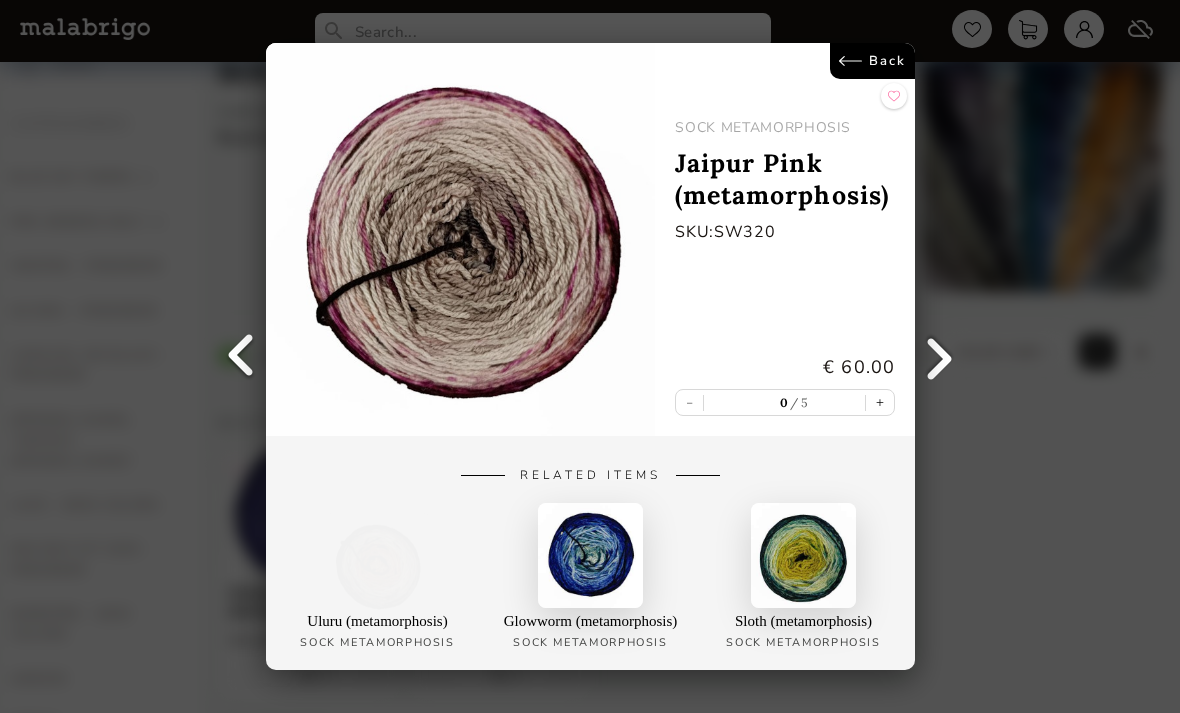 click on "Back" at bounding box center (872, 61) 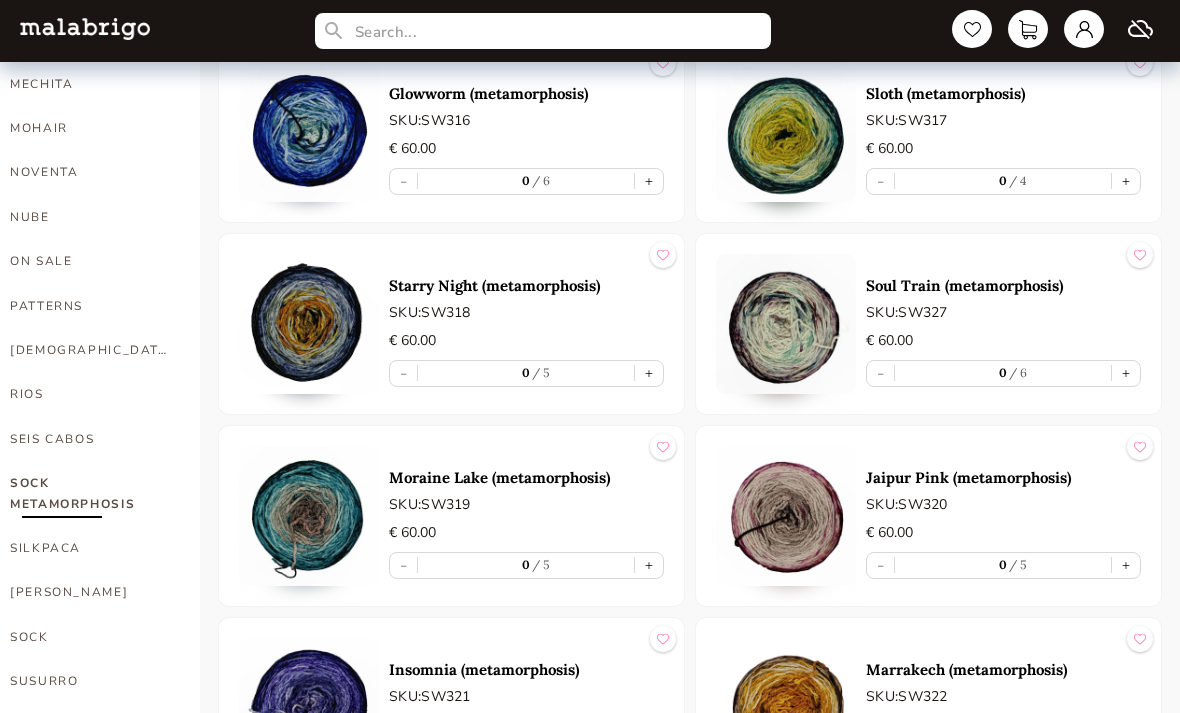 scroll, scrollTop: 946, scrollLeft: 0, axis: vertical 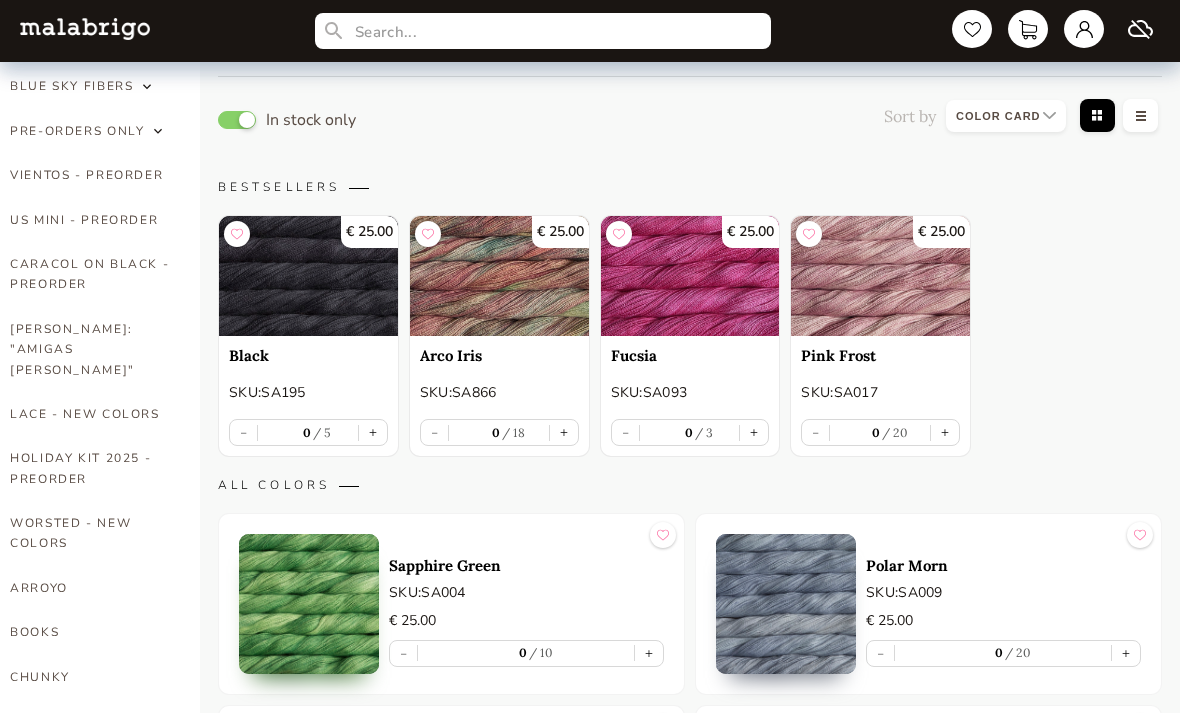 click at bounding box center (499, 277) 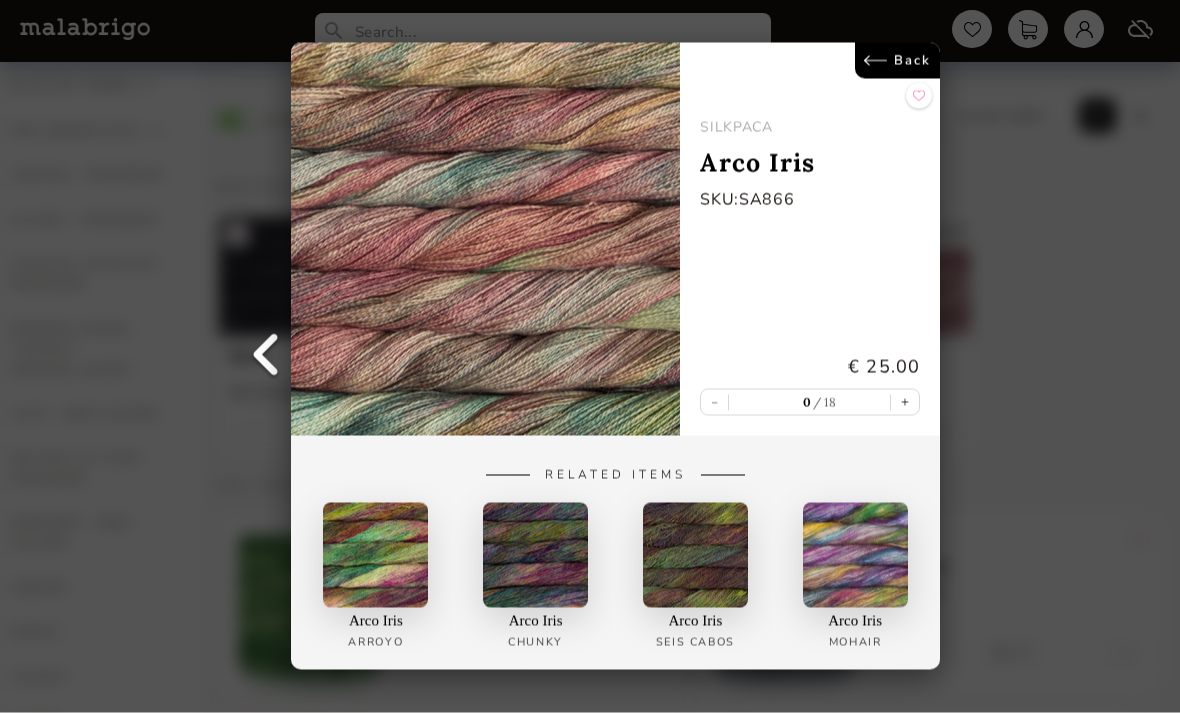 scroll, scrollTop: 131, scrollLeft: 0, axis: vertical 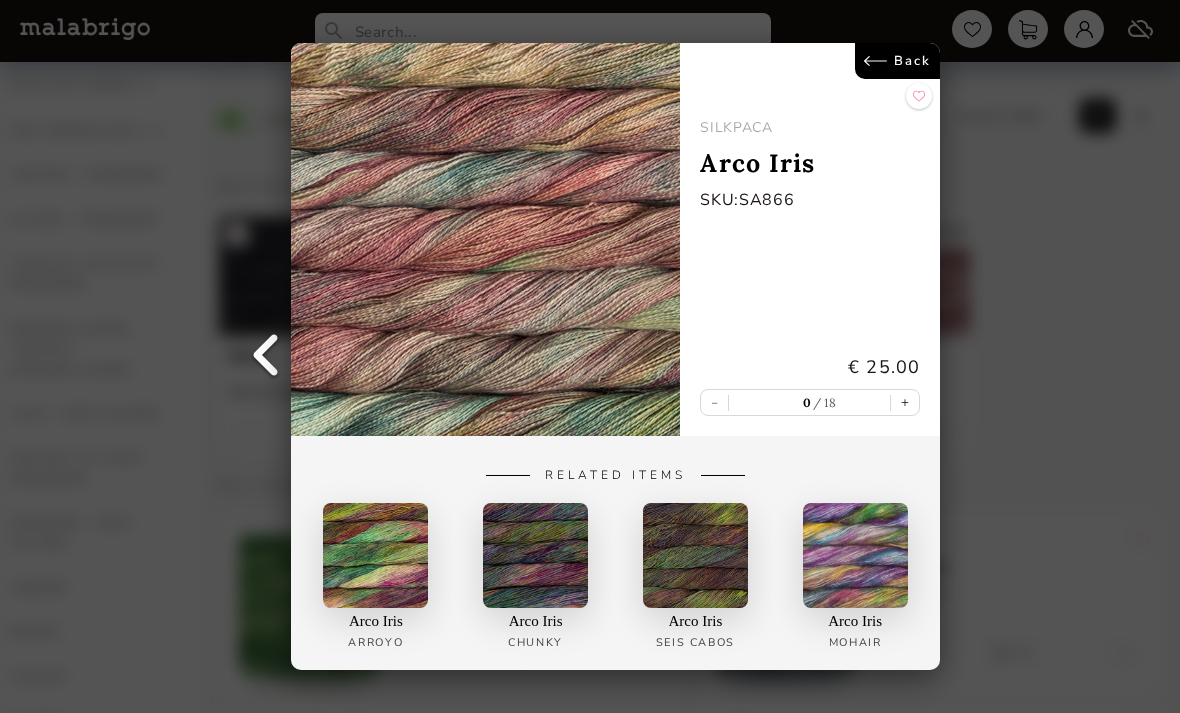 click on "Back SILKPACA Arco Iris SKU:  SA866 €   25.00 - 0 18 + Related Items Arco Iris Arroyo Arco Iris Chunky Arco Iris SEIS CABOS Arco Iris Mohair" at bounding box center [590, 356] 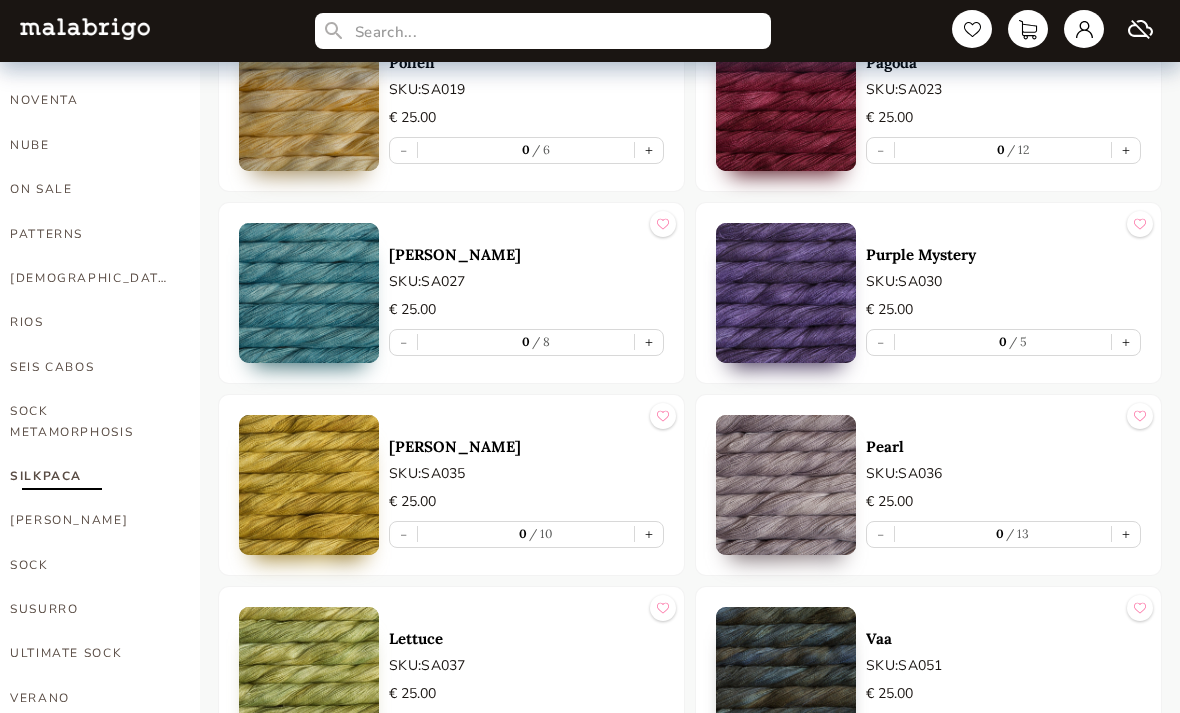 scroll, scrollTop: 1029, scrollLeft: 0, axis: vertical 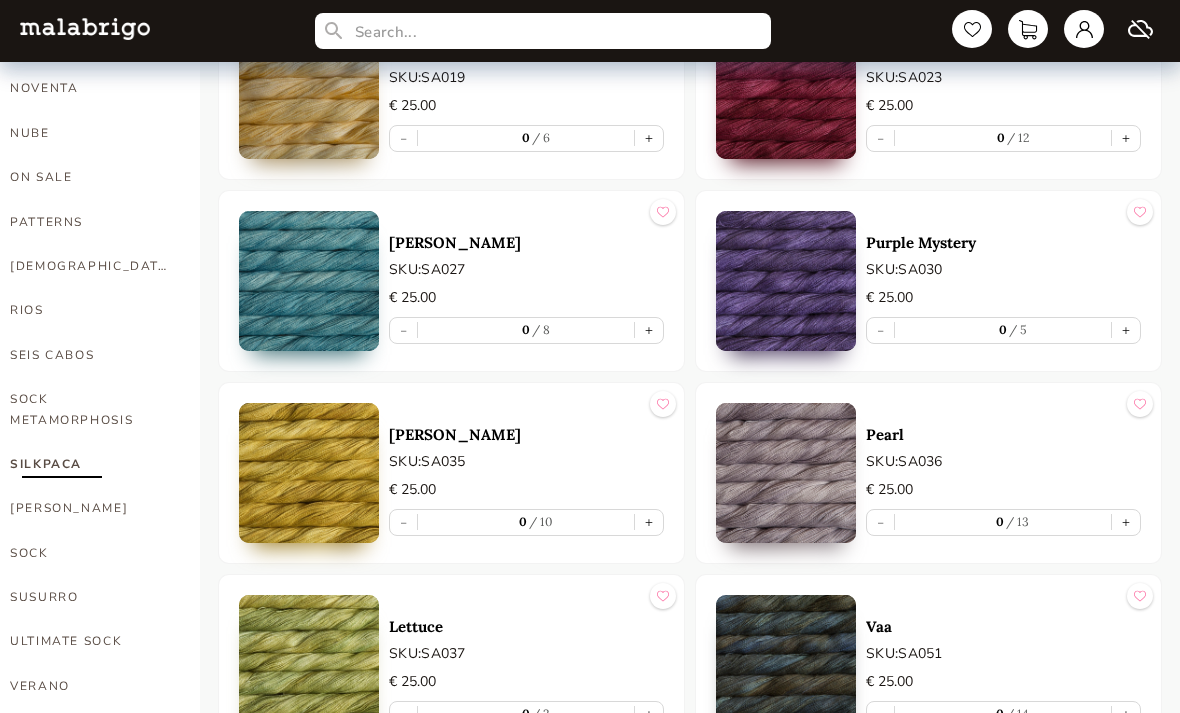 click on "ULTIMATE SOCK" at bounding box center [90, 642] 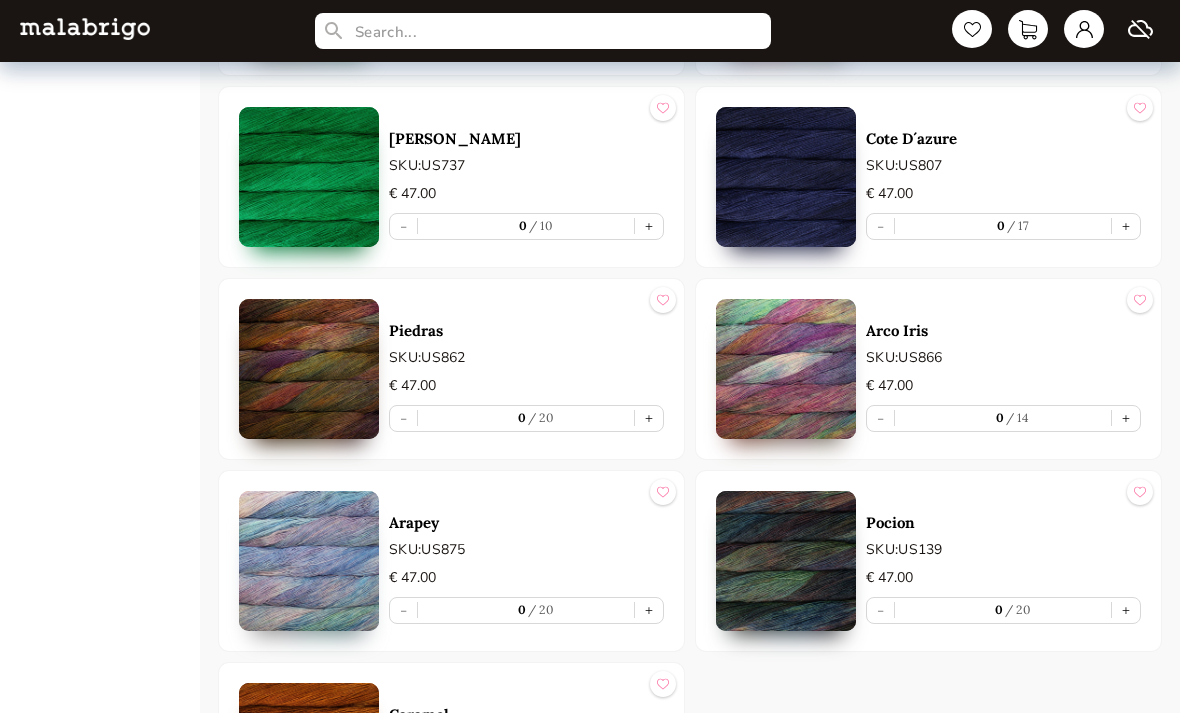 scroll, scrollTop: 4207, scrollLeft: 0, axis: vertical 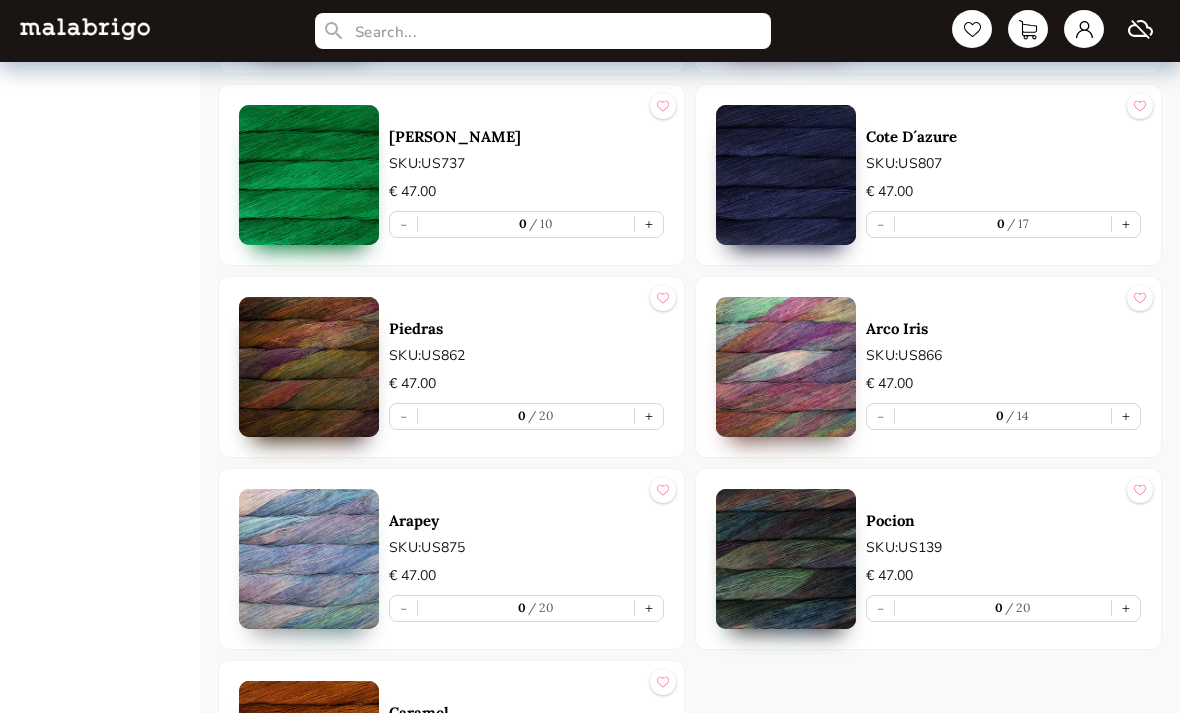 click at bounding box center (309, 367) 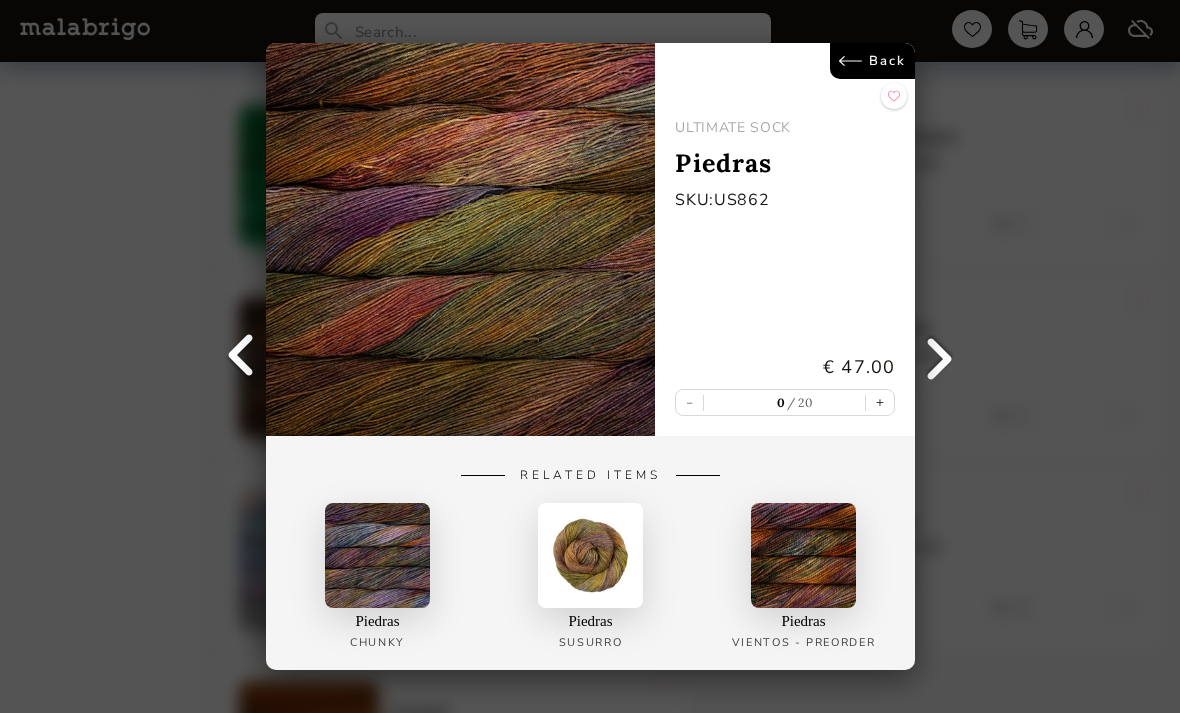 click on "Back ULTIMATE SOCK Piedras SKU:  US862 €   47.00 - 0 20 + Related Items Piedras Chunky Piedras Susurro Piedras VIENTOS - PREORDER" at bounding box center [590, 356] 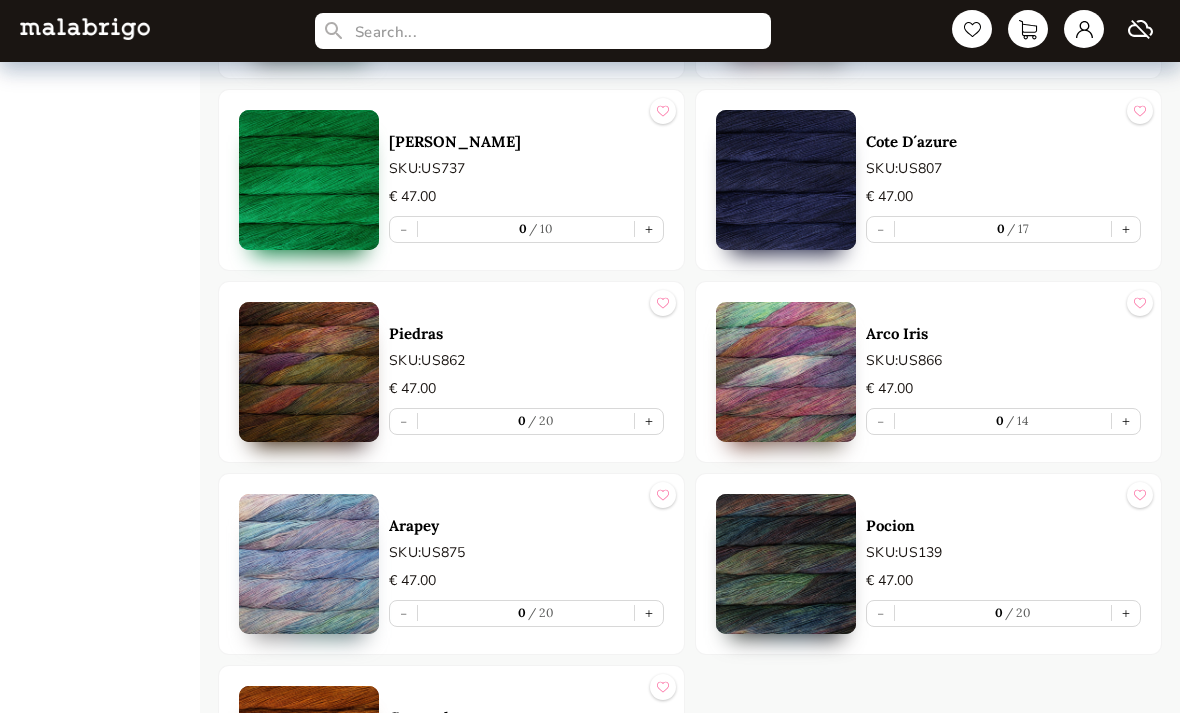 scroll, scrollTop: 4205, scrollLeft: 0, axis: vertical 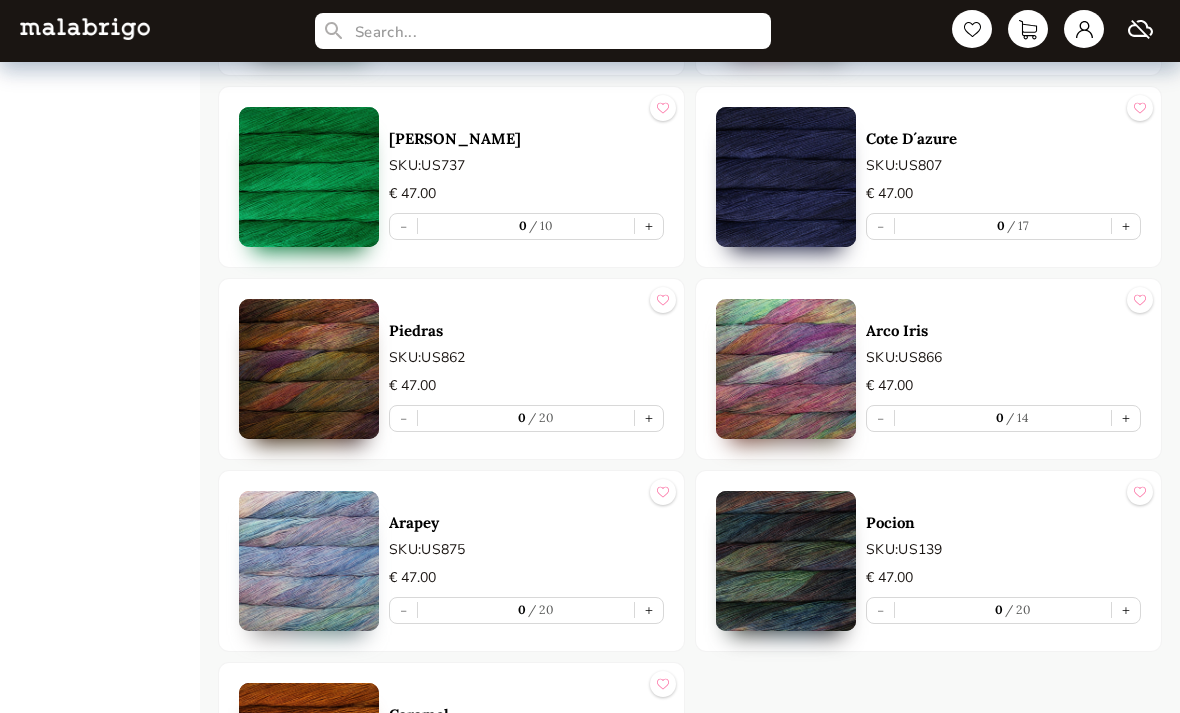 click at bounding box center (786, 369) 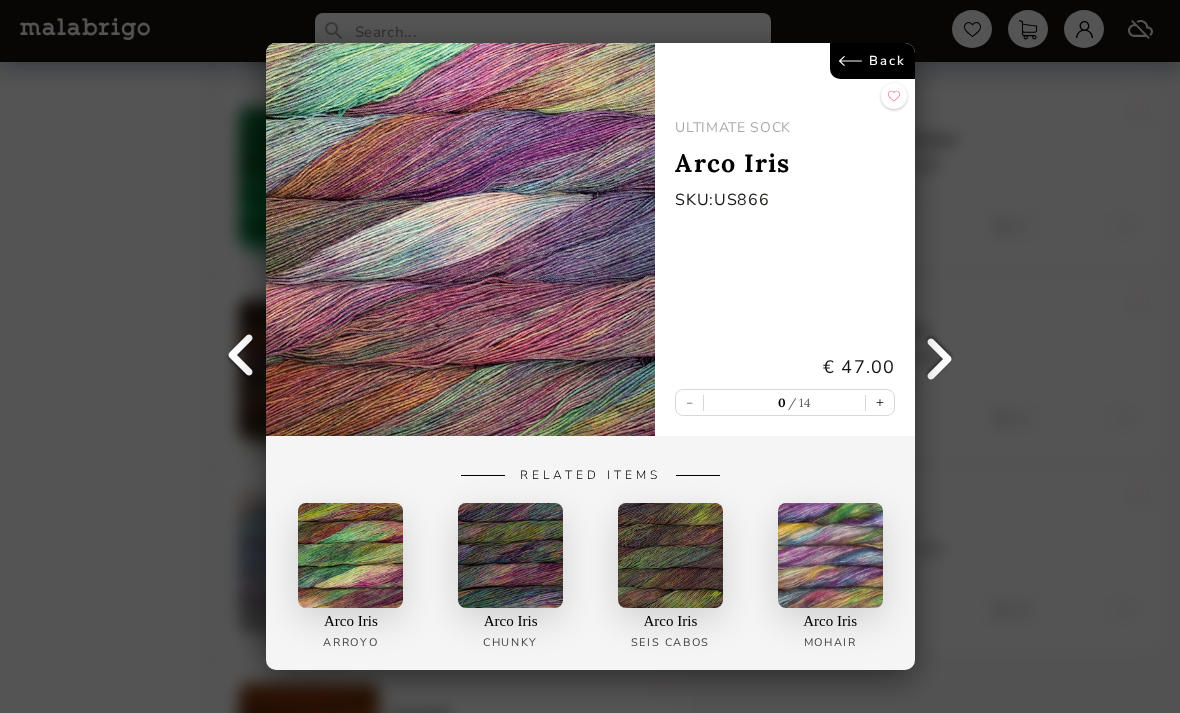 click on "Back" at bounding box center (872, 61) 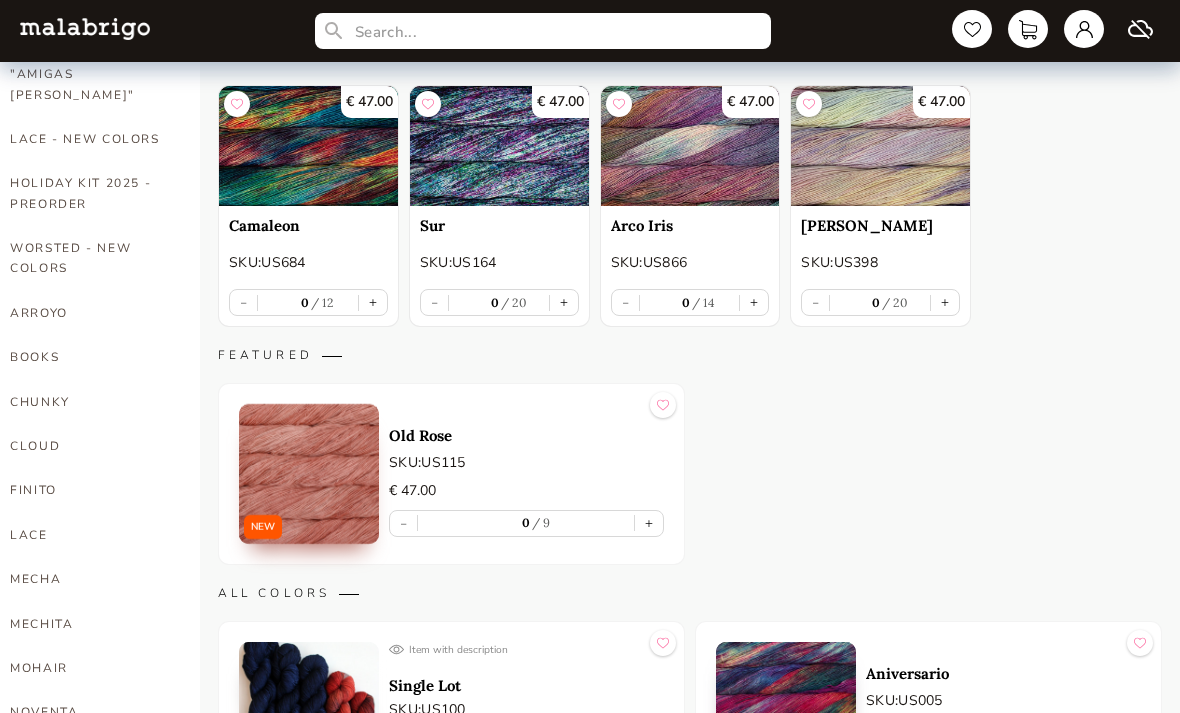 scroll, scrollTop: 0, scrollLeft: 0, axis: both 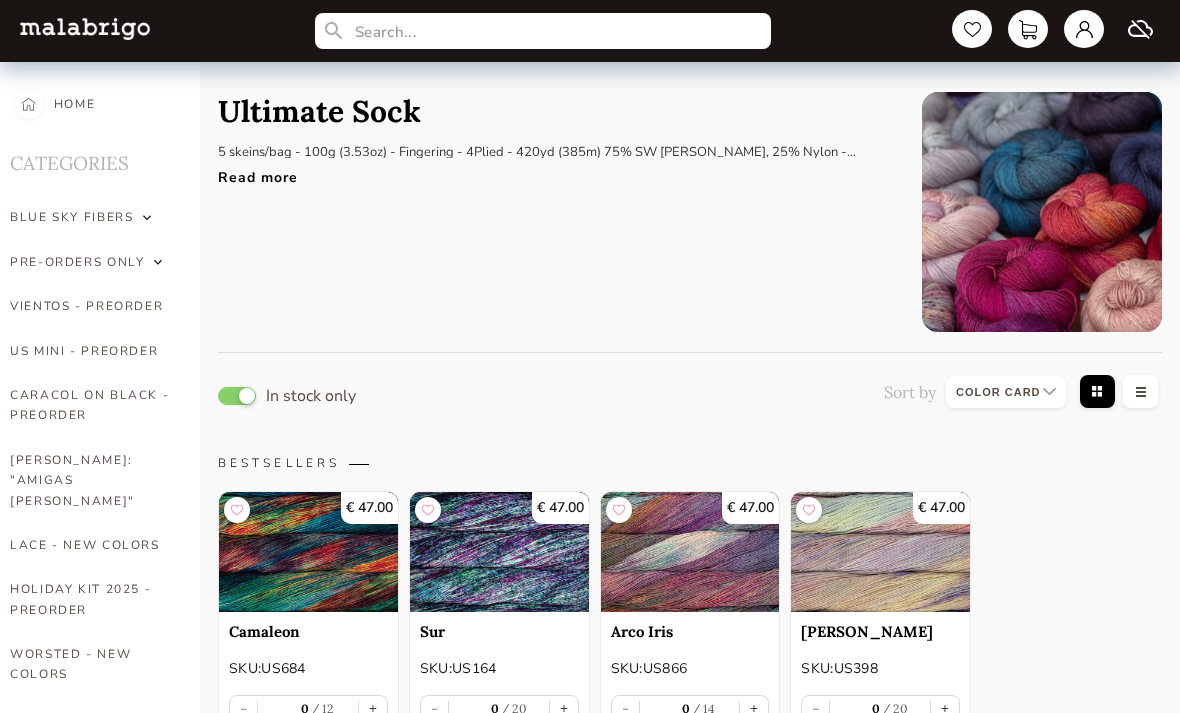 click on "US MINI - PREORDER" at bounding box center (90, 351) 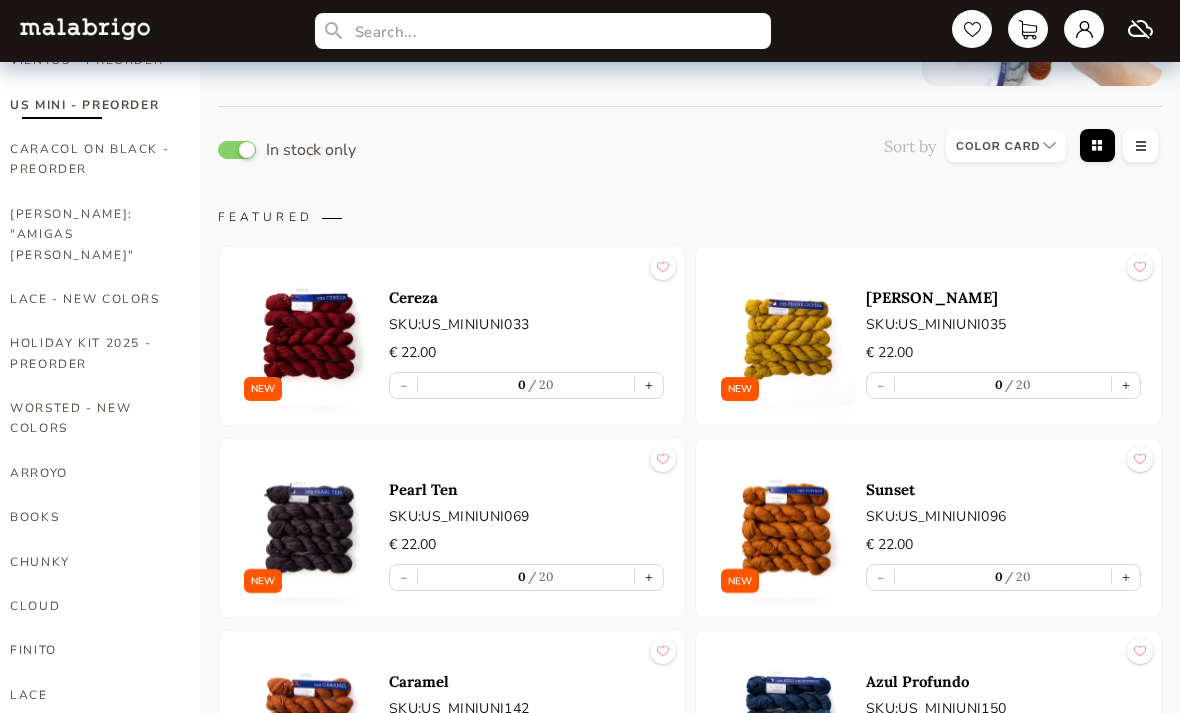 scroll, scrollTop: 245, scrollLeft: 0, axis: vertical 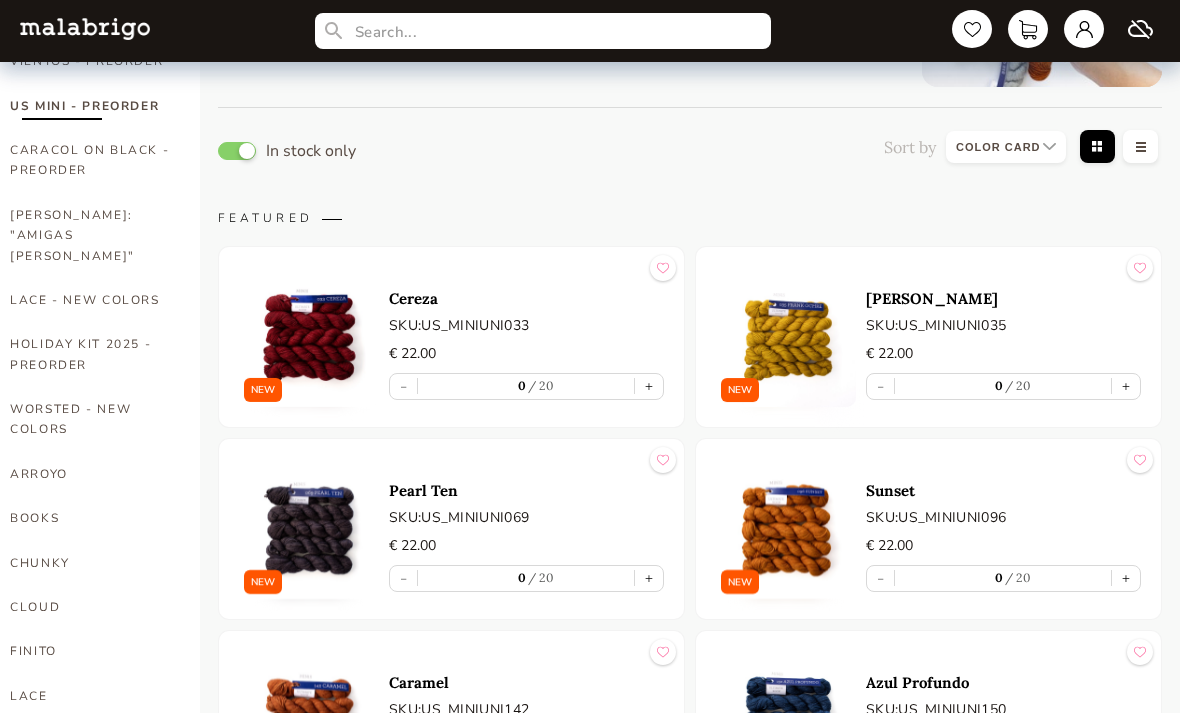click at bounding box center (786, 337) 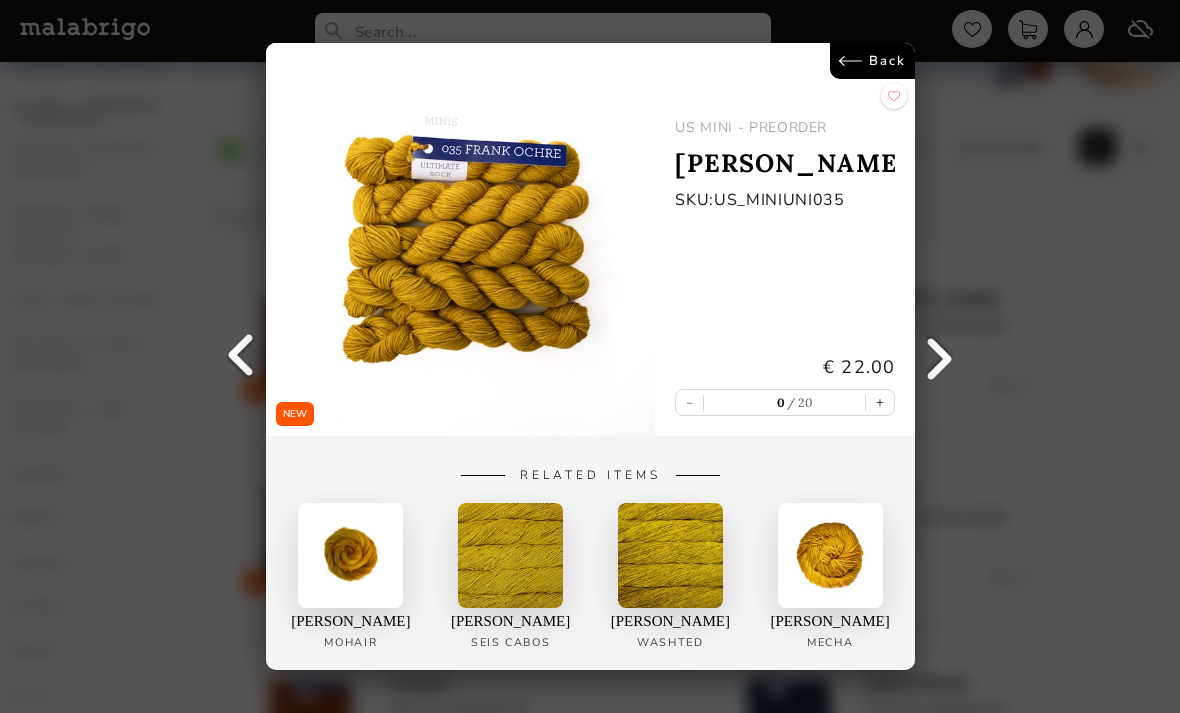 click at bounding box center (940, 357) 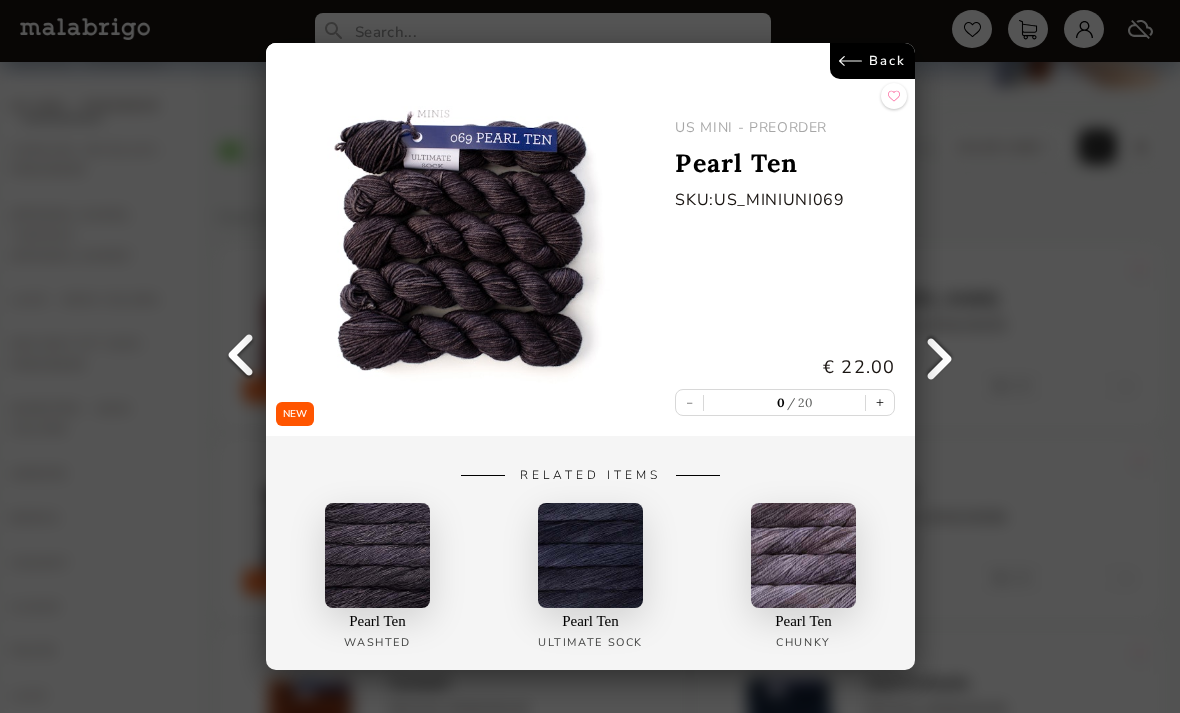 click at bounding box center [940, 357] 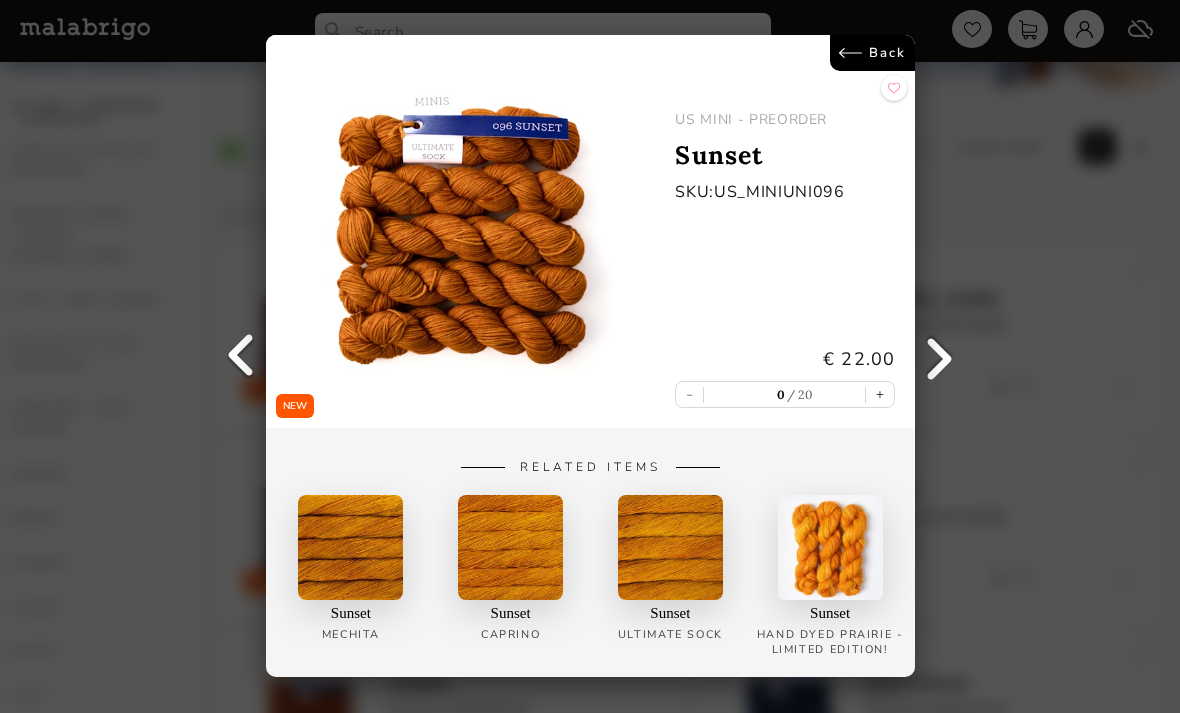 click at bounding box center (940, 357) 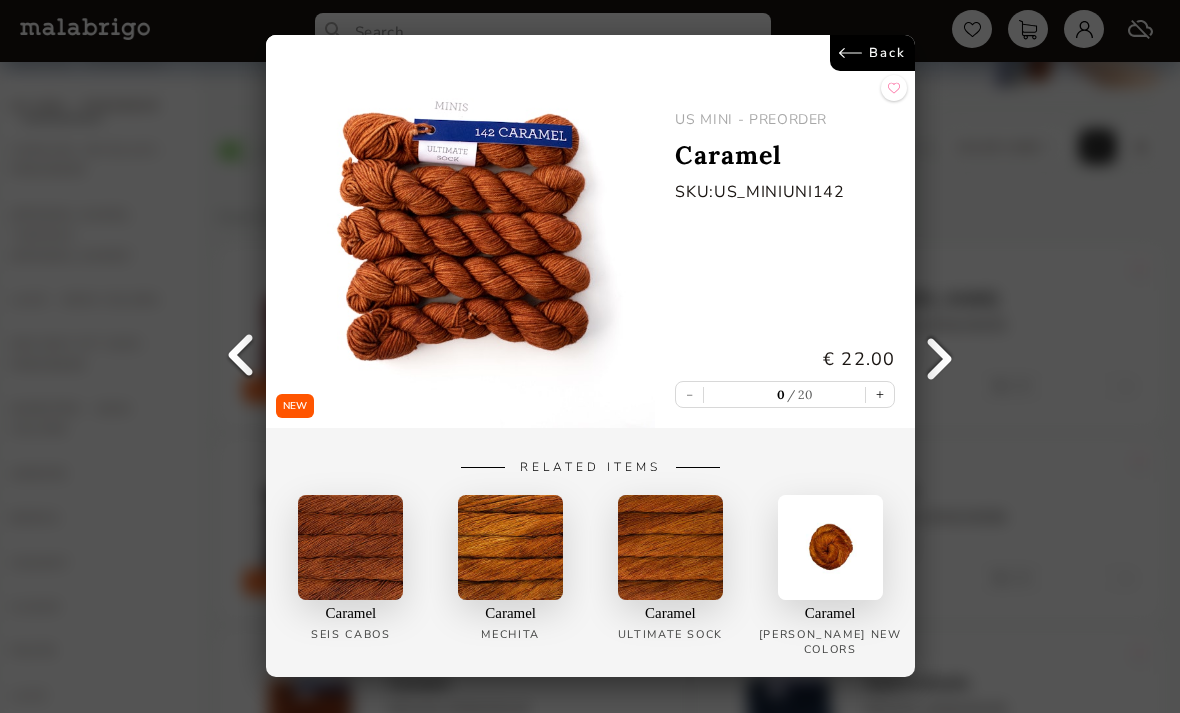 click at bounding box center (940, 357) 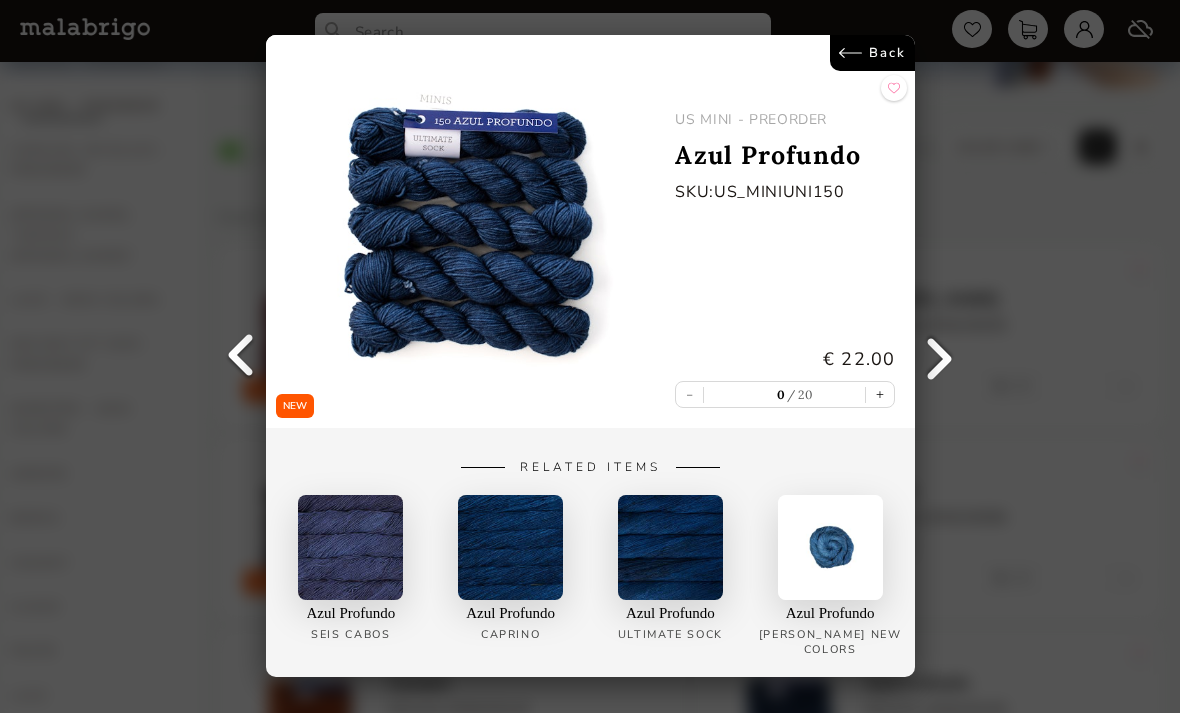 click at bounding box center (940, 357) 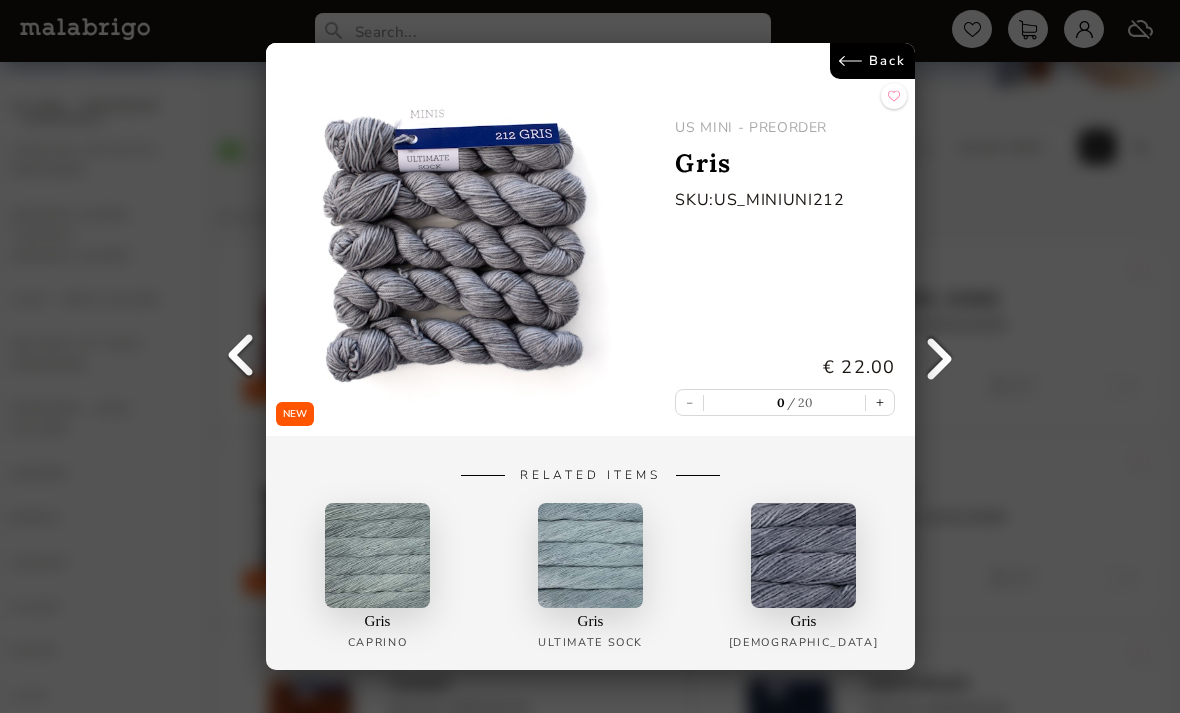 click at bounding box center [940, 357] 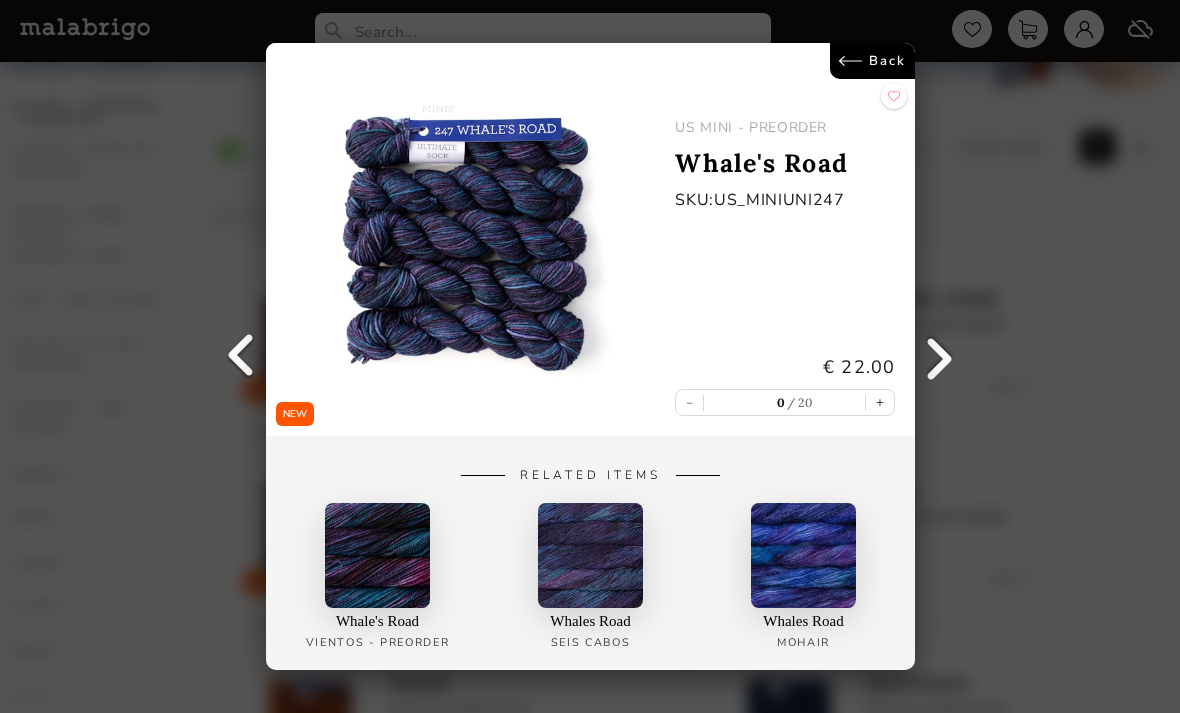 click on "NEW Back US MINI - PREORDER Whale's Road SKU:  US_MINIUNI247 €   22.00 - 0 20 + Related Items Whale's Road VIENTOS - PREORDER Whales Road SEIS CABOS Whales Road Mohair" at bounding box center (590, 356) 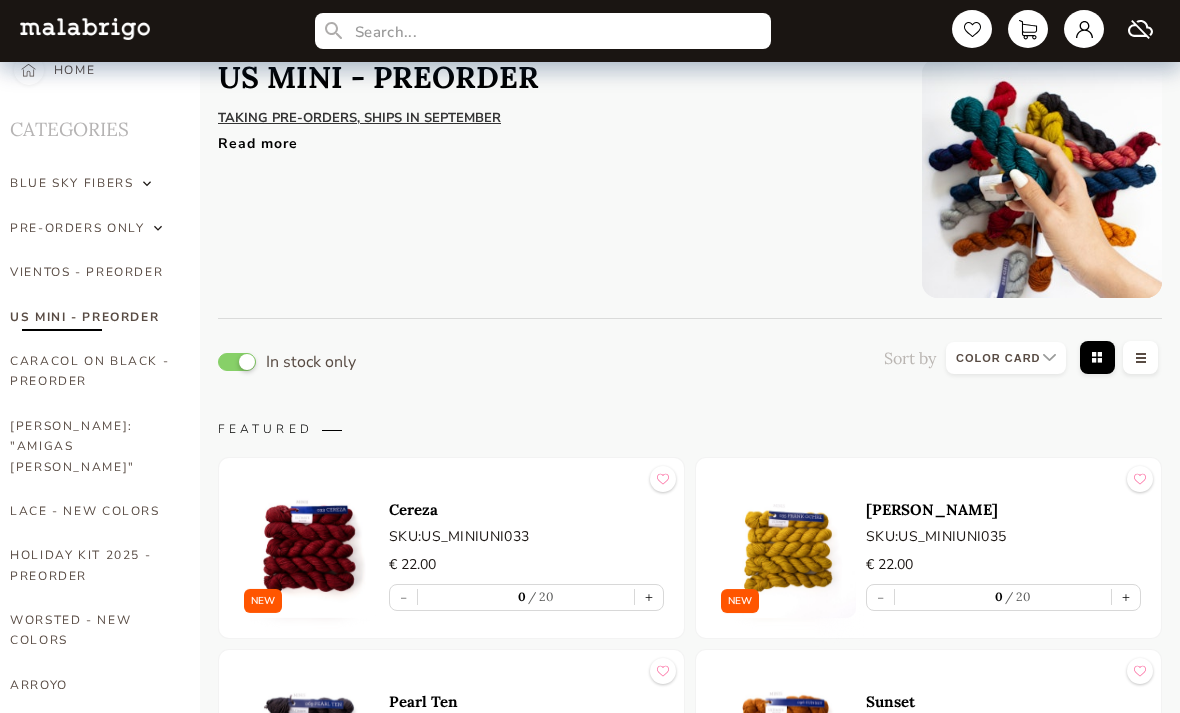 scroll, scrollTop: 35, scrollLeft: 0, axis: vertical 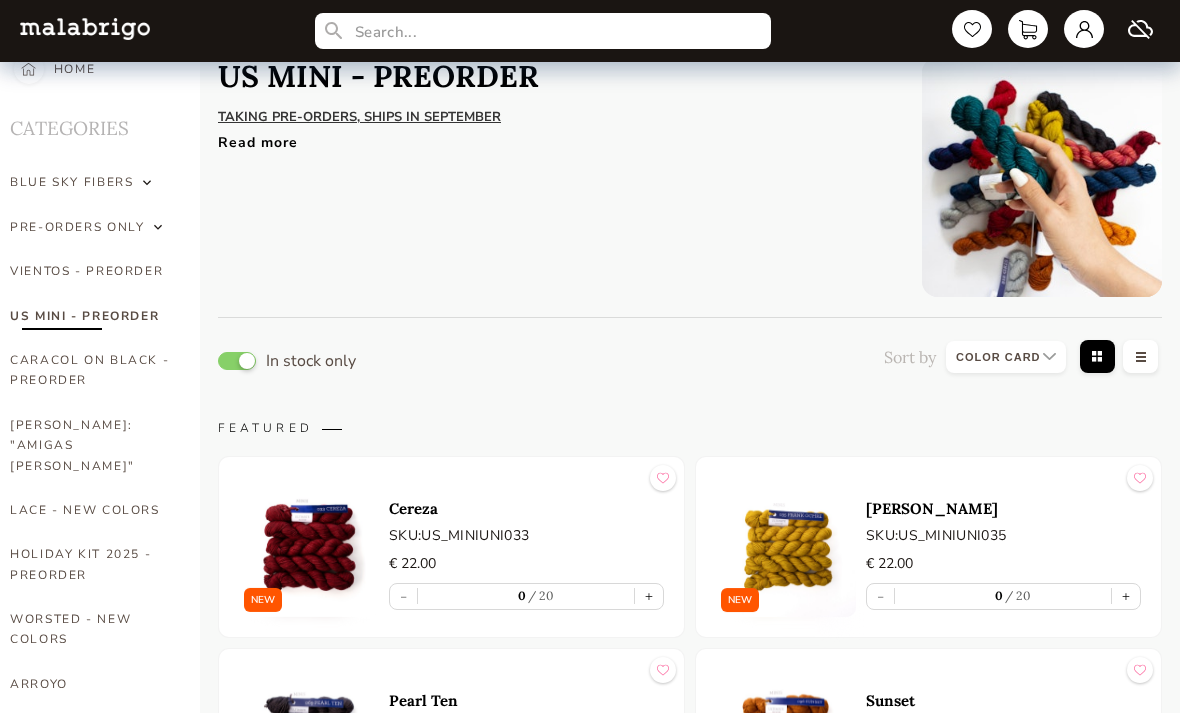click at bounding box center [147, 182] 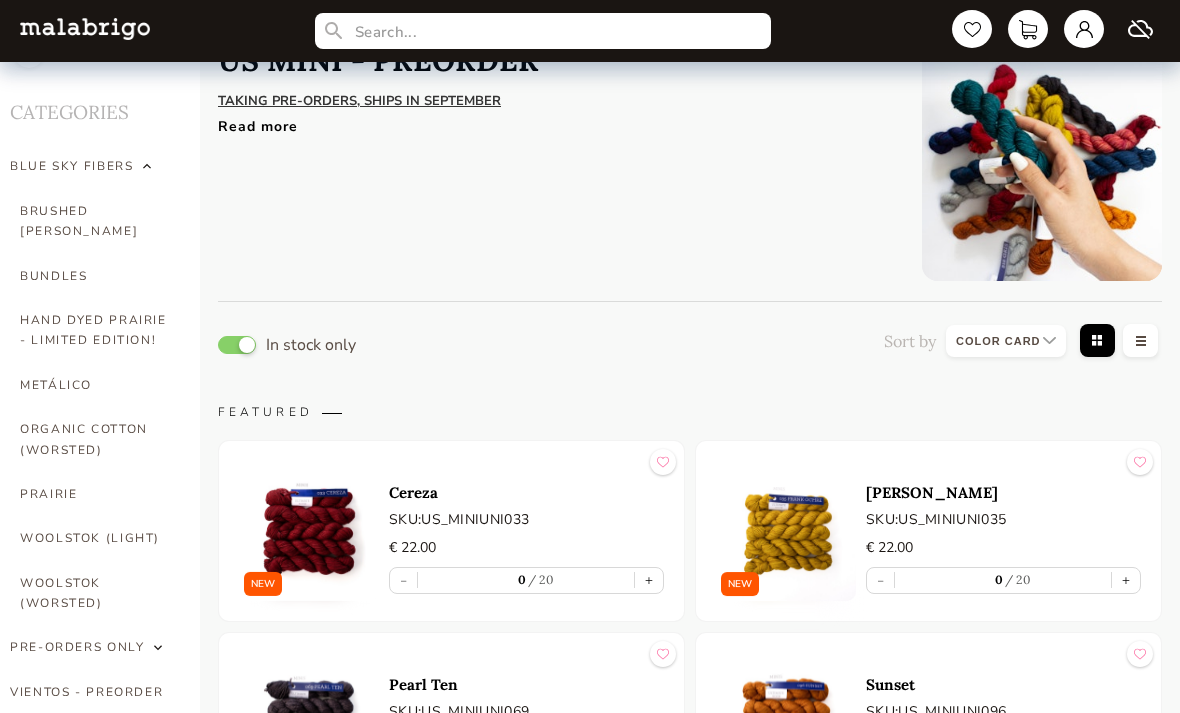 scroll, scrollTop: 60, scrollLeft: 0, axis: vertical 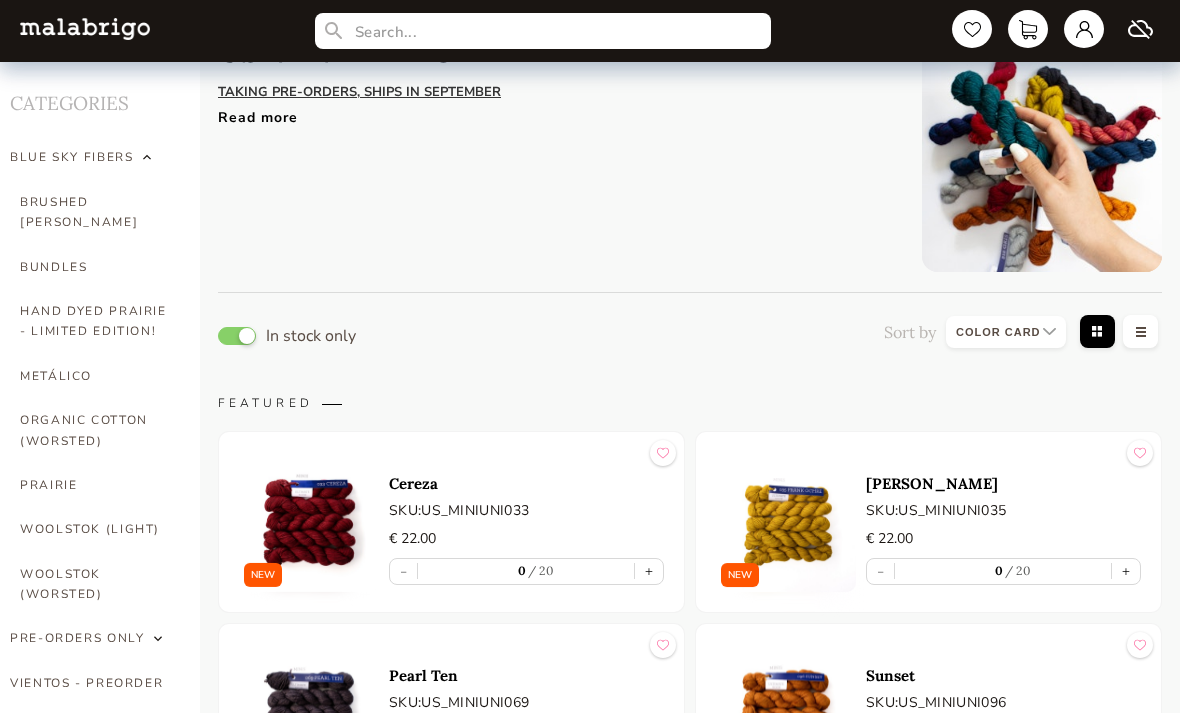 click on "BRUSHED [PERSON_NAME]" at bounding box center (95, 212) 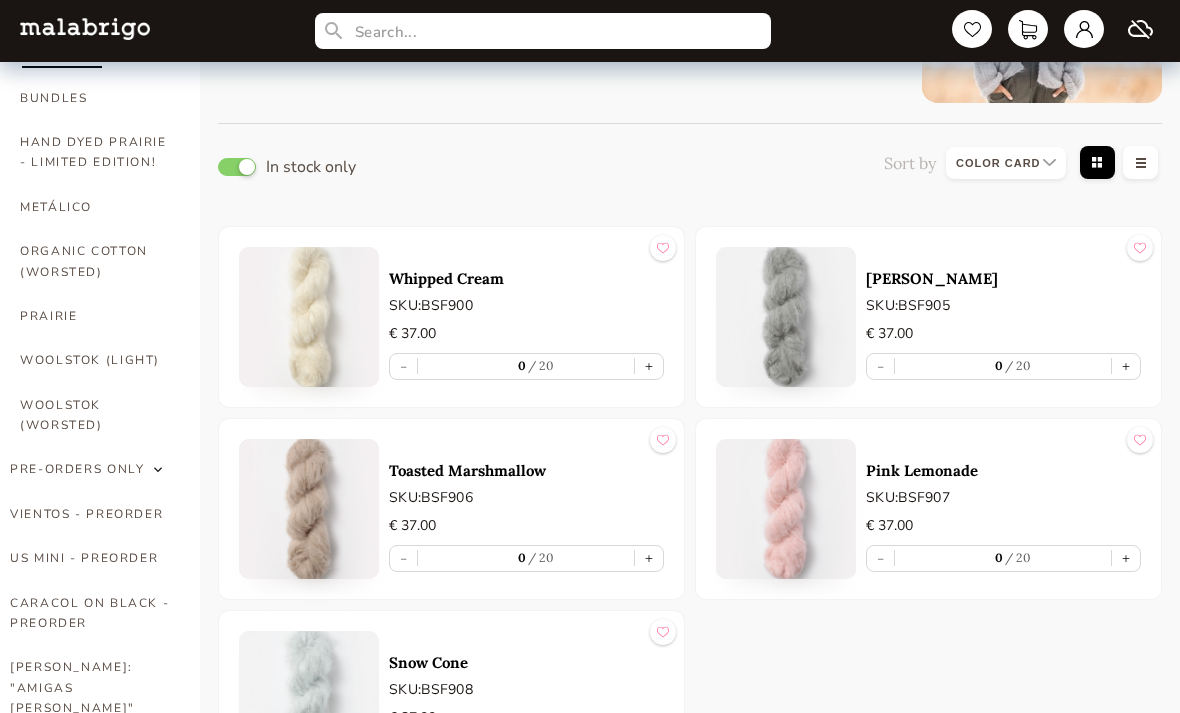 scroll, scrollTop: 231, scrollLeft: 0, axis: vertical 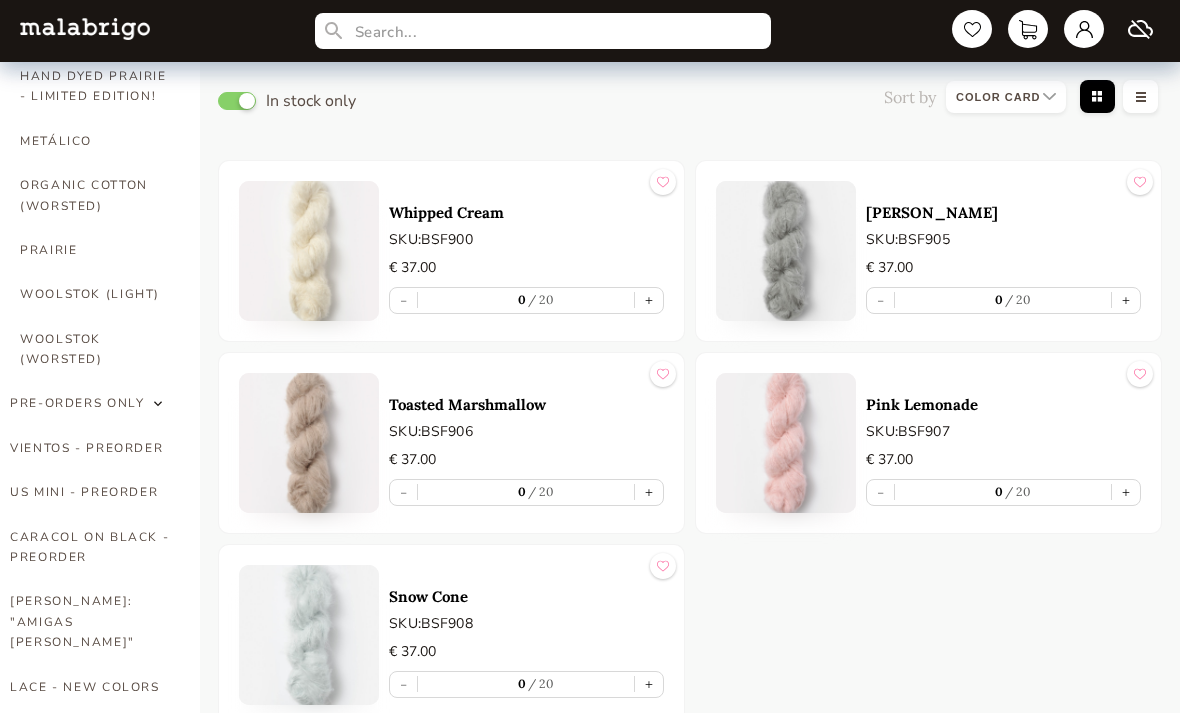 click on "Toasted Marshmallow" at bounding box center (526, 405) 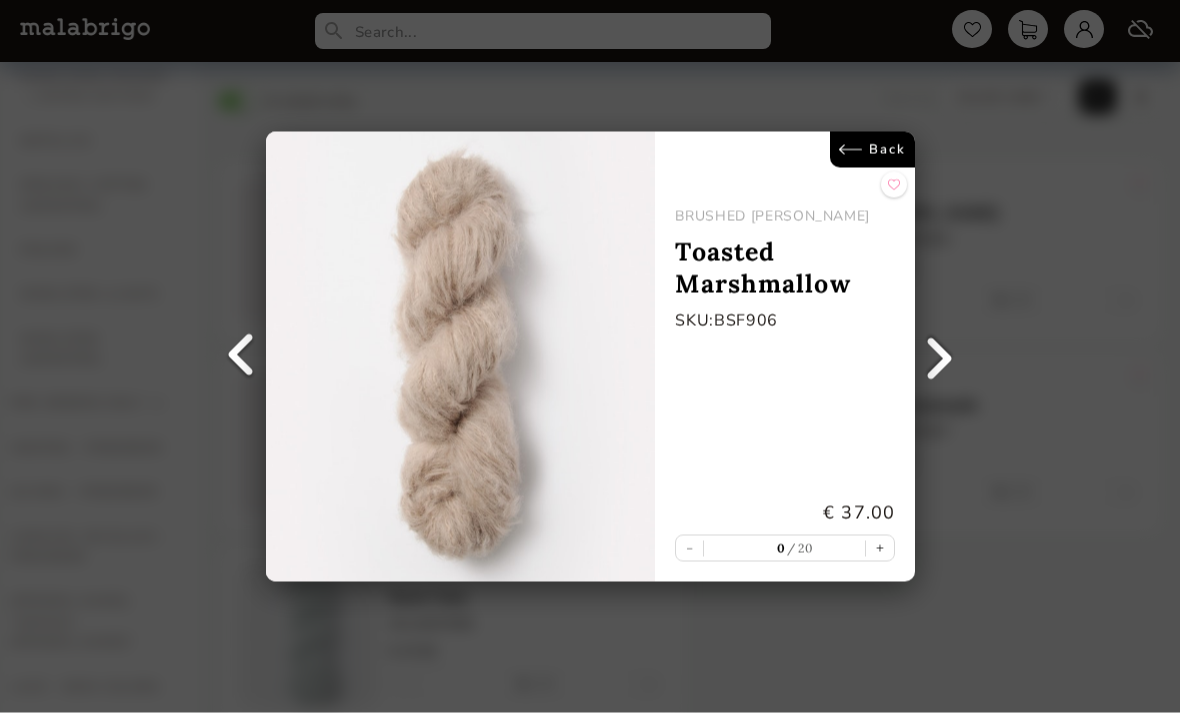 scroll, scrollTop: 295, scrollLeft: 0, axis: vertical 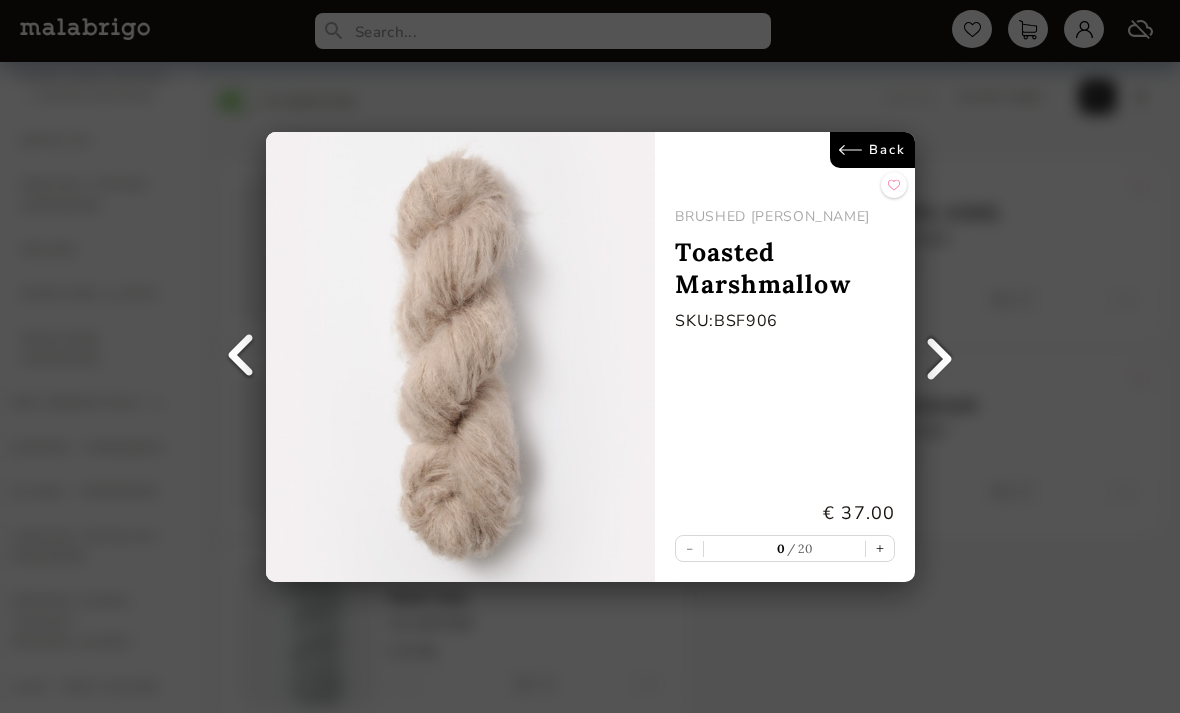 click on "Back BRUSHED SURI Toasted Marshmallow SKU:  BSF906 €   37.00 - 0 20 +" at bounding box center [590, 356] 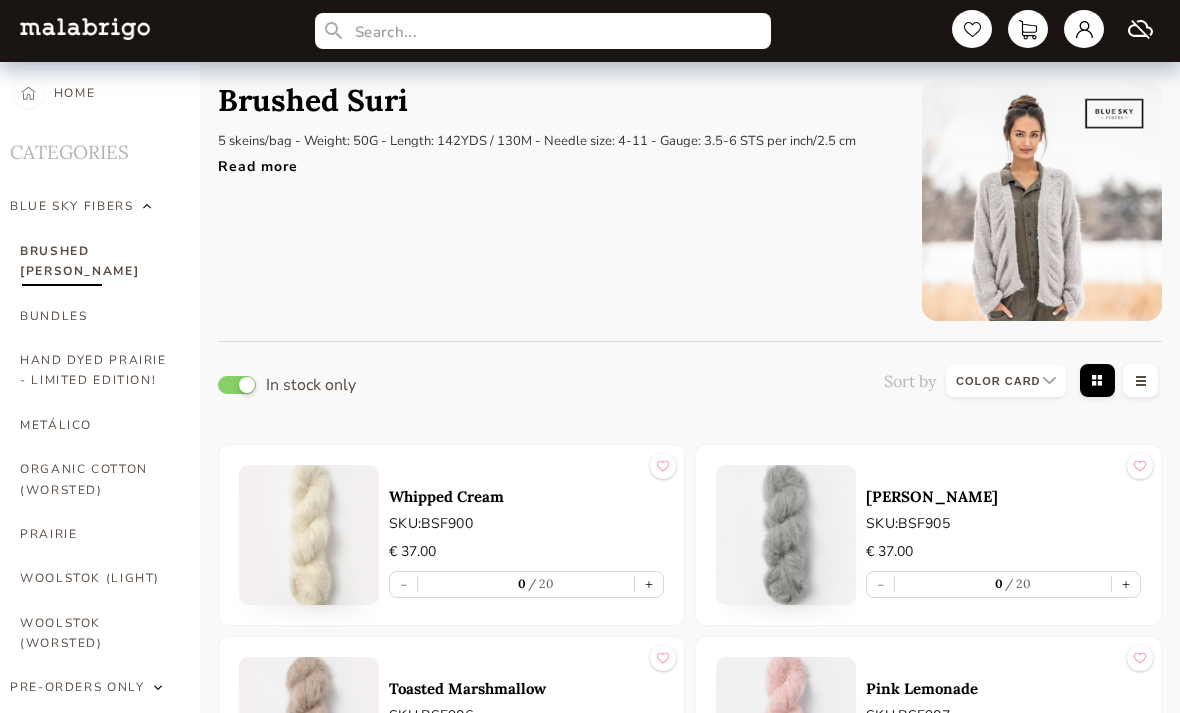 scroll, scrollTop: 0, scrollLeft: 0, axis: both 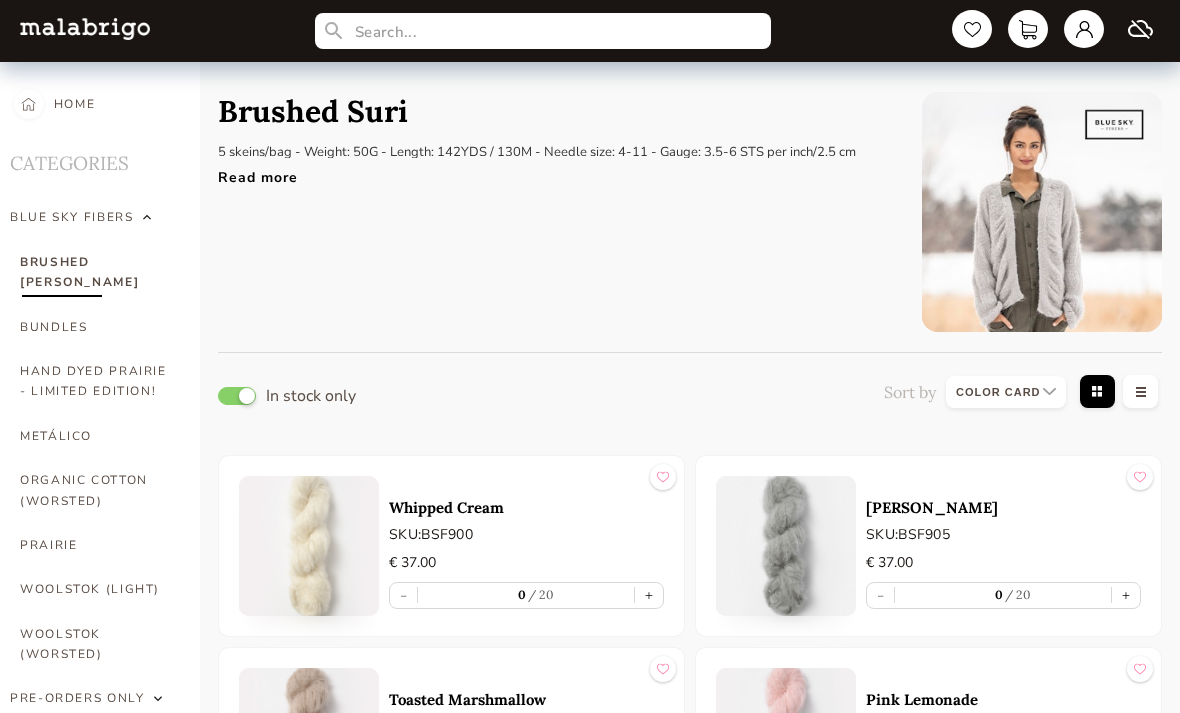 click on "Read more" at bounding box center (537, 172) 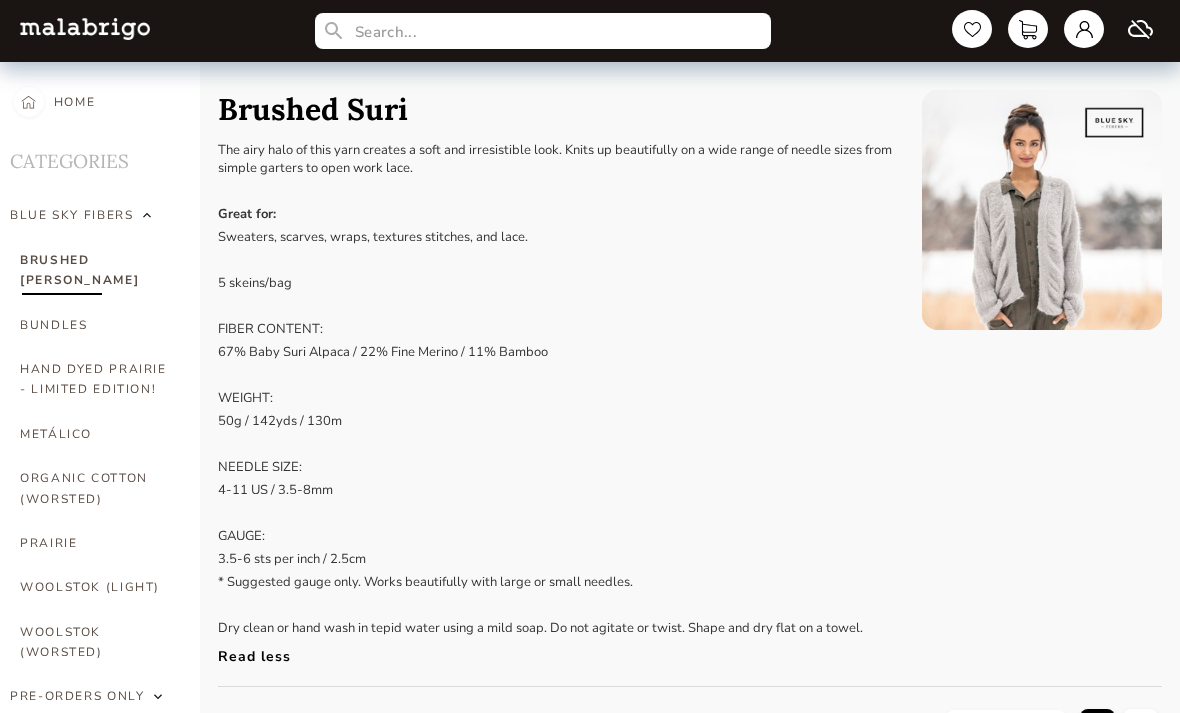 scroll, scrollTop: 0, scrollLeft: 0, axis: both 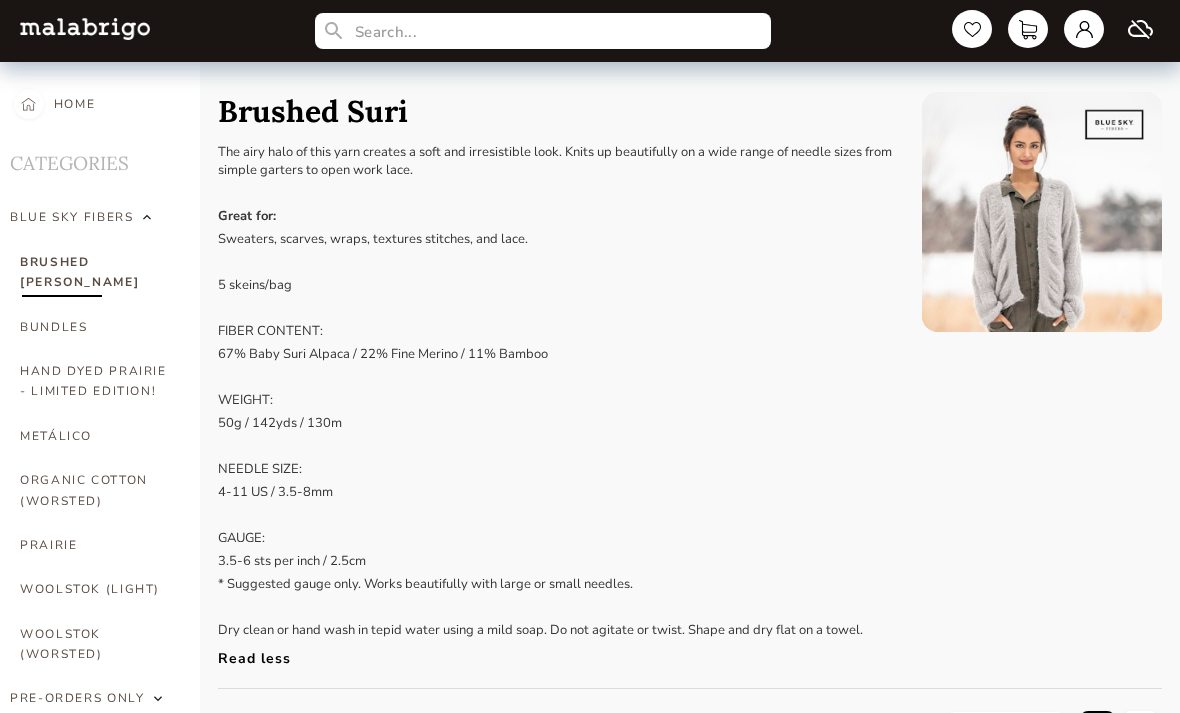 select on "INDEX" 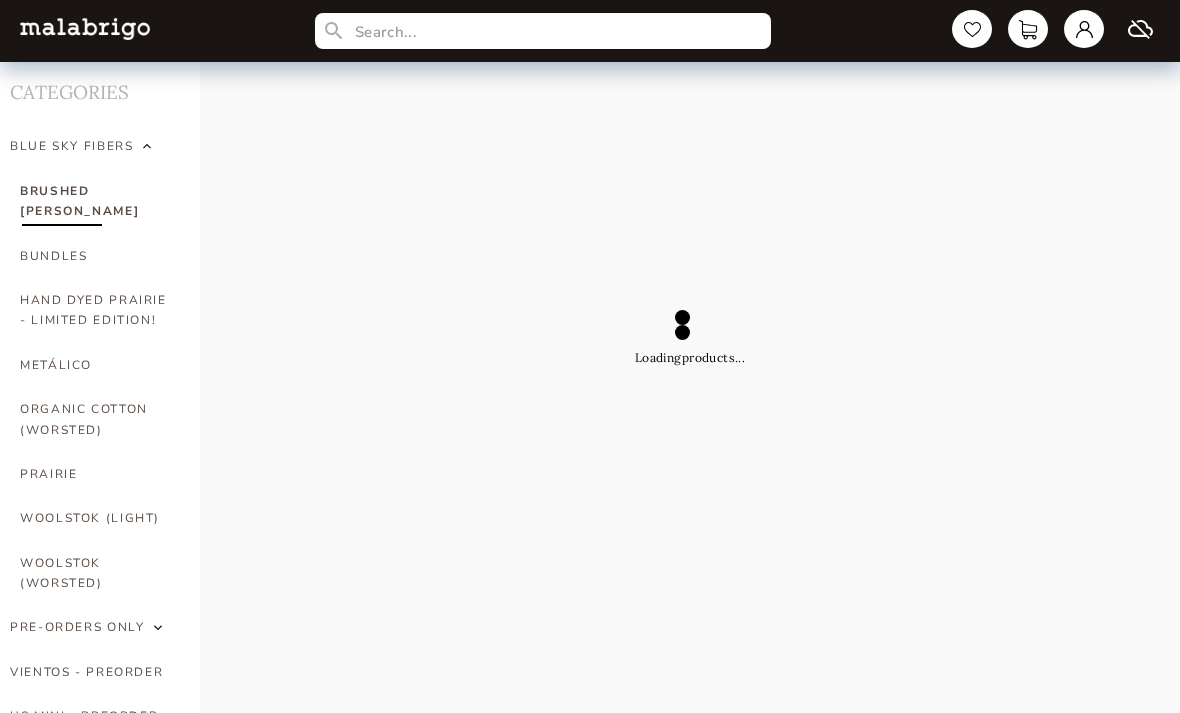 scroll, scrollTop: 0, scrollLeft: 0, axis: both 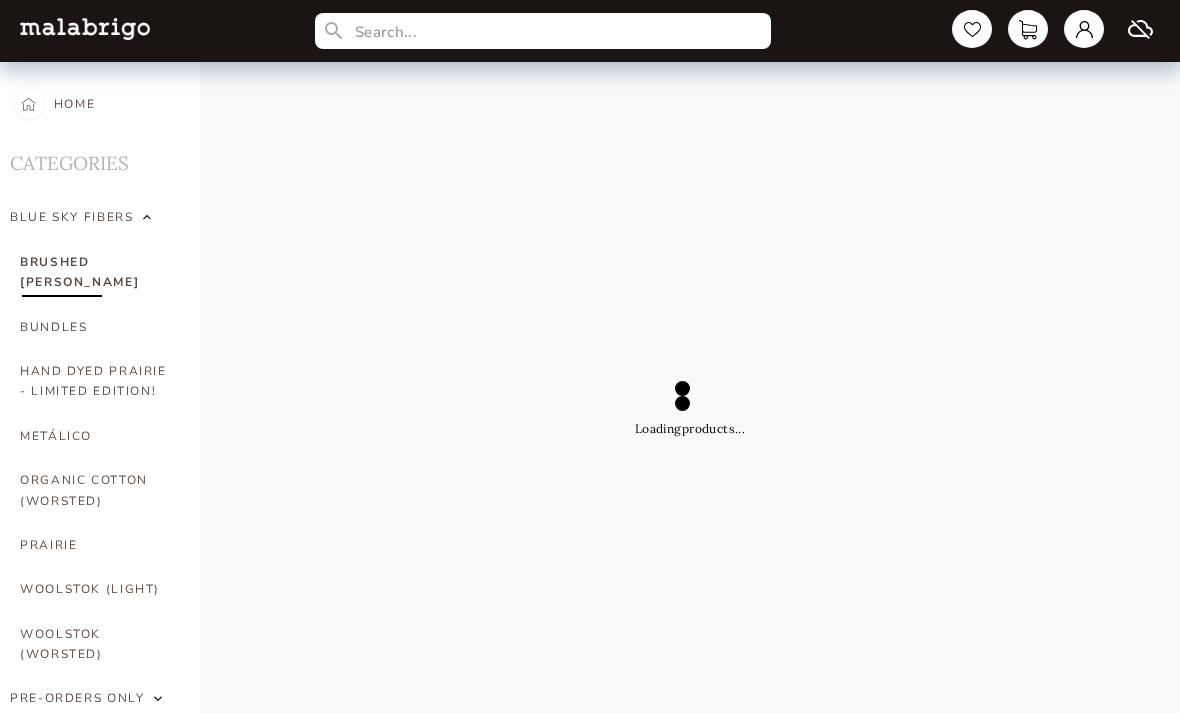 click at bounding box center [1140, 29] 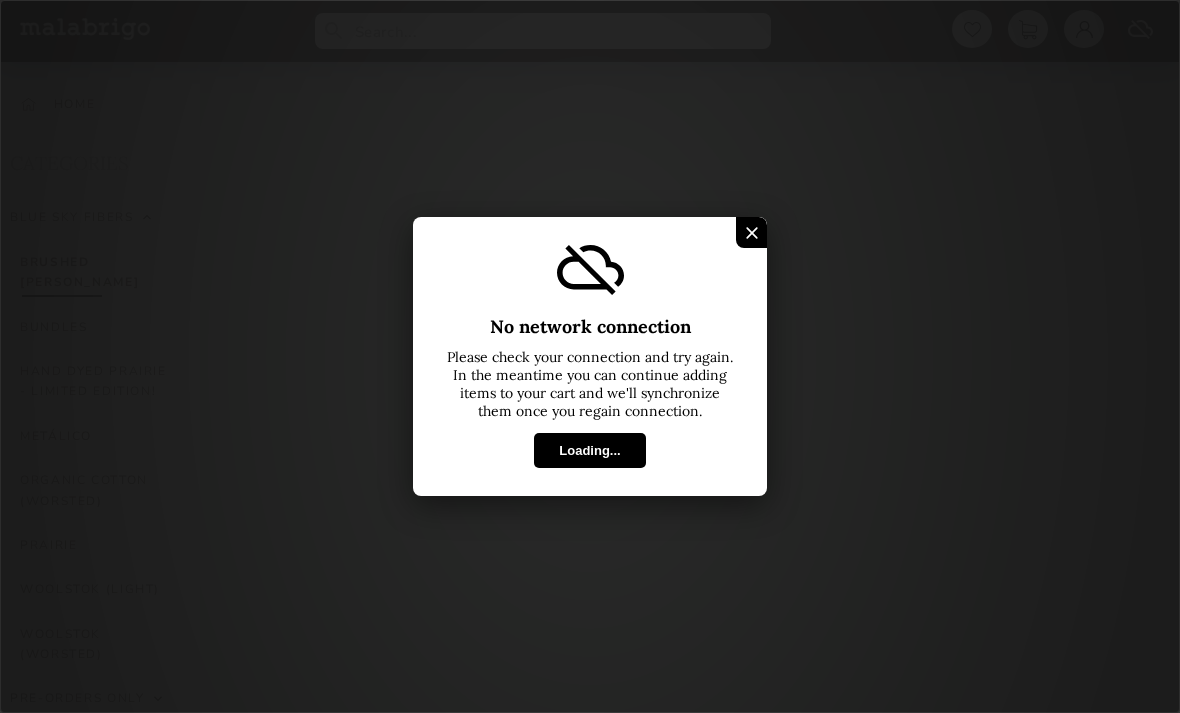 click on "Loading..." at bounding box center (589, 450) 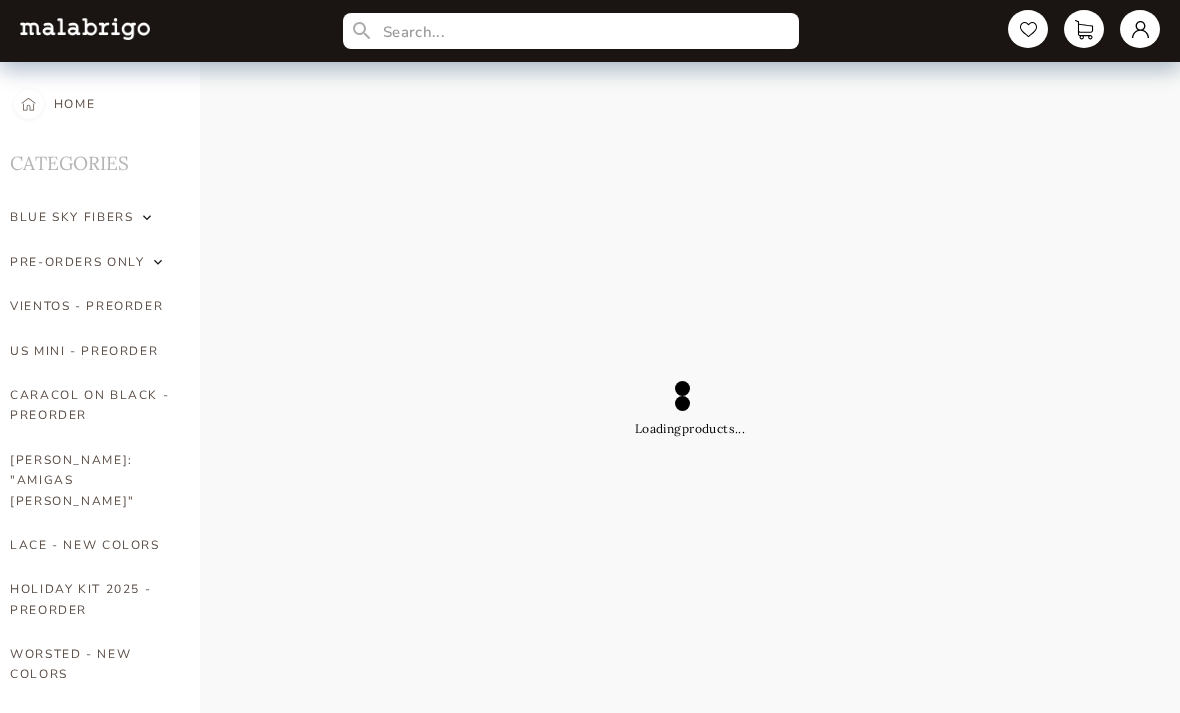 select on "INDEX" 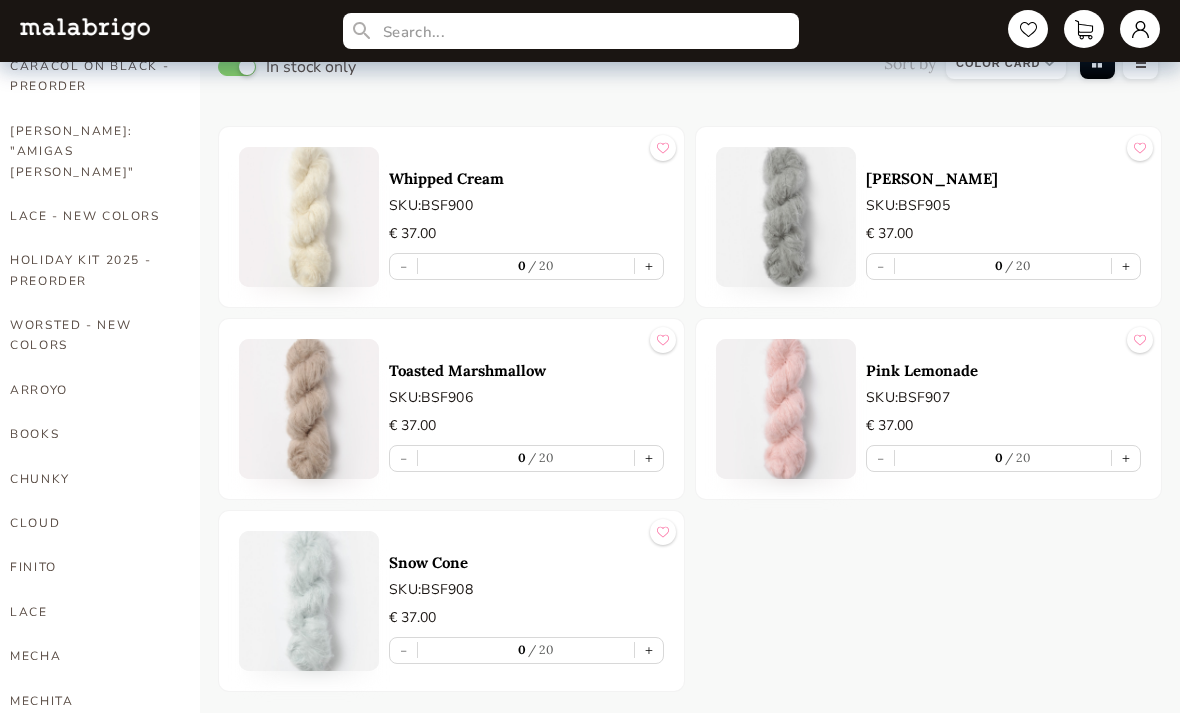 scroll, scrollTop: 331, scrollLeft: 0, axis: vertical 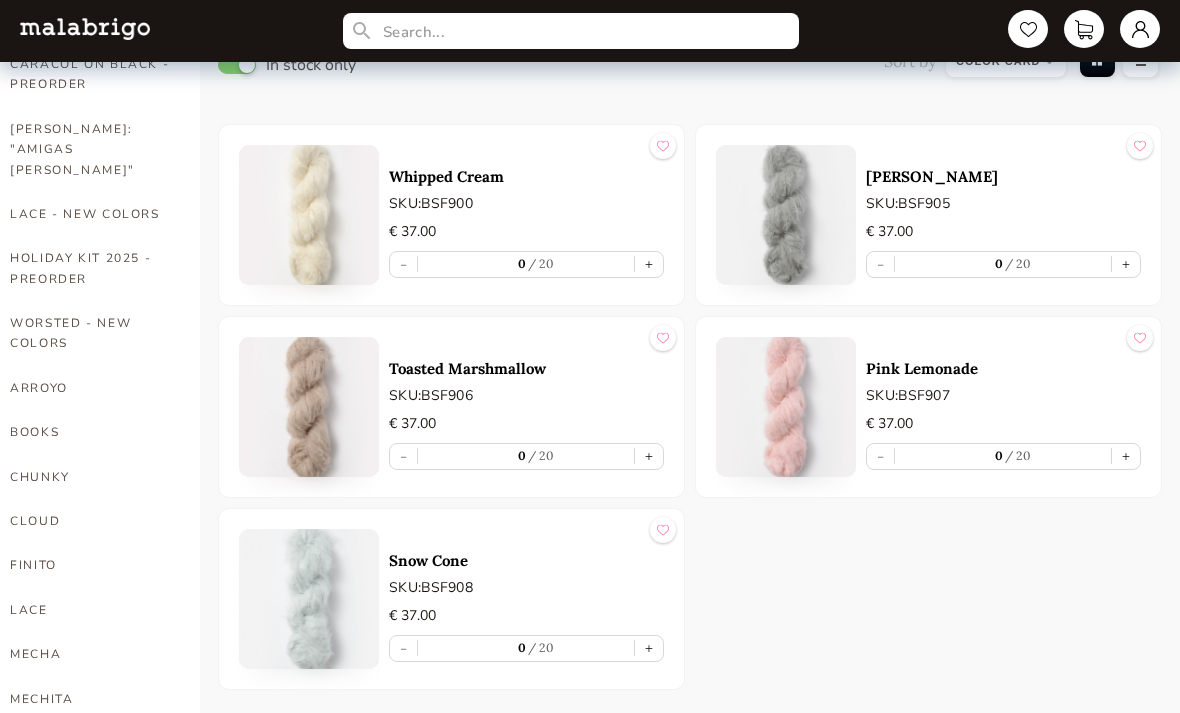 click on "+" at bounding box center [649, 456] 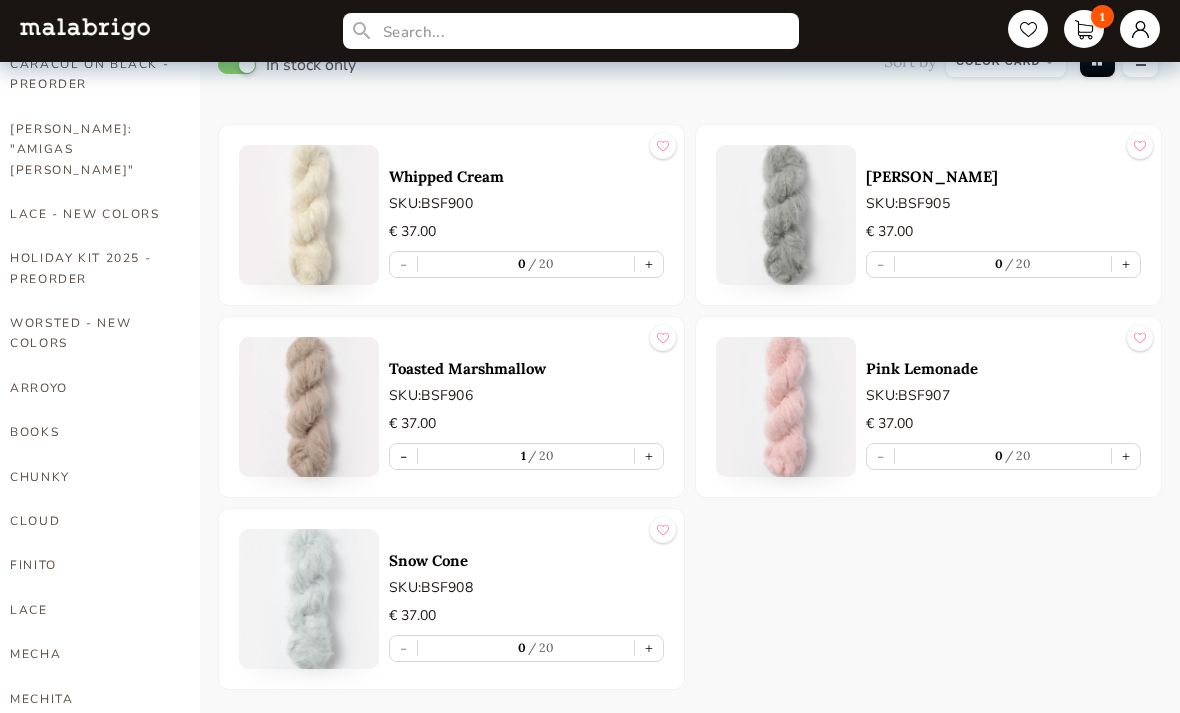 click on "+" at bounding box center (649, 264) 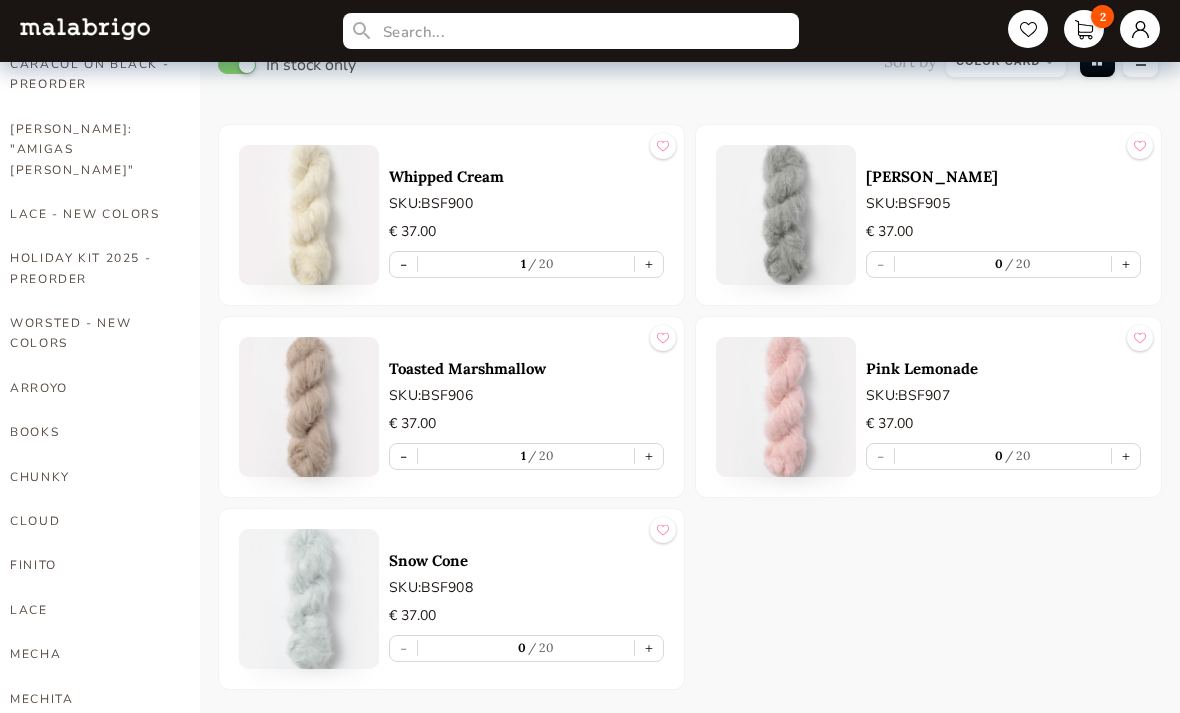 click on "+" at bounding box center [1126, 264] 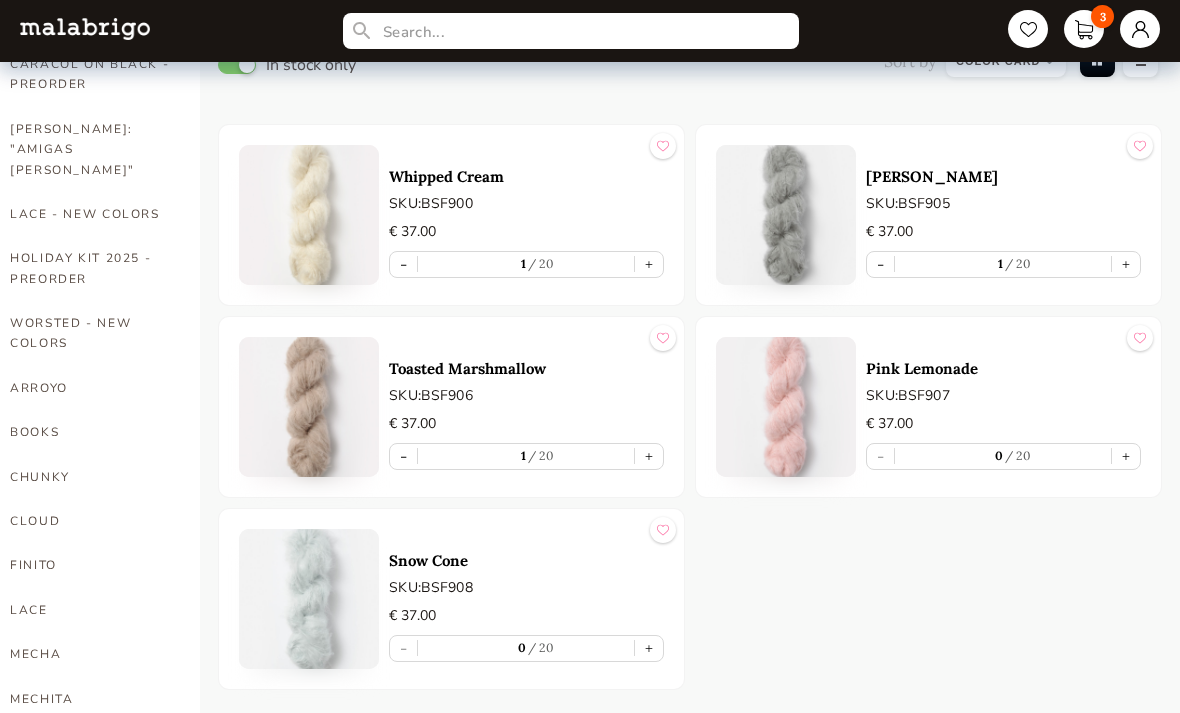 type on "1" 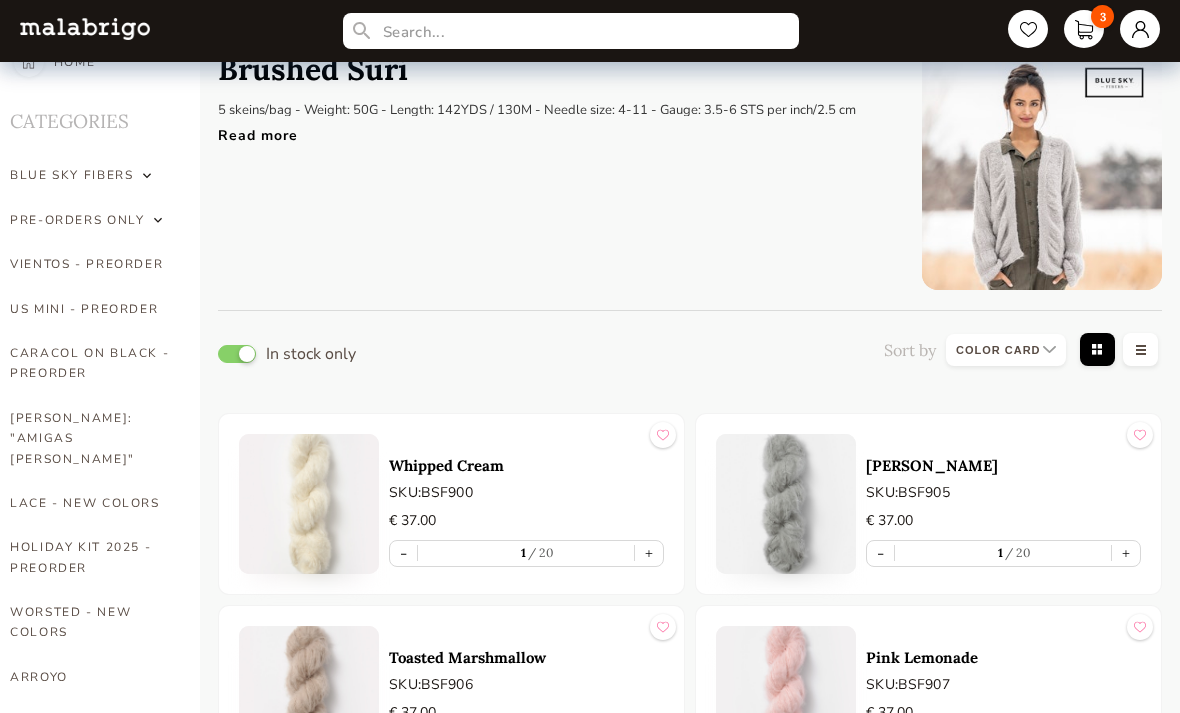 scroll, scrollTop: 0, scrollLeft: 0, axis: both 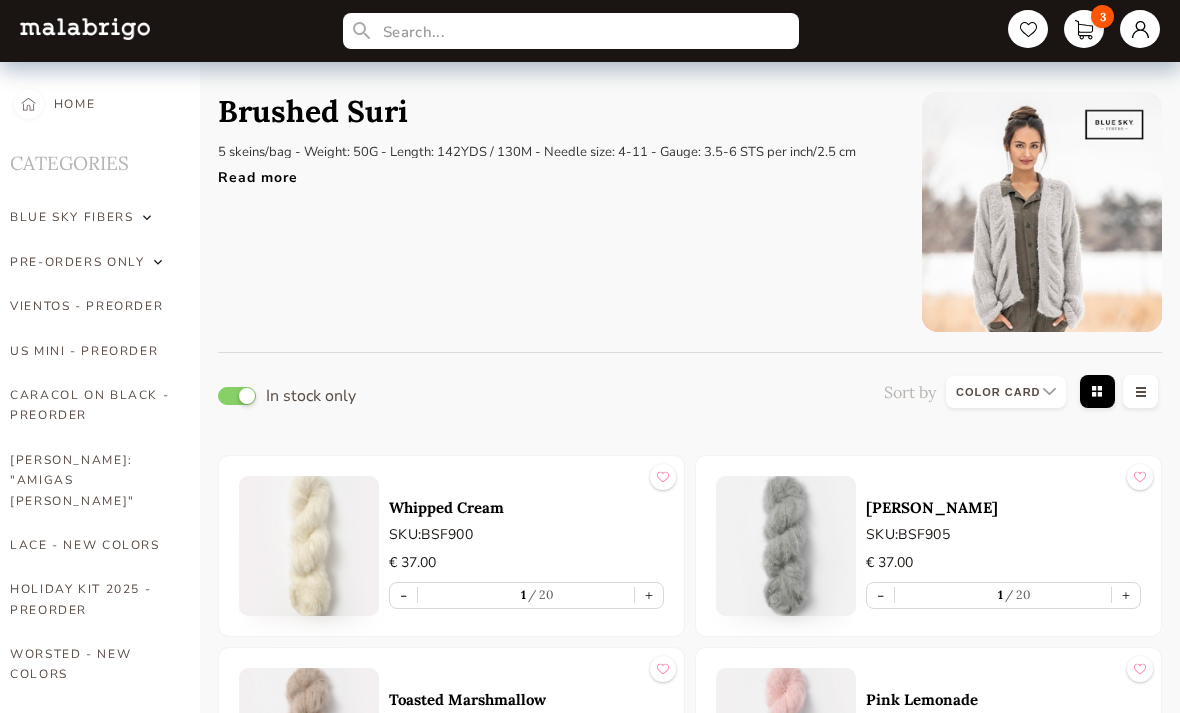 click on "BLUE SKY FIBERS" at bounding box center (71, 217) 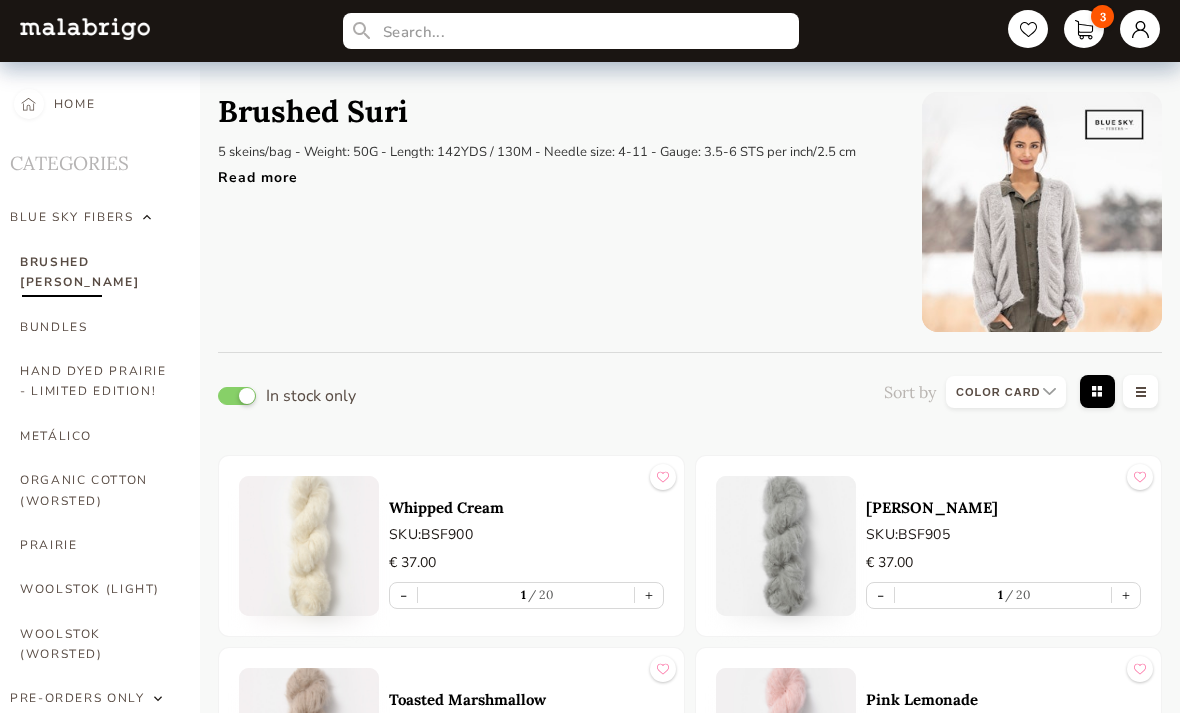 click on "BUNDLES" at bounding box center (95, 327) 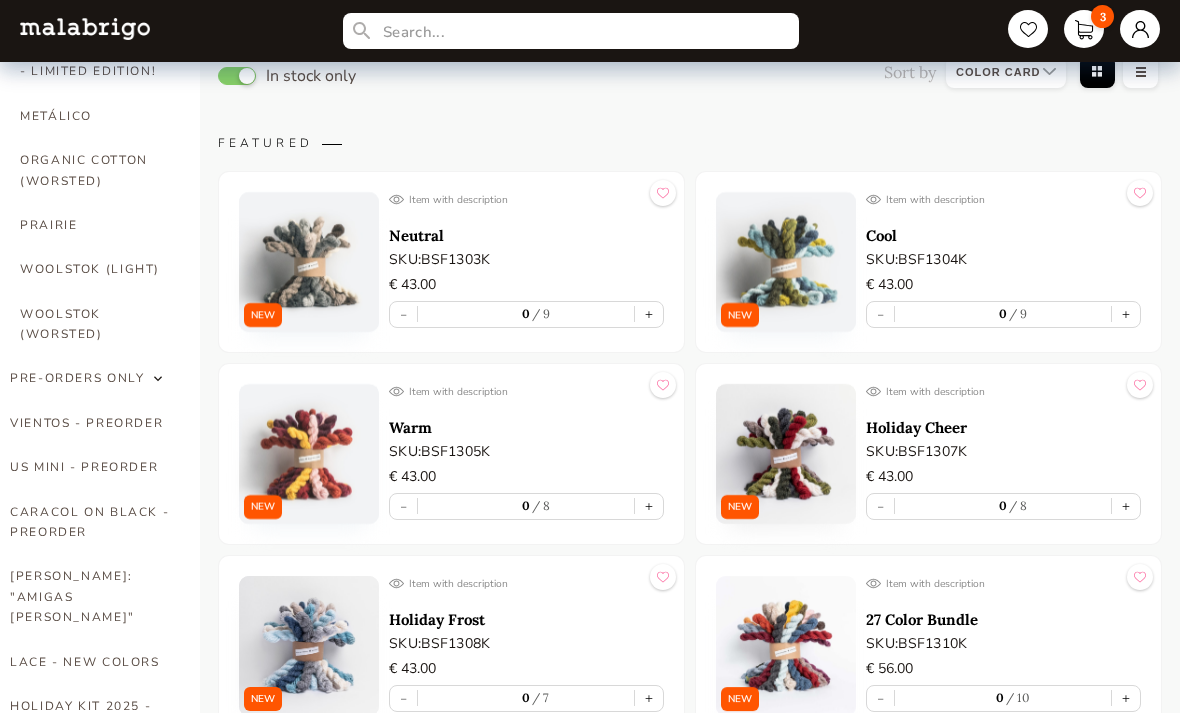 scroll, scrollTop: 328, scrollLeft: 0, axis: vertical 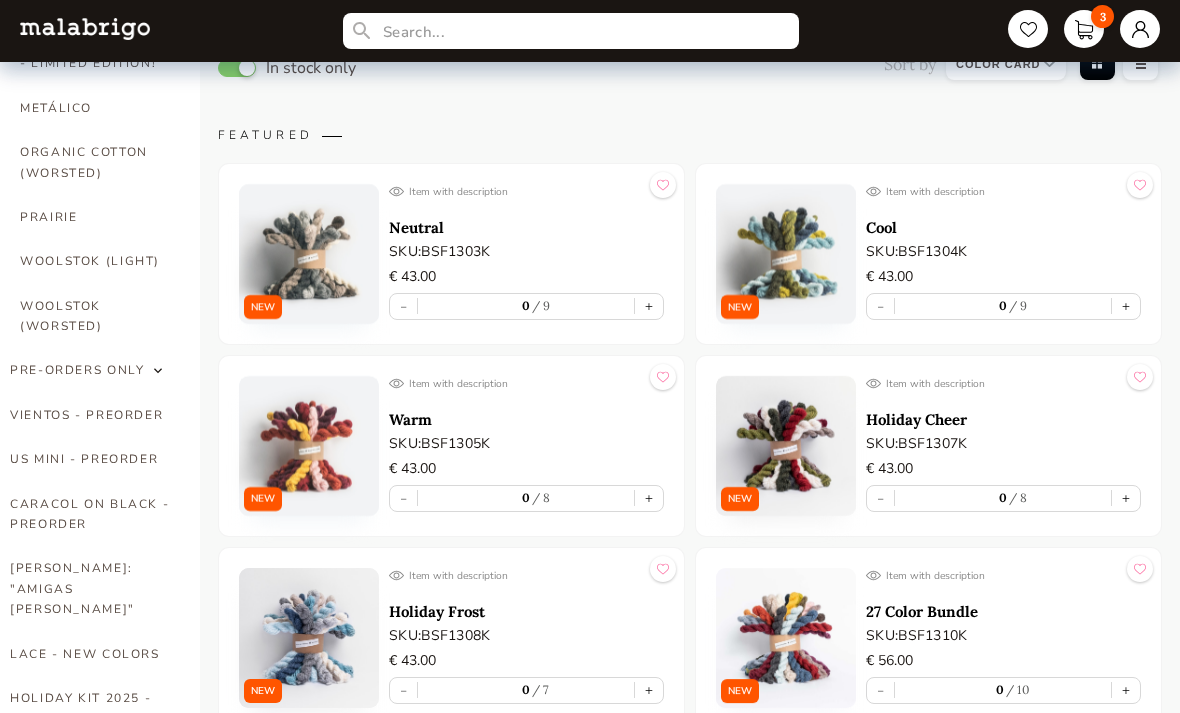 click at bounding box center (309, 254) 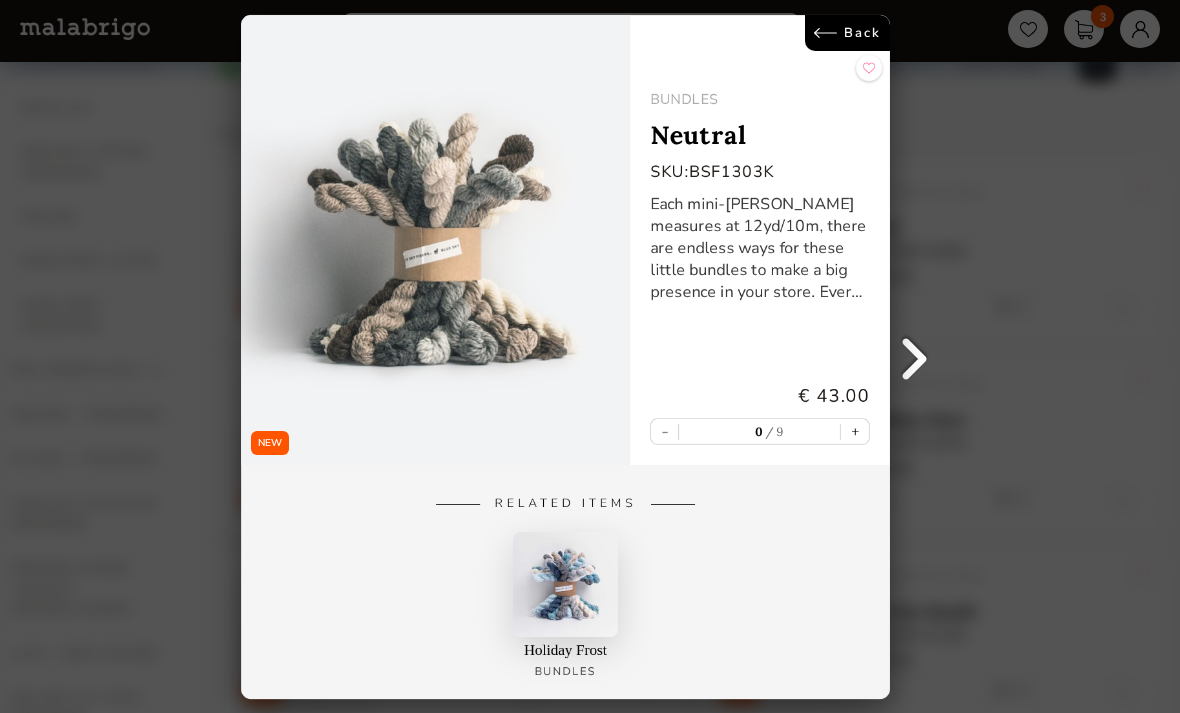 scroll, scrollTop: 329, scrollLeft: 0, axis: vertical 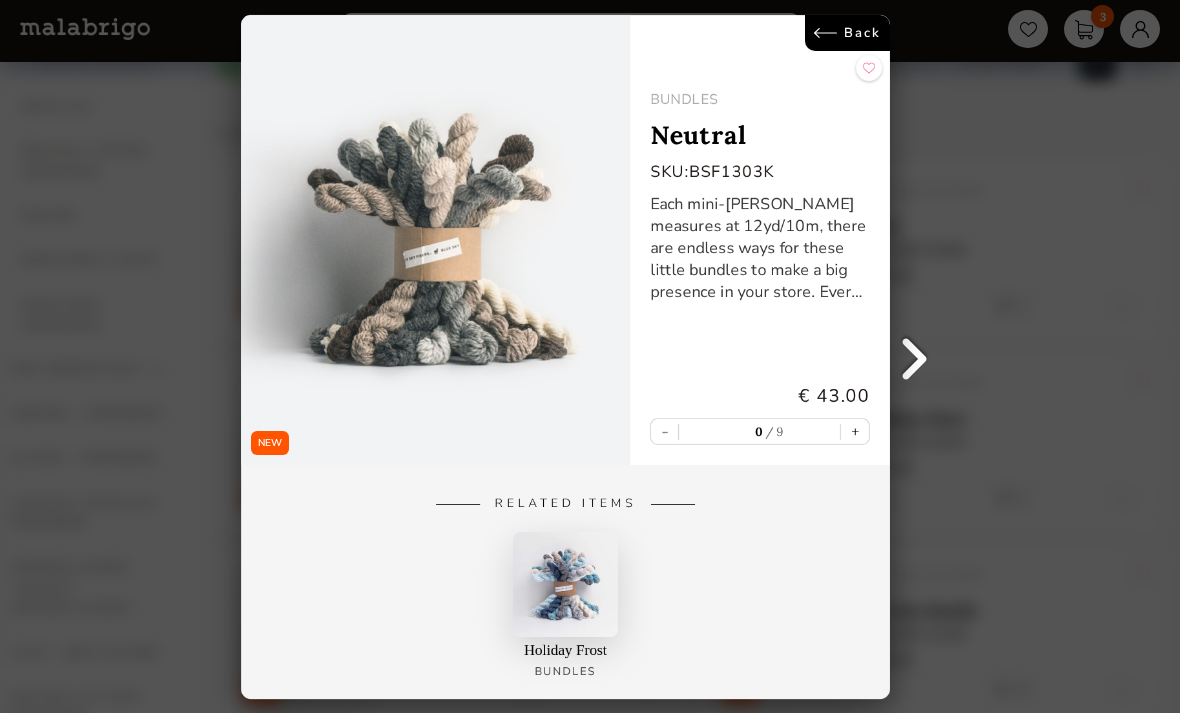 click on "Each mini-hank measures at 12yd/10m, there are endless ways for these little bundles to make a big presence in your store. Every bundle includes 3 mini-hanks of 7 different shades." at bounding box center (760, 248) 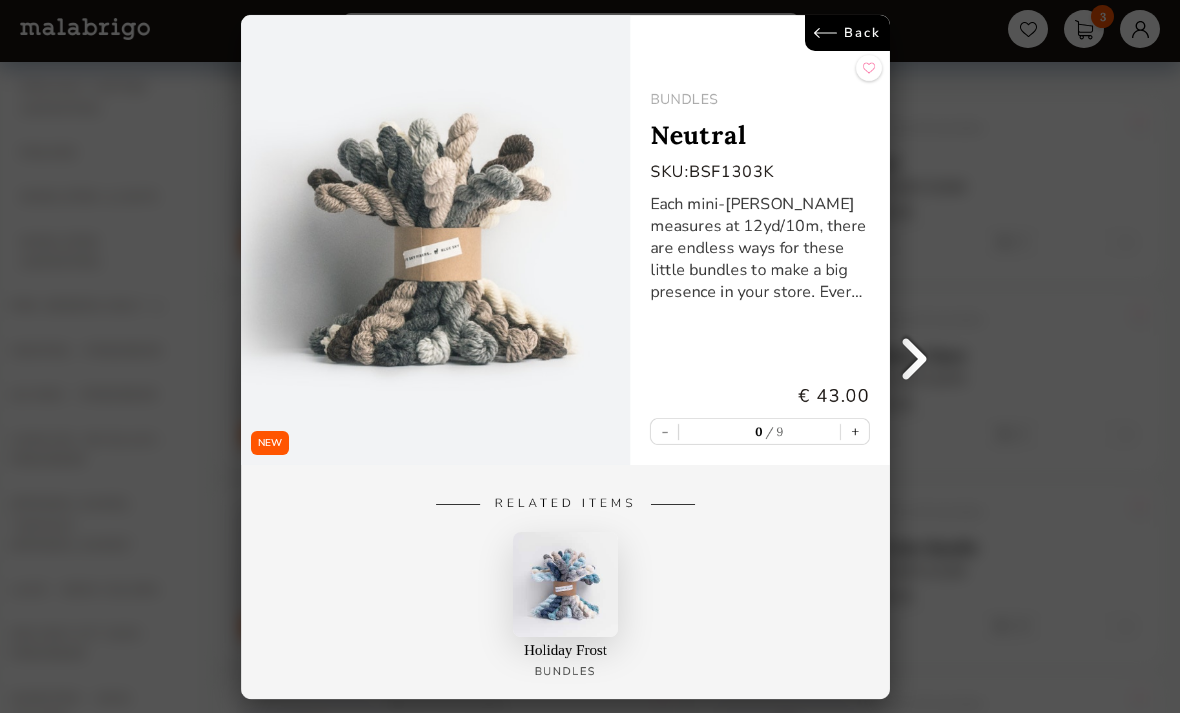scroll, scrollTop: 393, scrollLeft: 0, axis: vertical 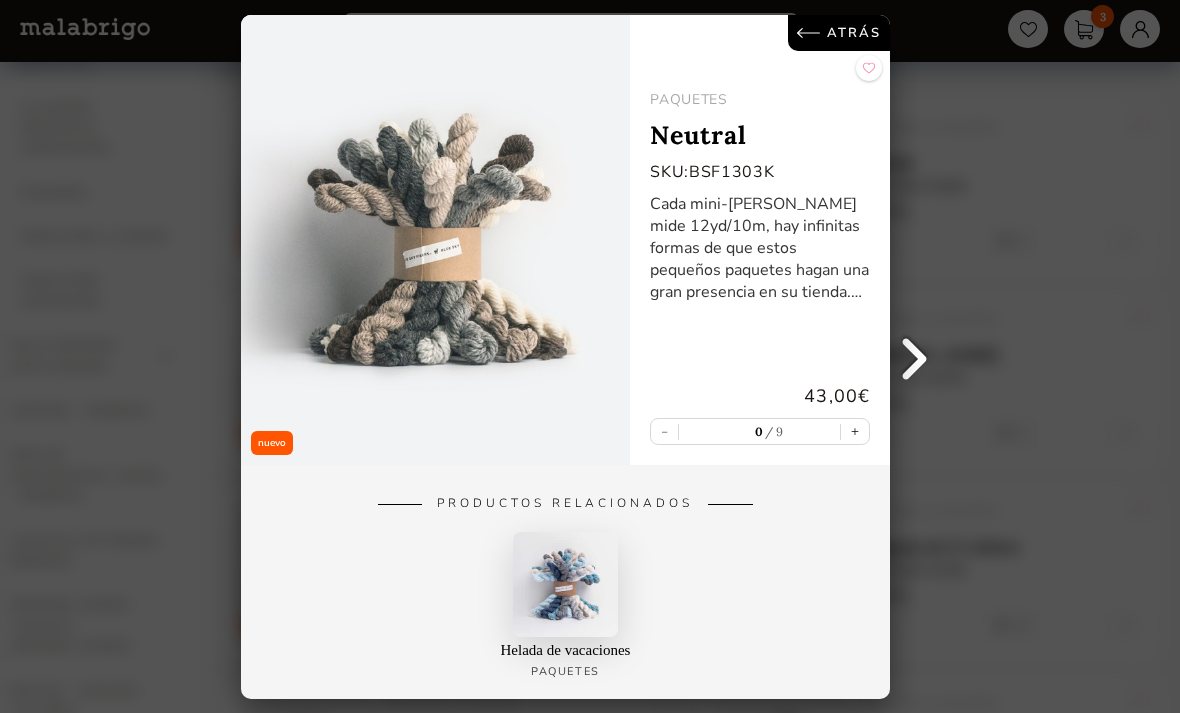 click on "Cada mini-hank mide 12yd/10m, hay infinitas formas de que estos pequeños paquetes hagan una gran presencia en su tienda. Cada paquete incluye 3 mini-tanillos de 7 tonos diferentes." at bounding box center (760, 248) 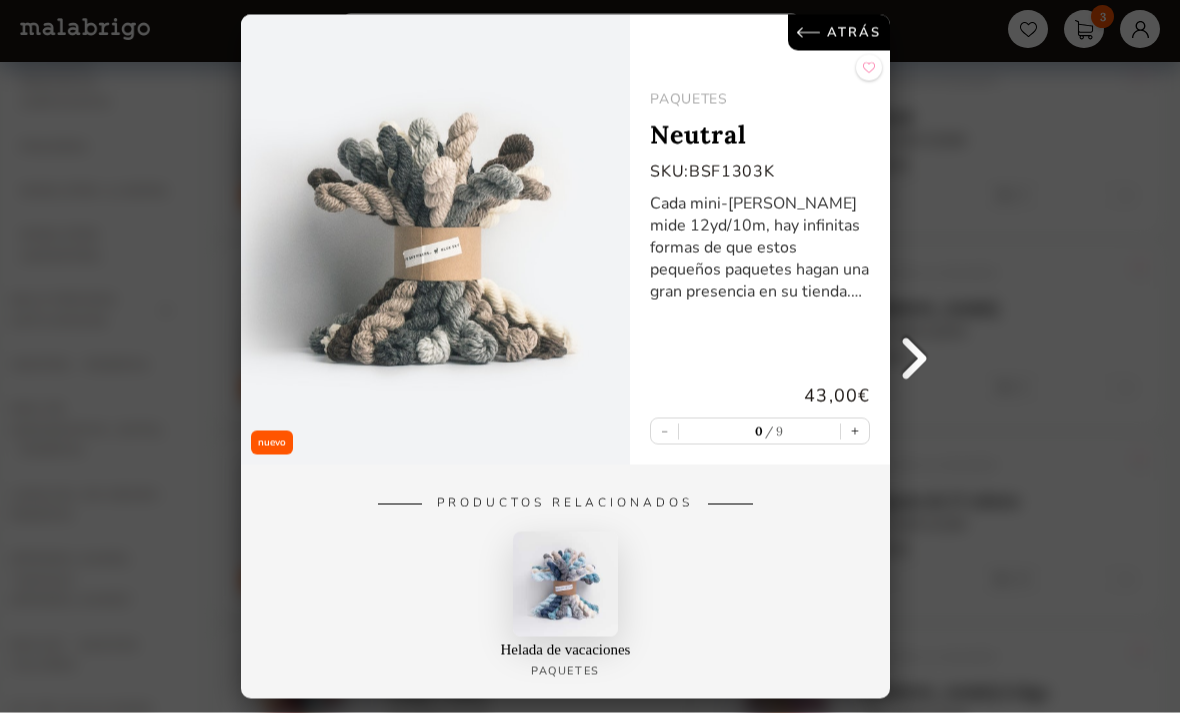 scroll, scrollTop: 439, scrollLeft: 0, axis: vertical 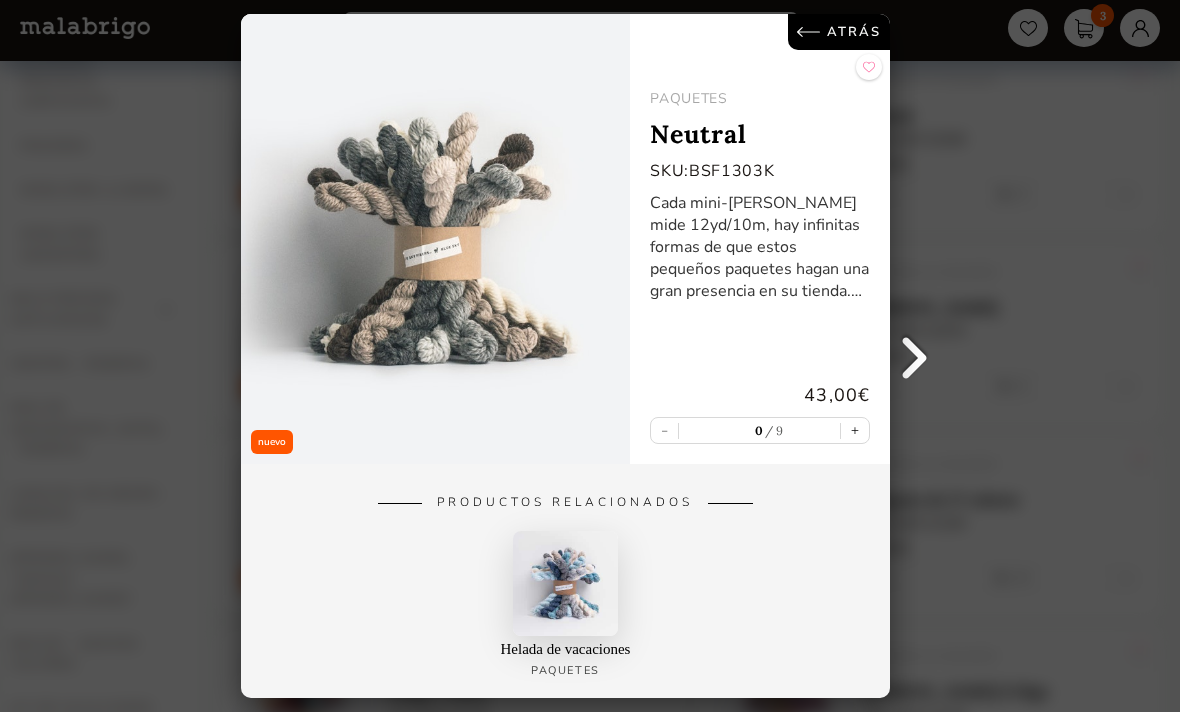 click on "Cada mini-hank mide 12yd/10m, hay infinitas formas de que estos pequeños paquetes hagan una gran presencia en su tienda. Cada paquete incluye 3 mini-tanillos de 7 tonos diferentes." at bounding box center [760, 248] 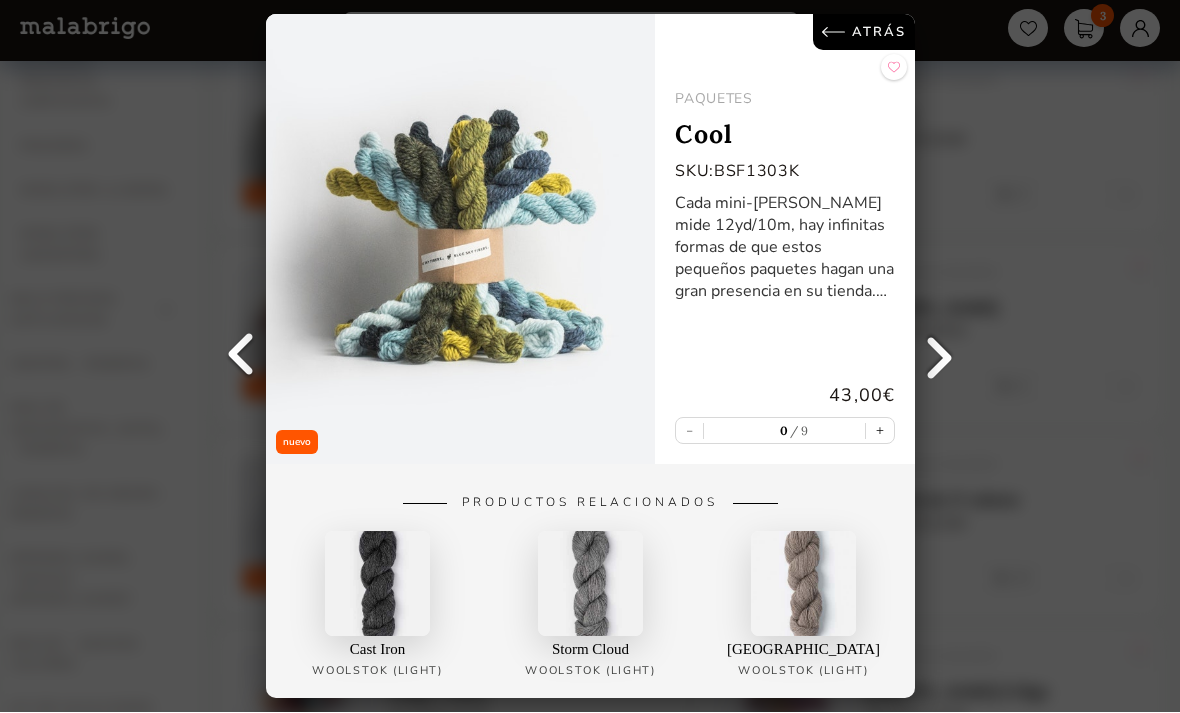 scroll, scrollTop: 440, scrollLeft: 0, axis: vertical 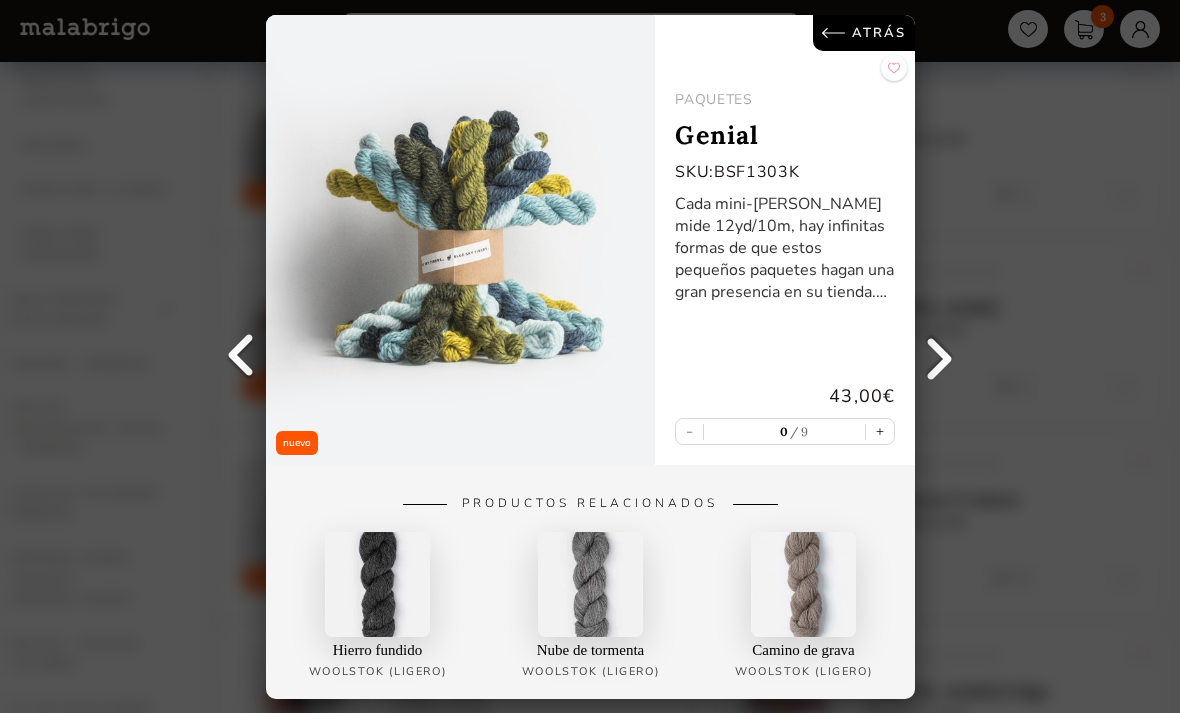 click at bounding box center [940, 357] 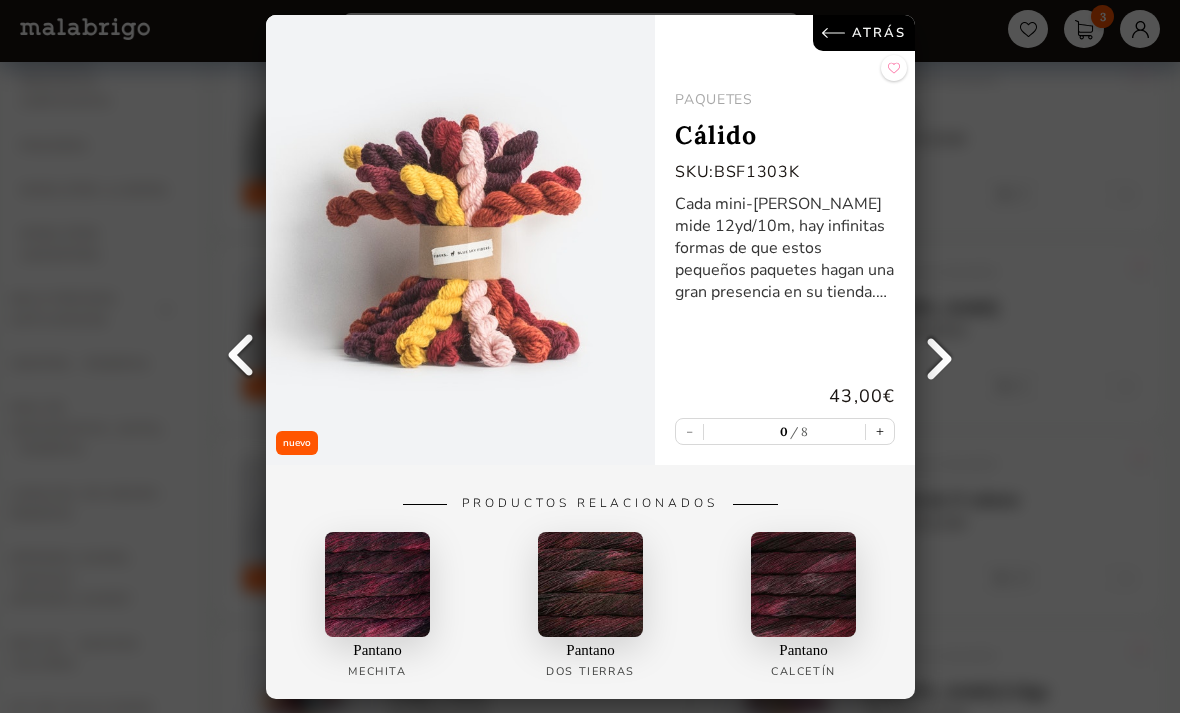 click on "nuevo ATRÁS Paquetes Cálido SKU:  BSF1303K Cada mini-hank mide 12yd/10m, hay infinitas formas de que estos pequeños paquetes hagan una gran presencia en su tienda. Cada paquete incluye 3 mini-tanillos de 7 tonos diferentes. 43,00  € - 0 8 + Productos relacionados Pantano MECHITA Pantano DOS TIERRAS Pantano CALCETÍN" at bounding box center [590, 356] 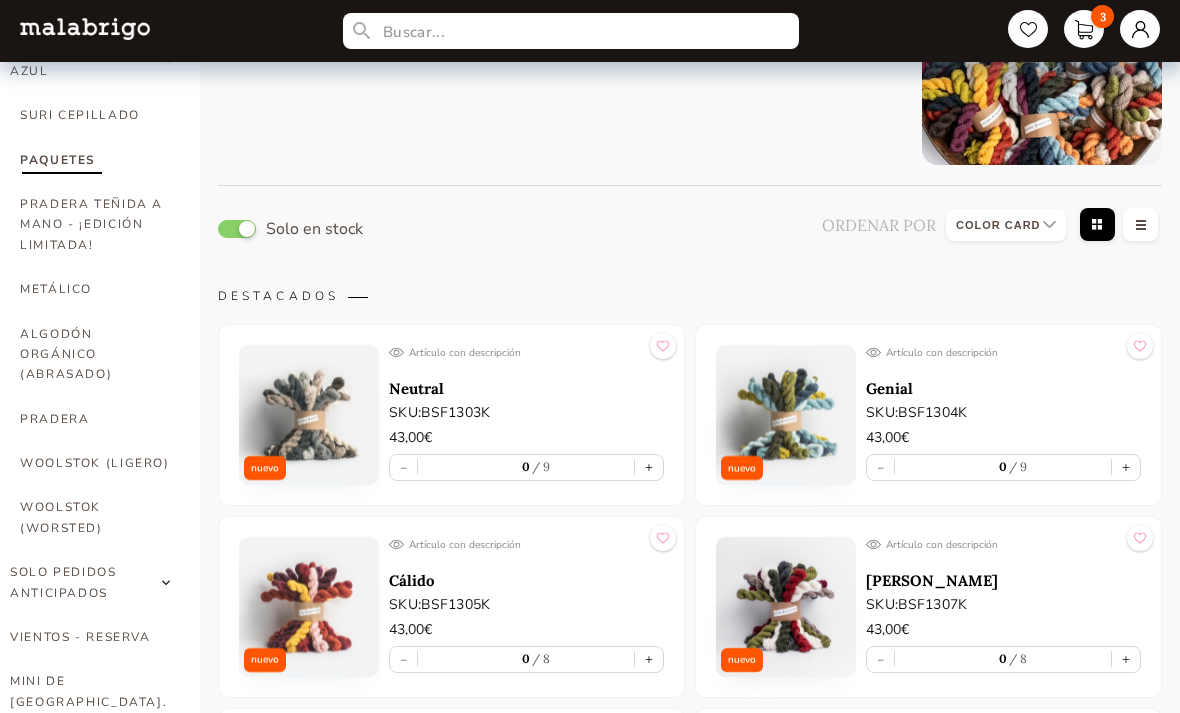 scroll, scrollTop: 0, scrollLeft: 0, axis: both 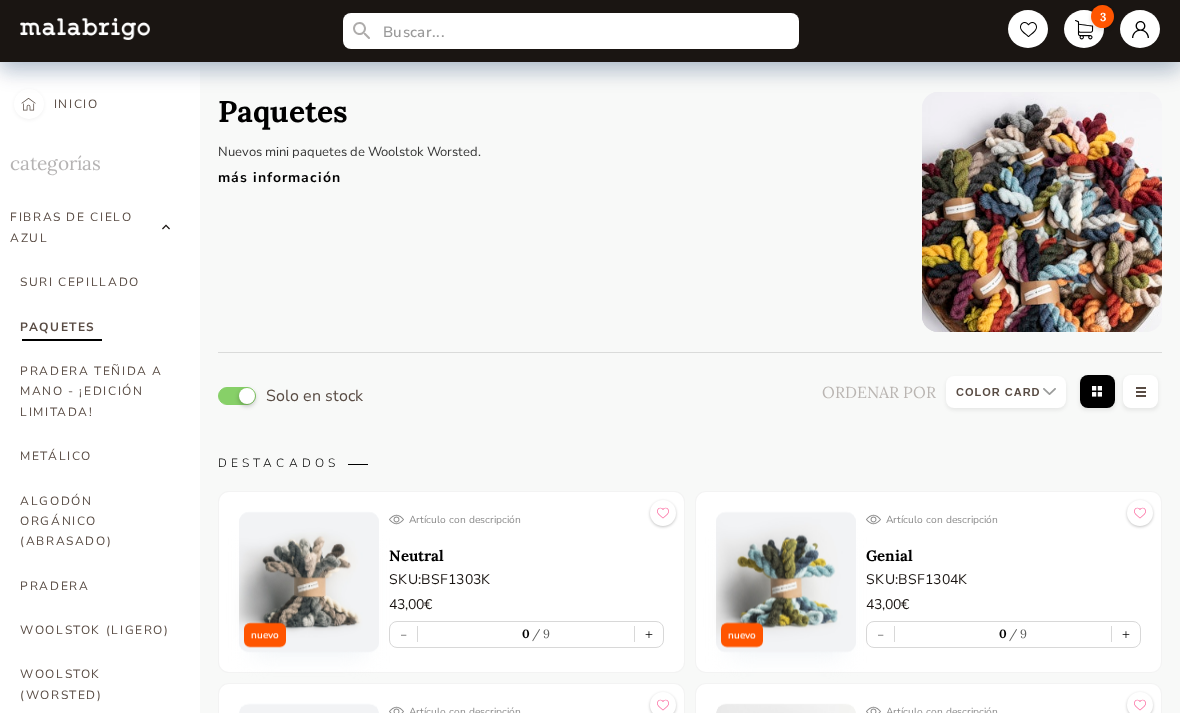 click on "PRADERA TEÑIDA A MANO - ¡EDICIÓN LIMITADA!" at bounding box center (95, 391) 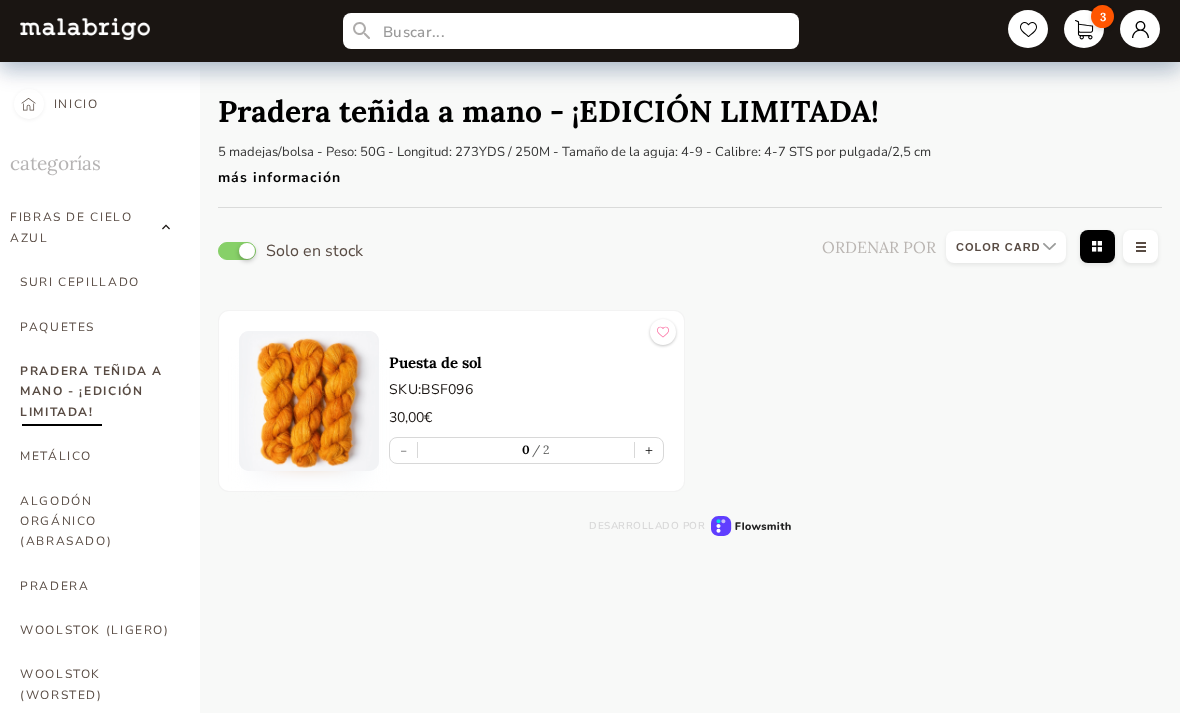 click on "METÁLICO" at bounding box center (95, 456) 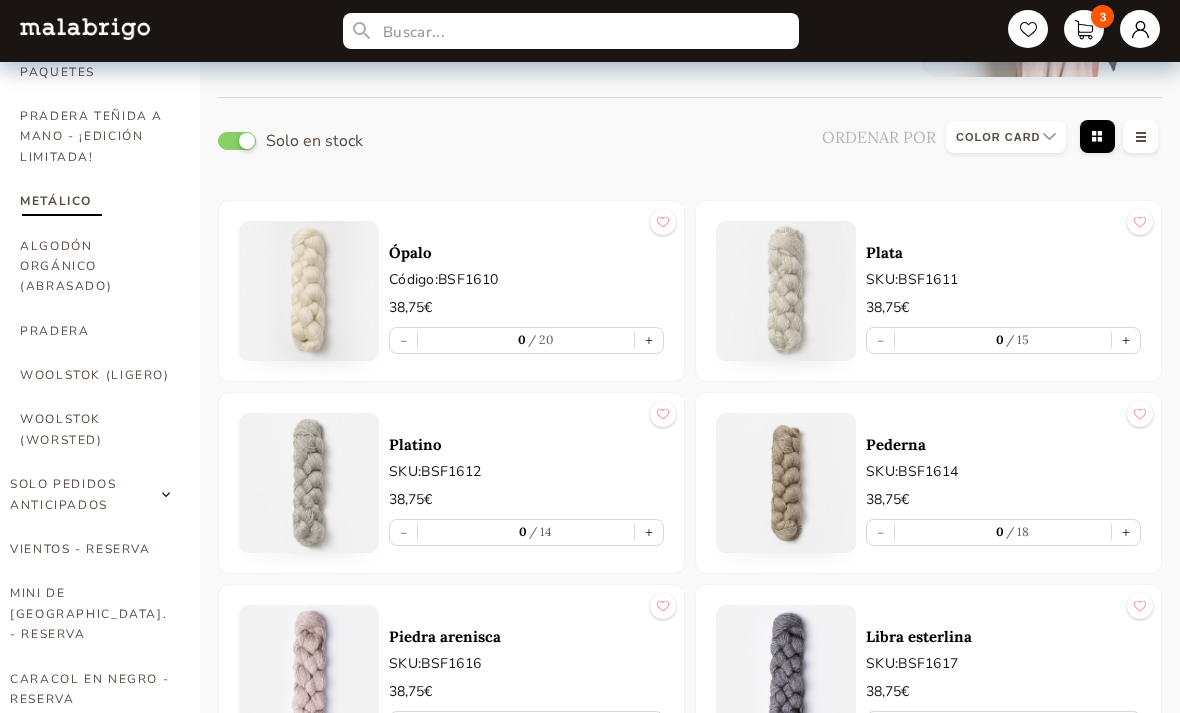 click at bounding box center [309, 484] 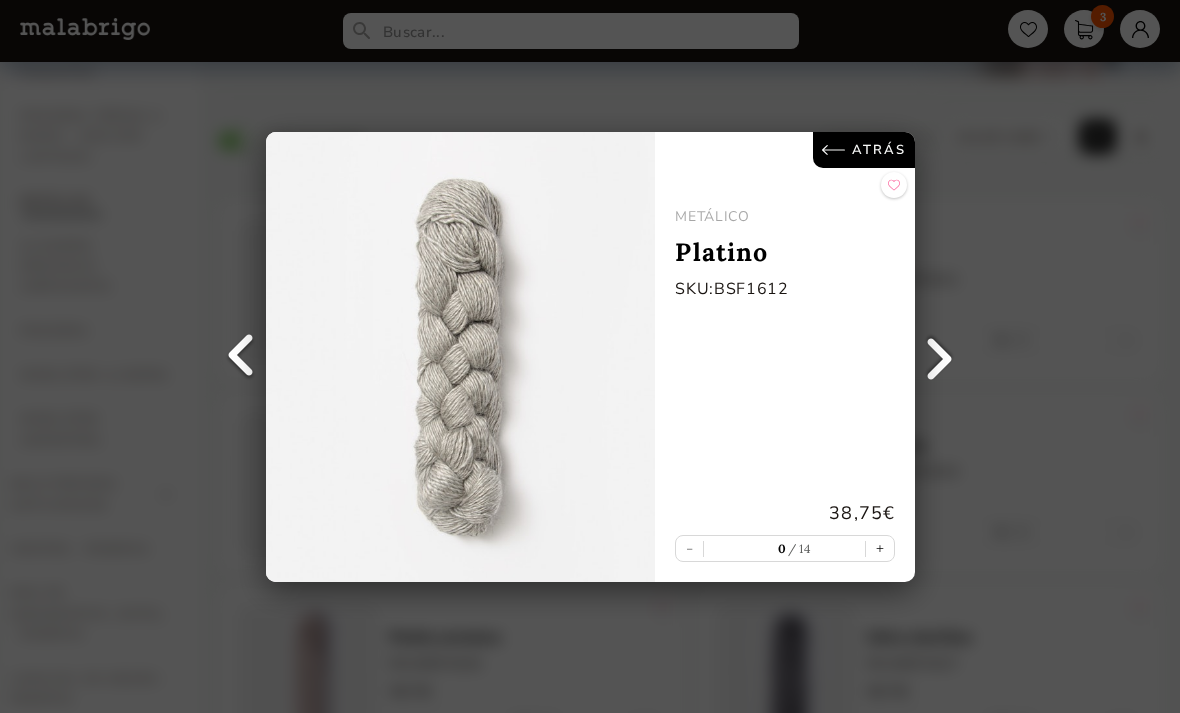 click on "ATRÁS METÁLICO  Platino SKU:  BSF1612 38,75  € - 0 14 +" at bounding box center [590, 356] 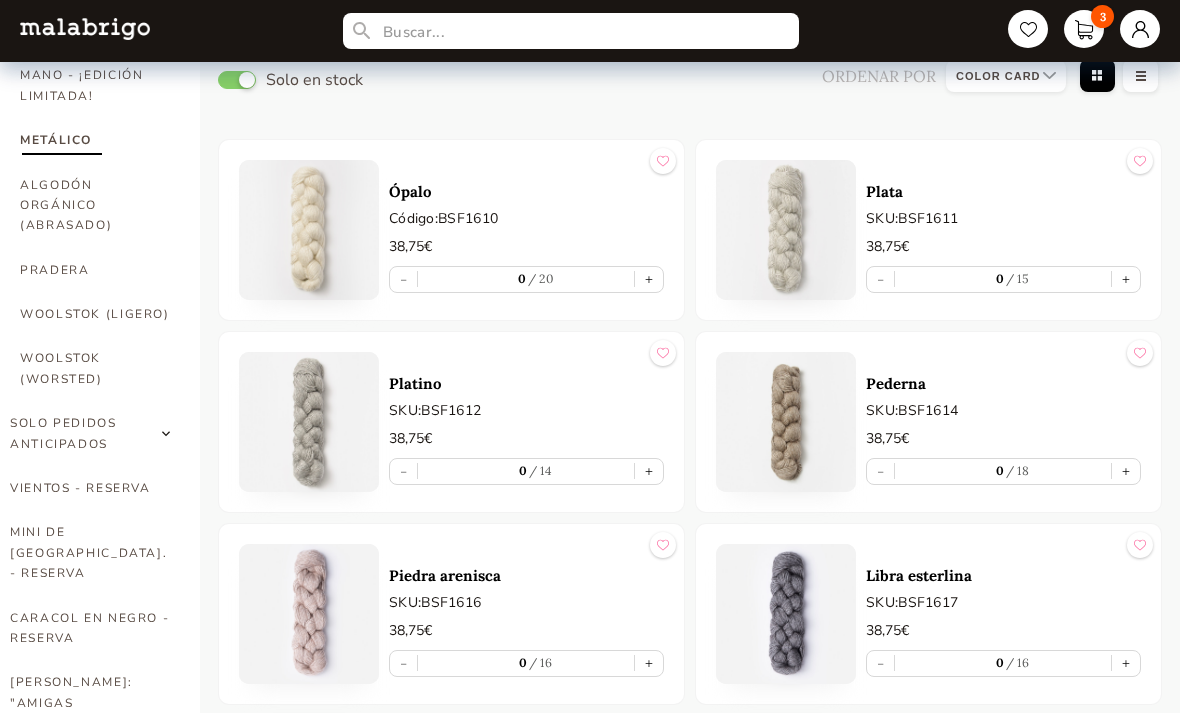 scroll, scrollTop: 319, scrollLeft: 0, axis: vertical 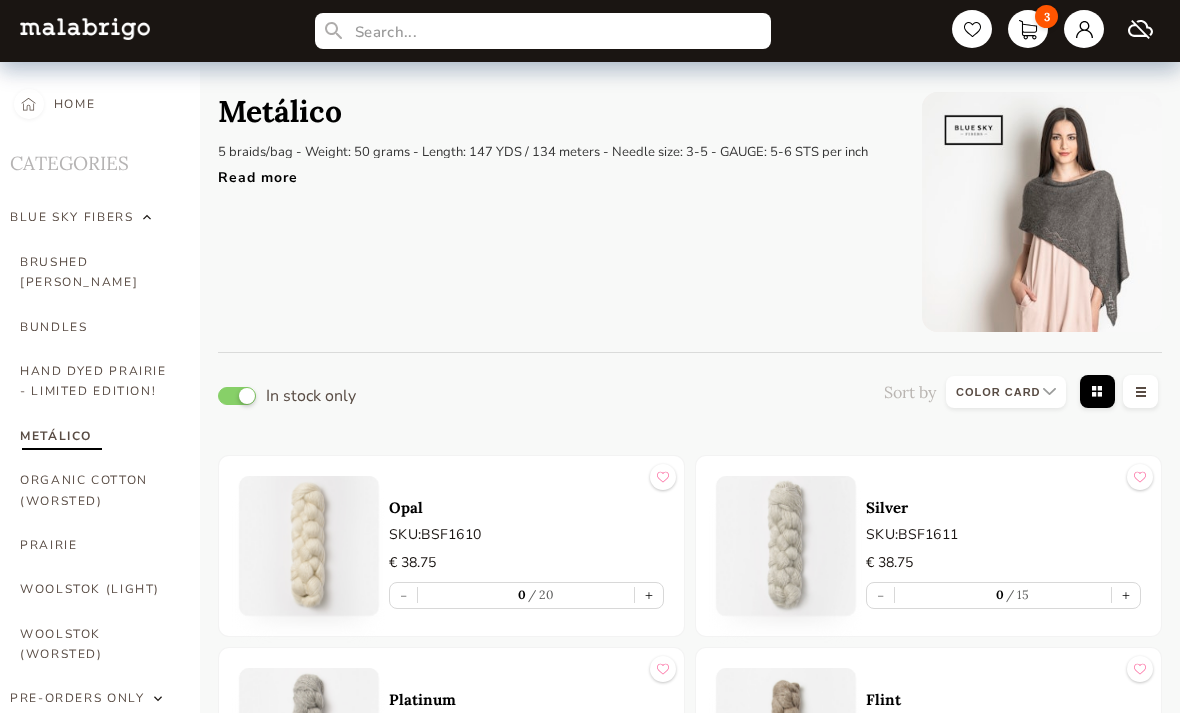 select on "INDEX" 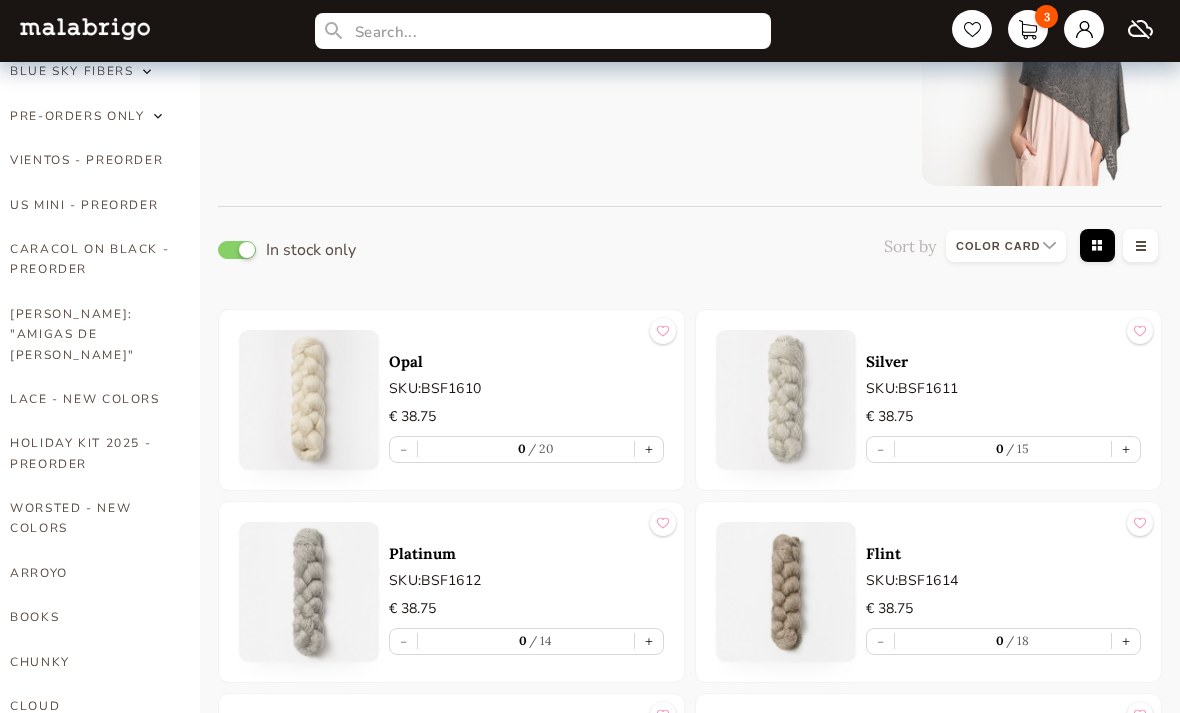 scroll, scrollTop: 0, scrollLeft: 0, axis: both 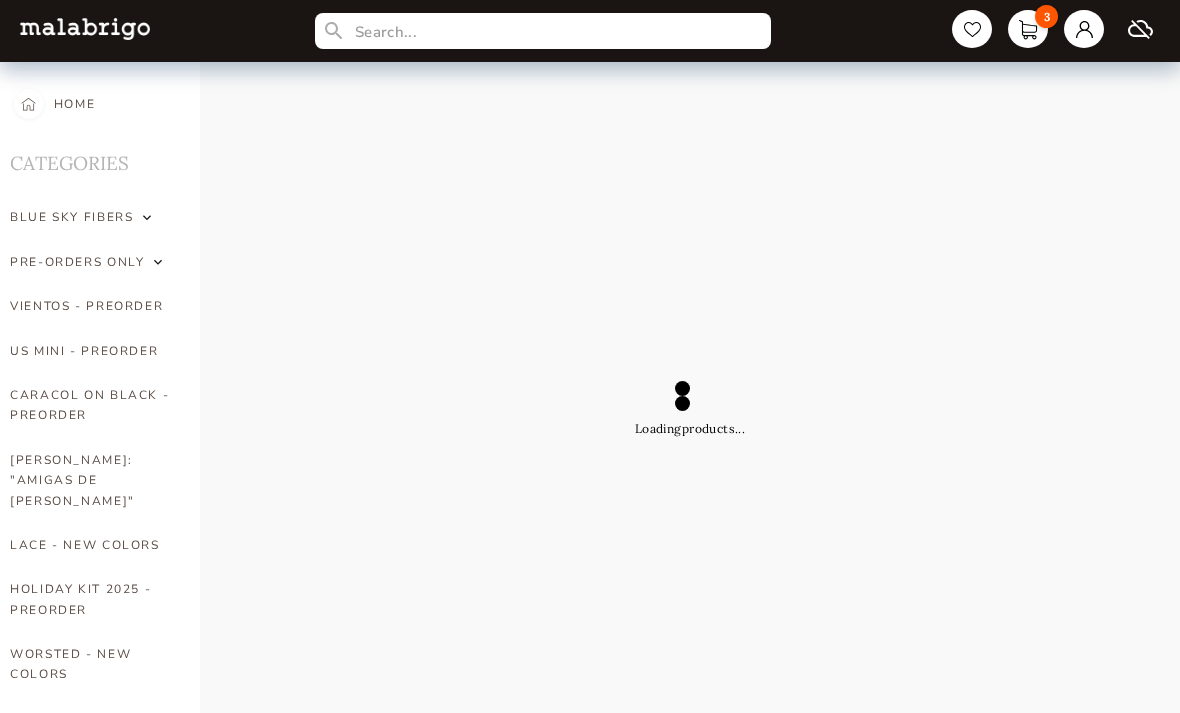 click on "US MINI - PREORDER" at bounding box center (90, 351) 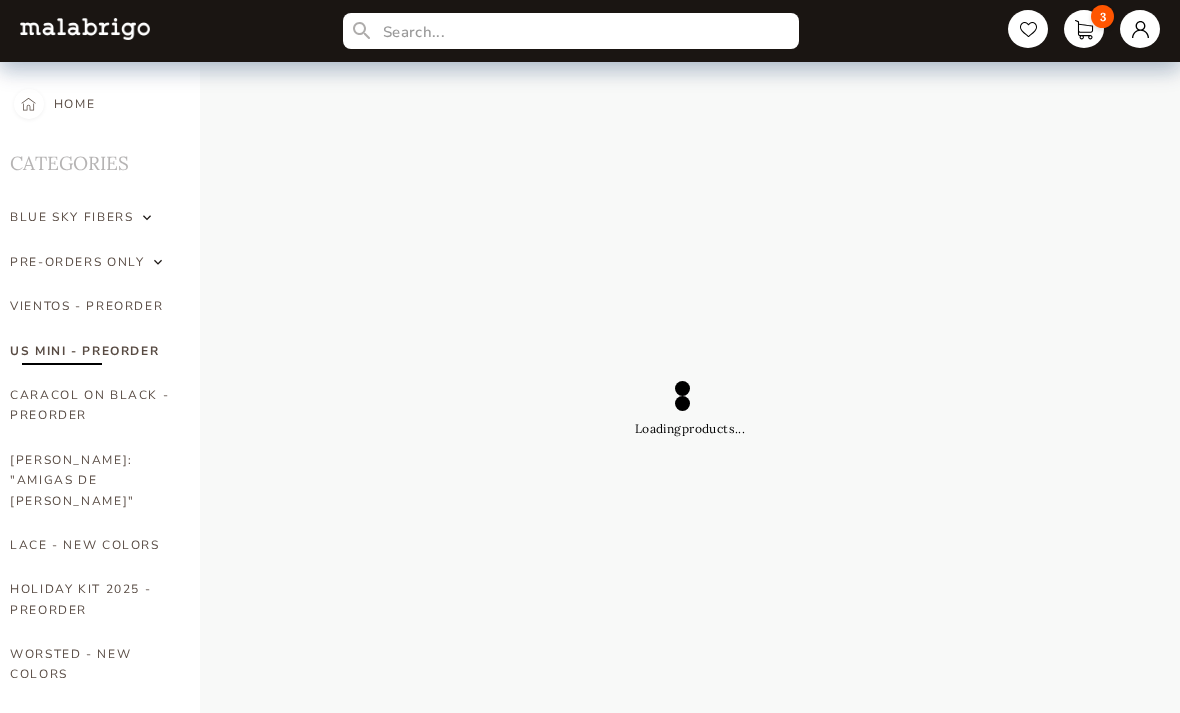 select on "INDEX" 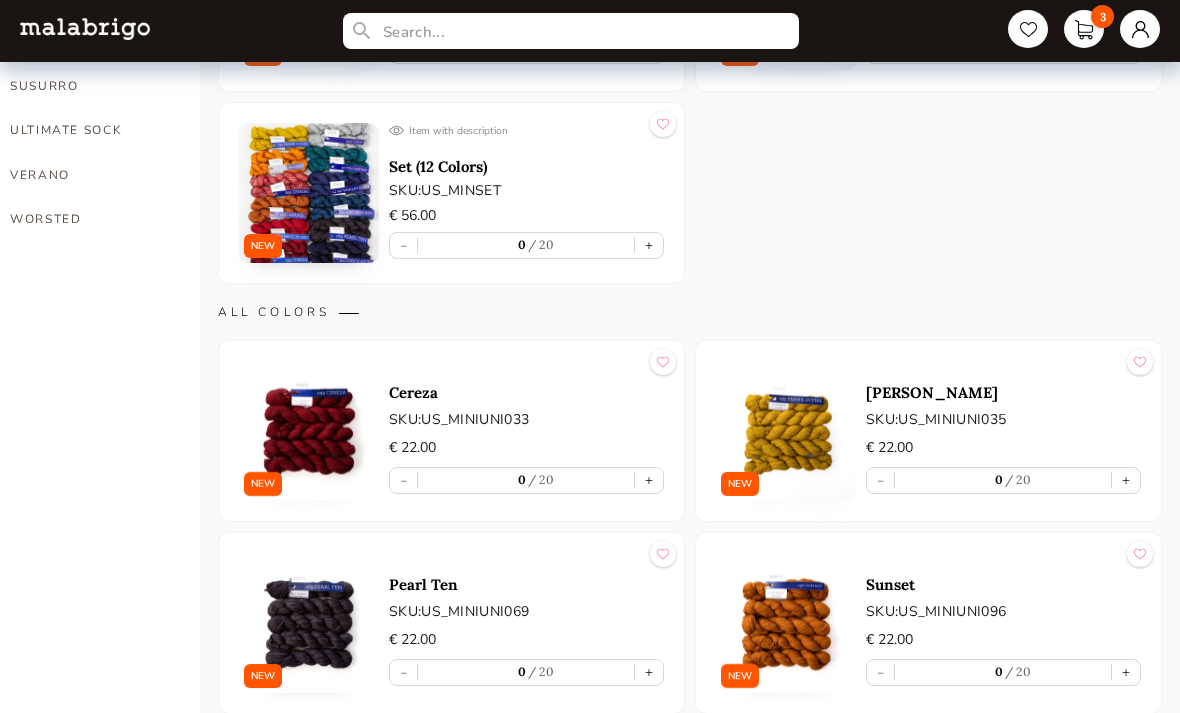 scroll, scrollTop: 1542, scrollLeft: 0, axis: vertical 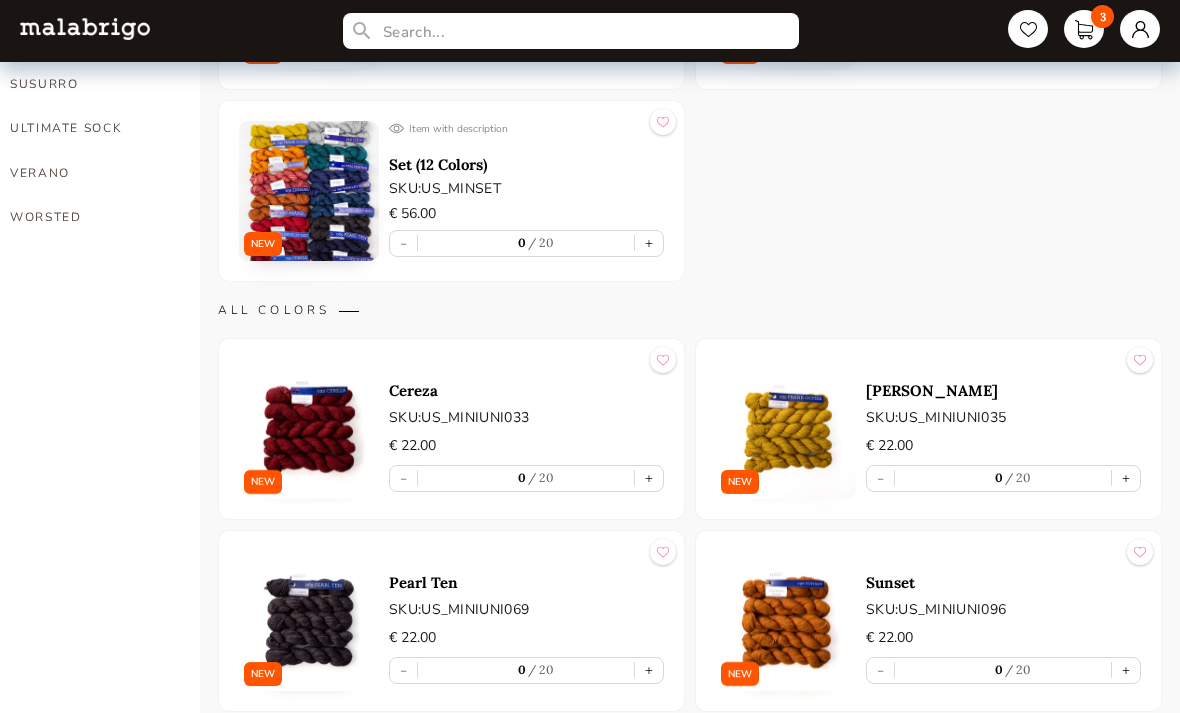 click at bounding box center [309, 192] 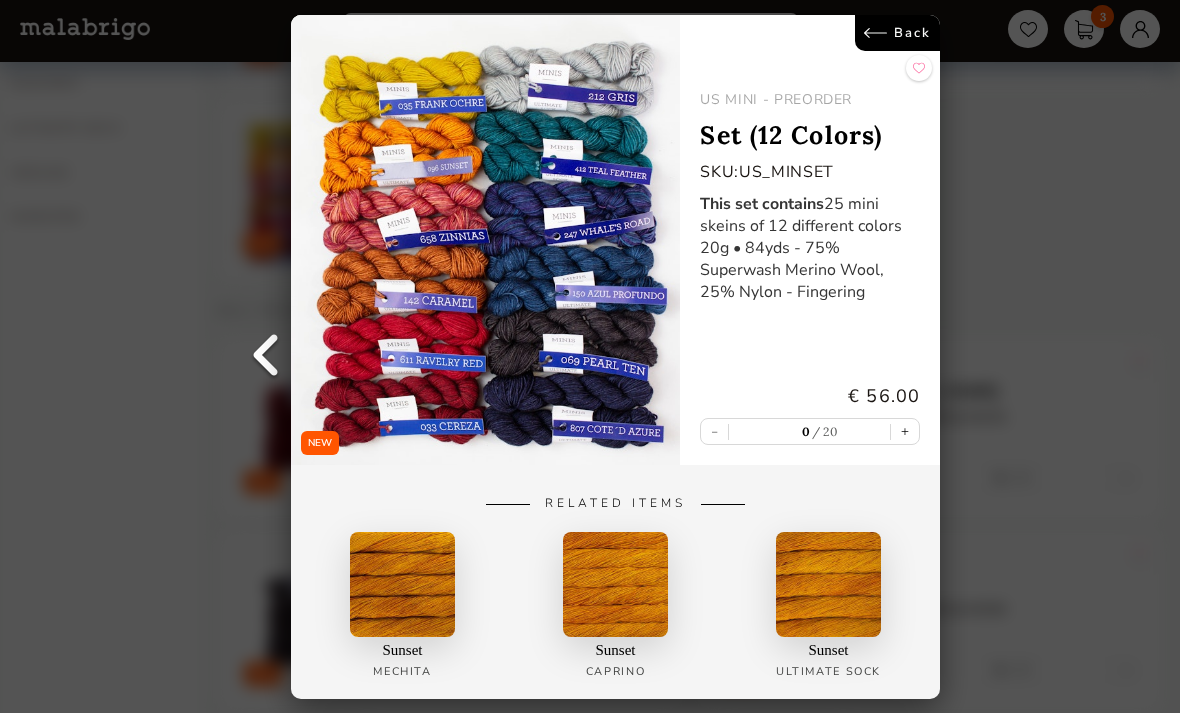 click on "+" at bounding box center [905, 431] 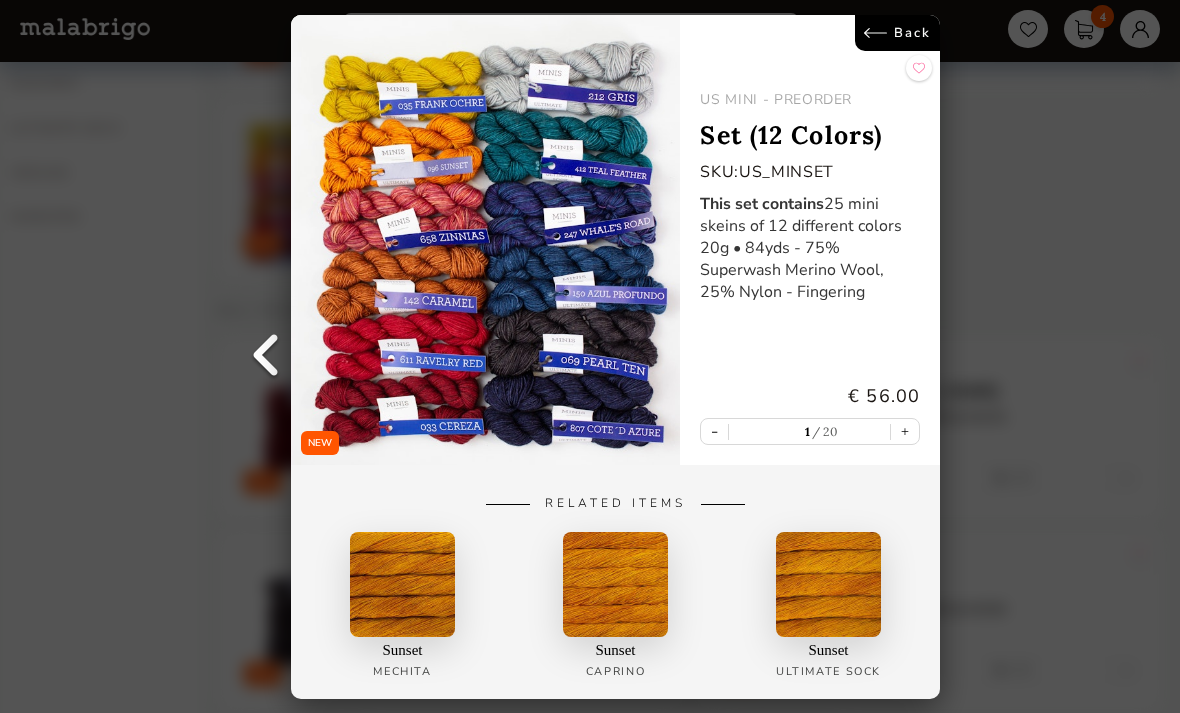 click on "NEW Back US MINI - PREORDER Set (12 Colors) SKU:  US_MINSET This set contains  25 mini skeins of 12 different colors
20g • 84yds - 75% Superwash Merino Wool, 25% Nylon - Fingering
€   56.00 - 1 20 + Related Items Sunset Mechita Sunset [PERSON_NAME] Sunset Ultimate Sock" at bounding box center [590, 356] 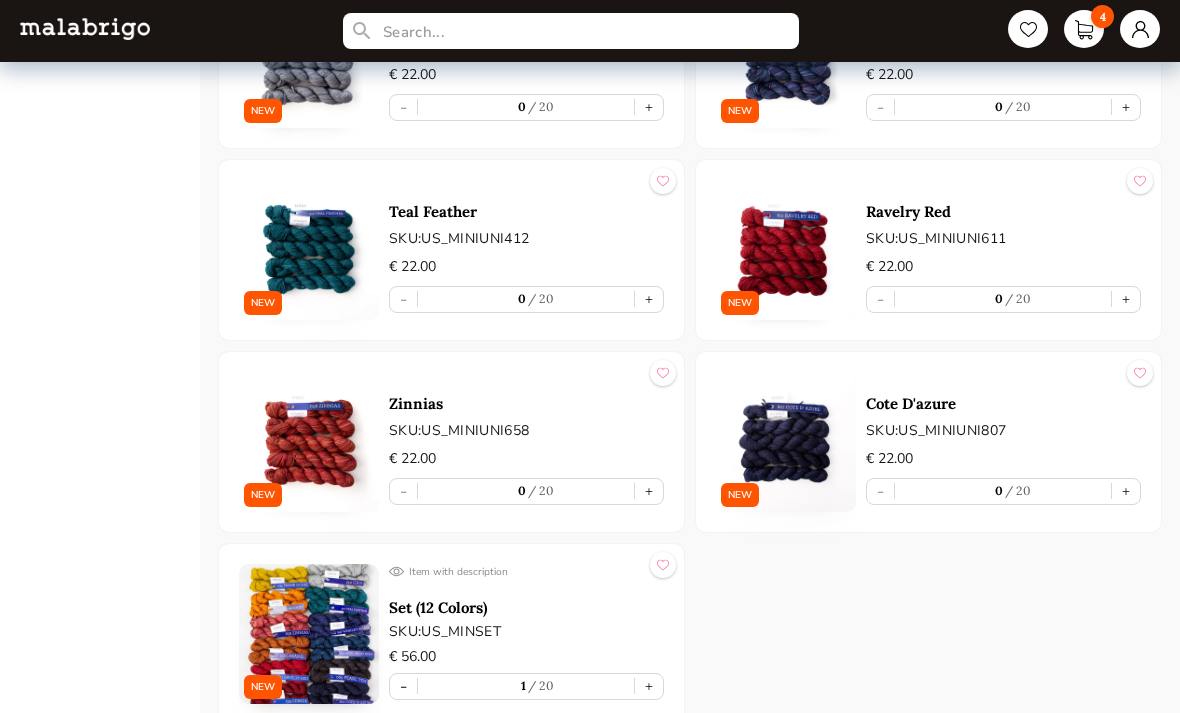 scroll, scrollTop: 2472, scrollLeft: 0, axis: vertical 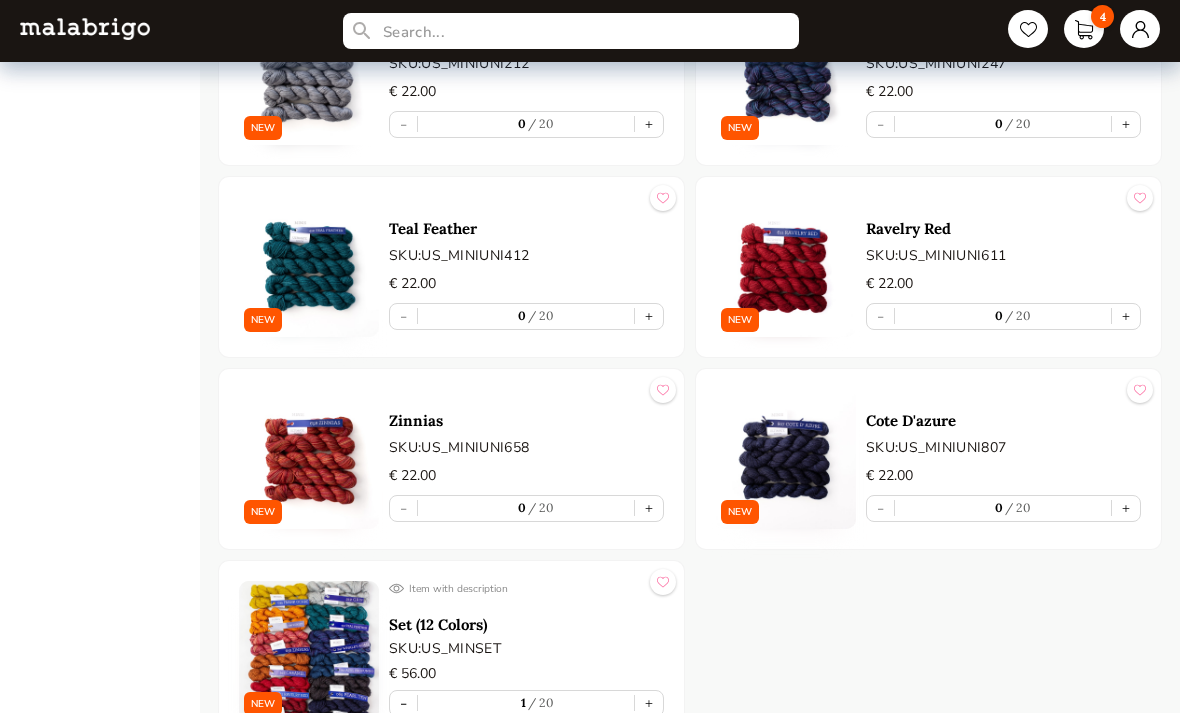 click on "Item with description" at bounding box center [526, 589] 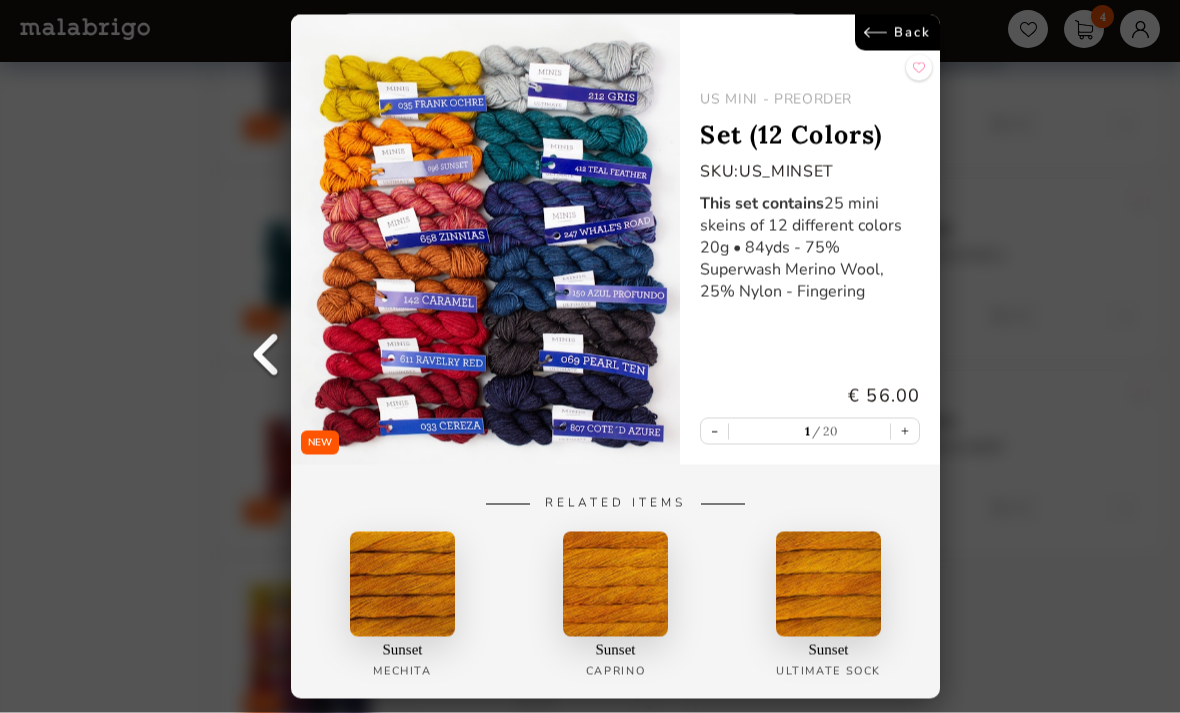 scroll, scrollTop: 2473, scrollLeft: 0, axis: vertical 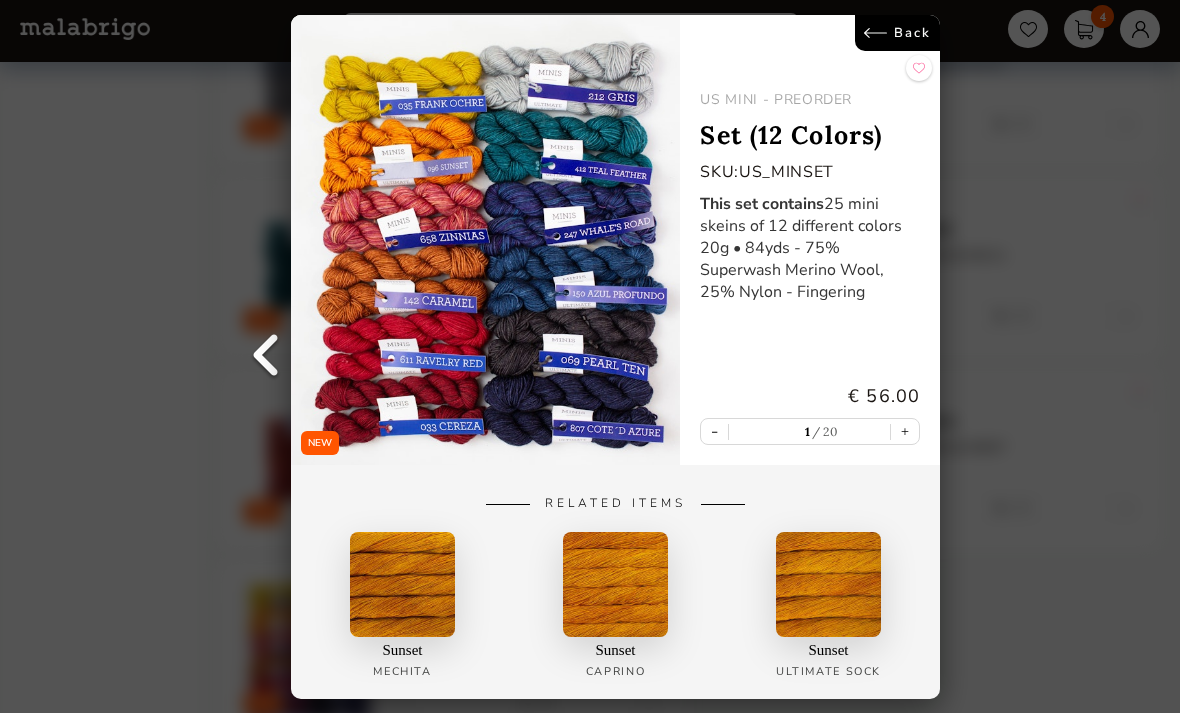click on "Back" at bounding box center [897, 33] 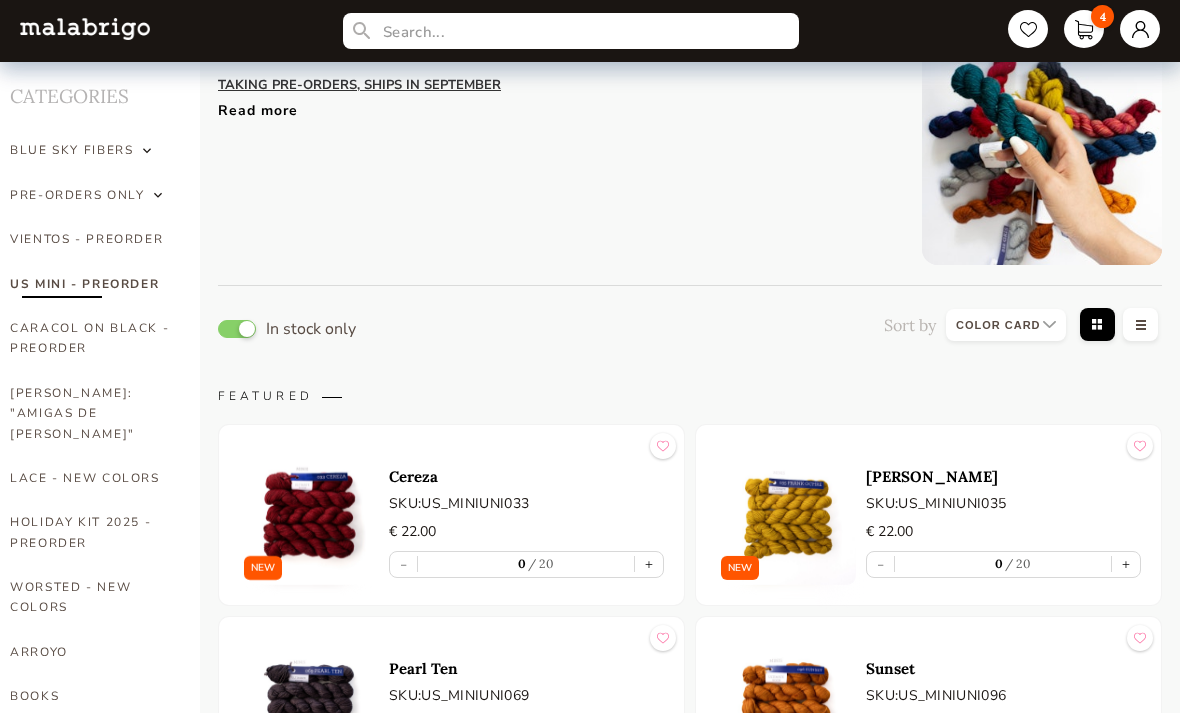 scroll, scrollTop: 0, scrollLeft: 0, axis: both 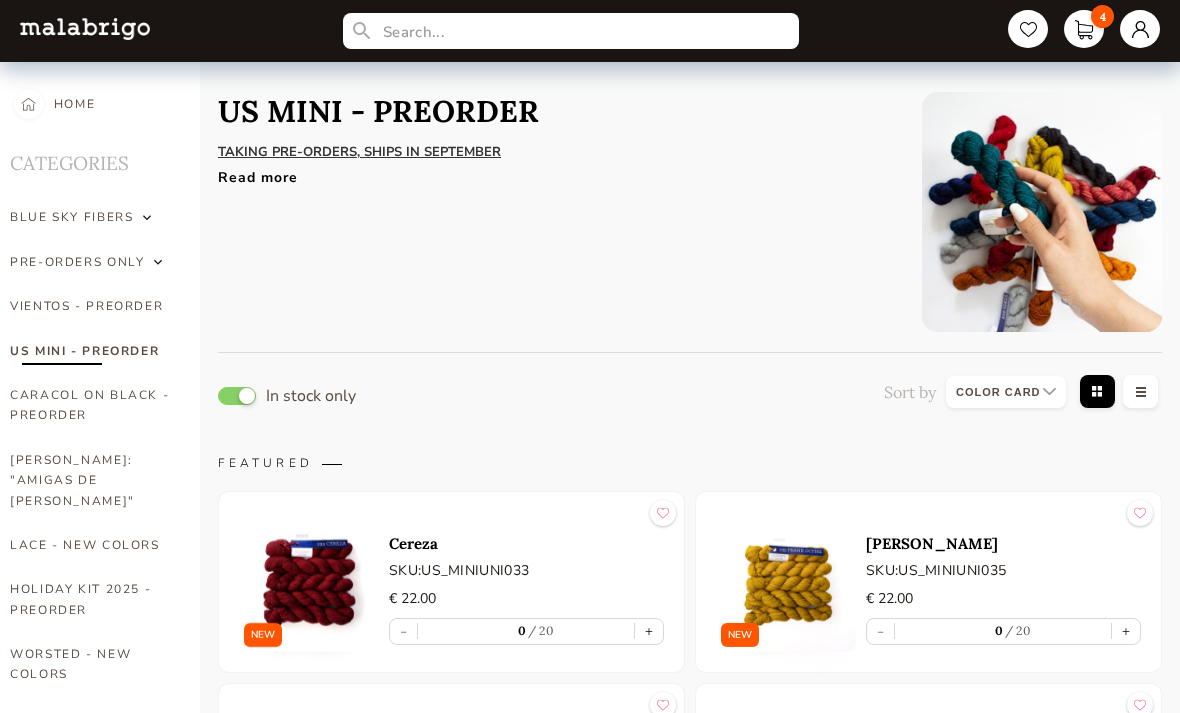 click at bounding box center [158, 262] 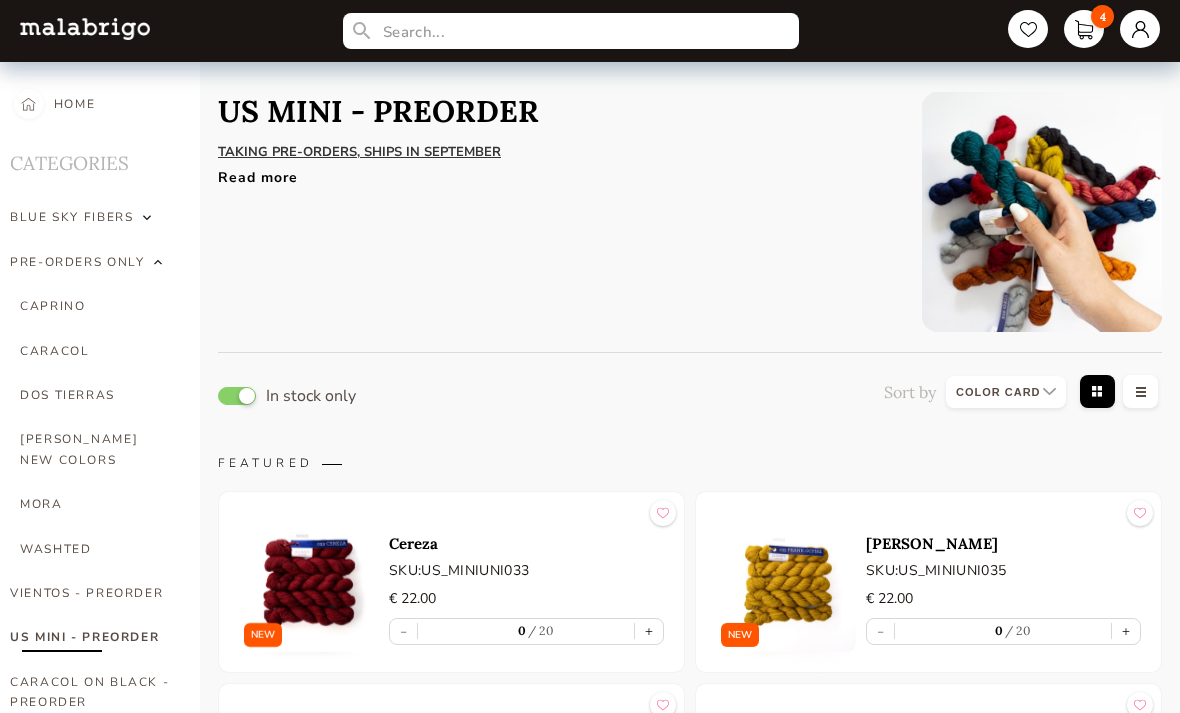 click at bounding box center [147, 217] 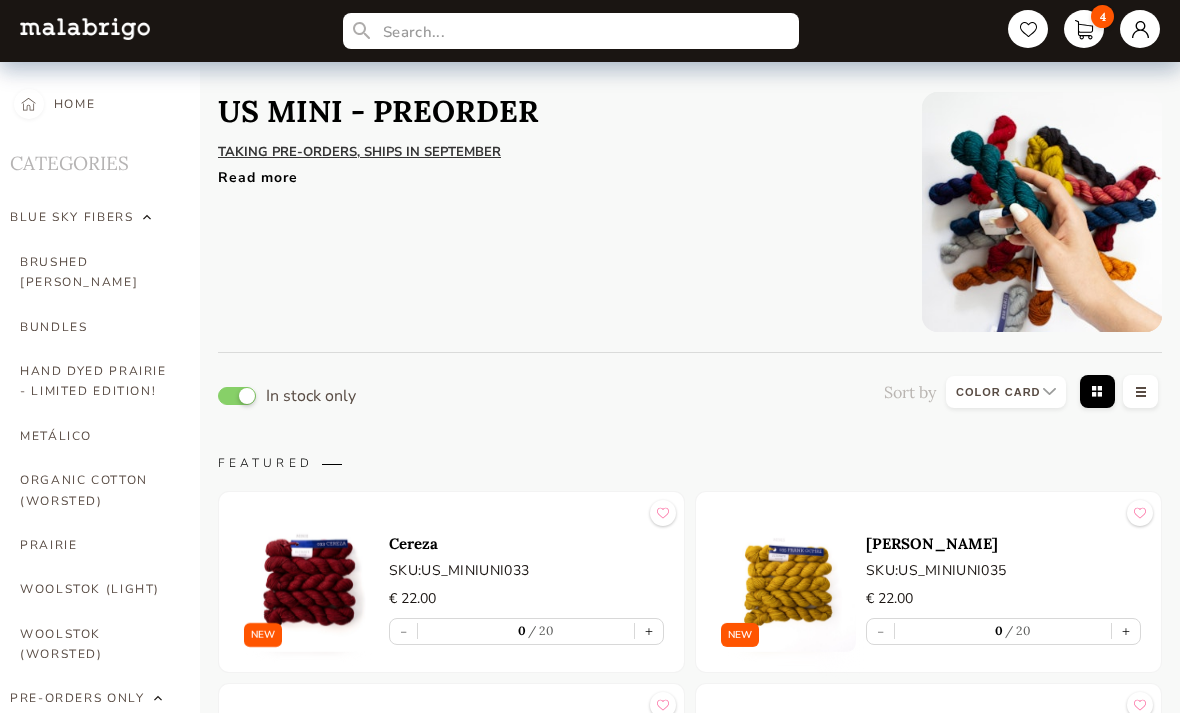 click on "PRAIRIE" at bounding box center [95, 545] 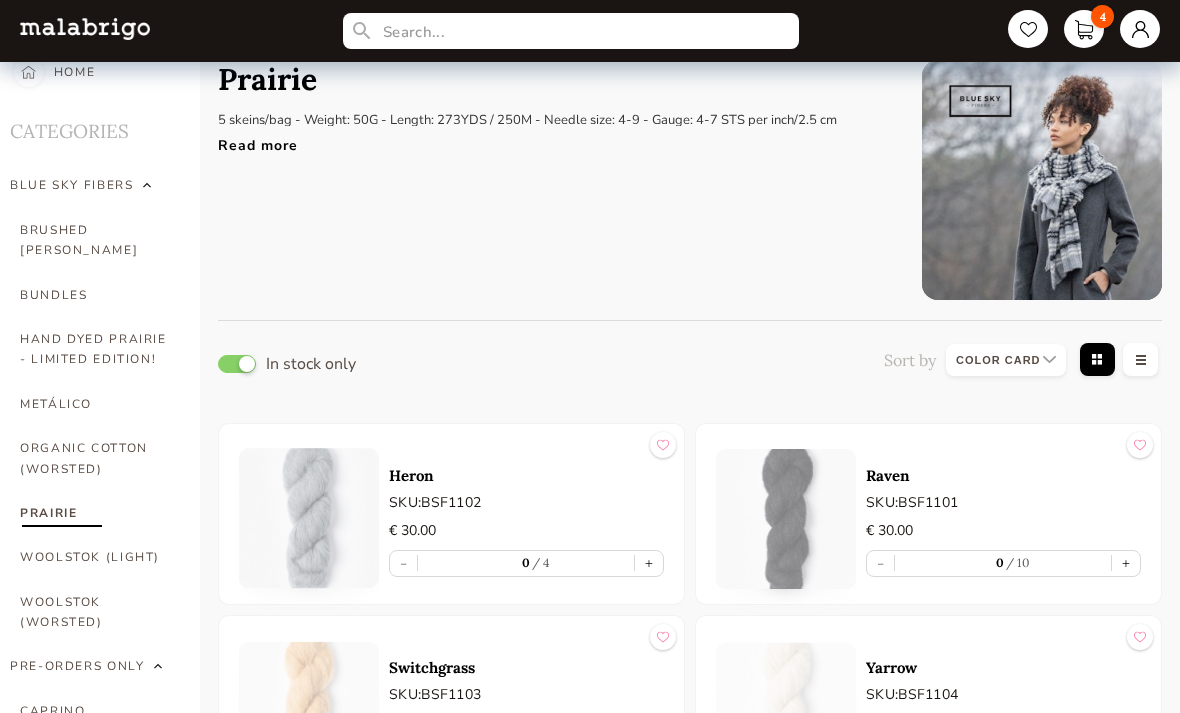 scroll, scrollTop: 33, scrollLeft: 0, axis: vertical 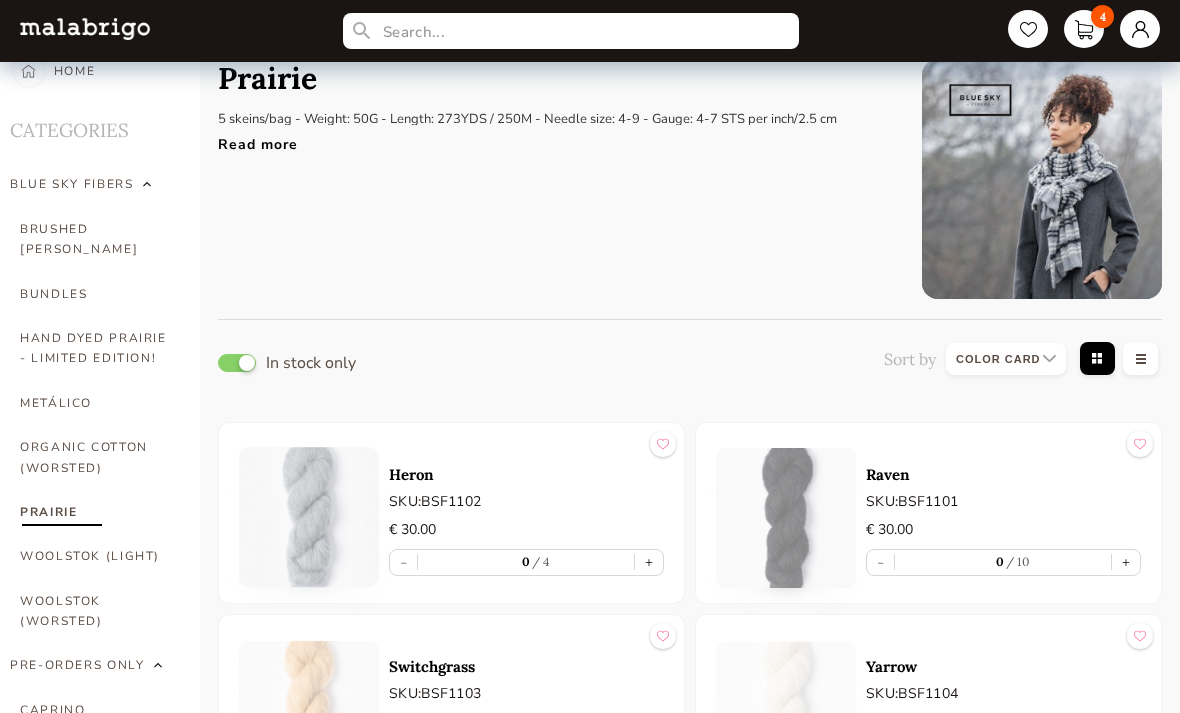 click on "Read more" at bounding box center [527, 139] 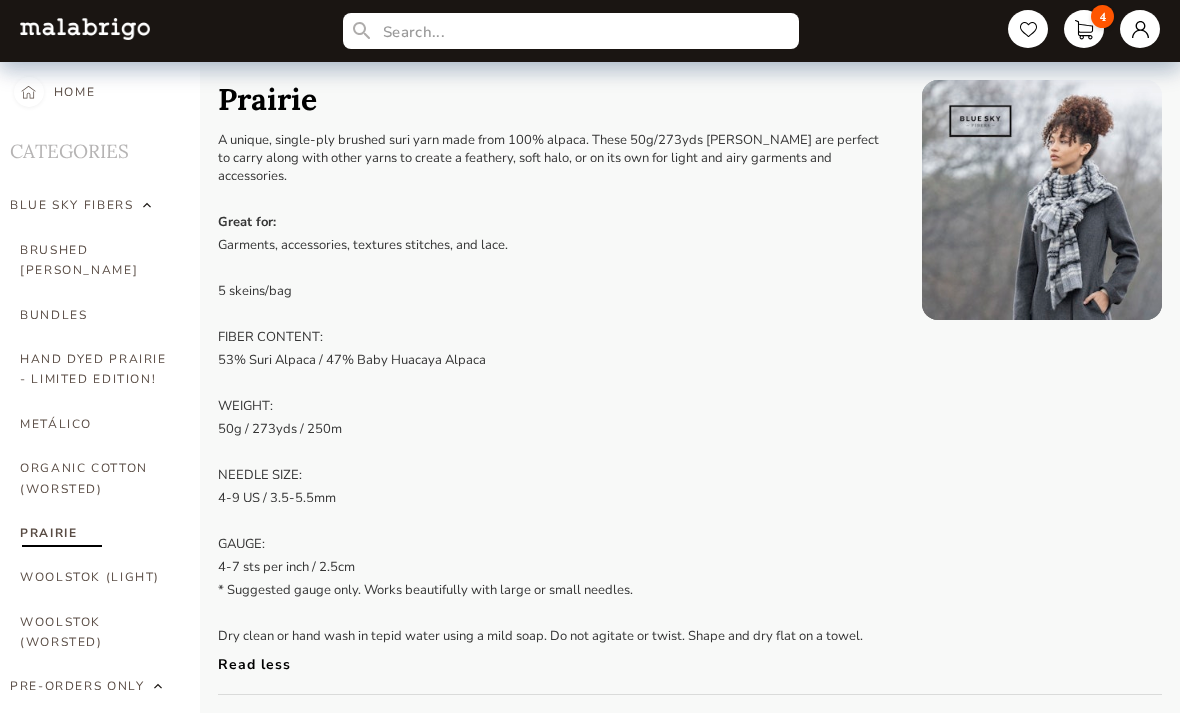 scroll, scrollTop: 0, scrollLeft: 0, axis: both 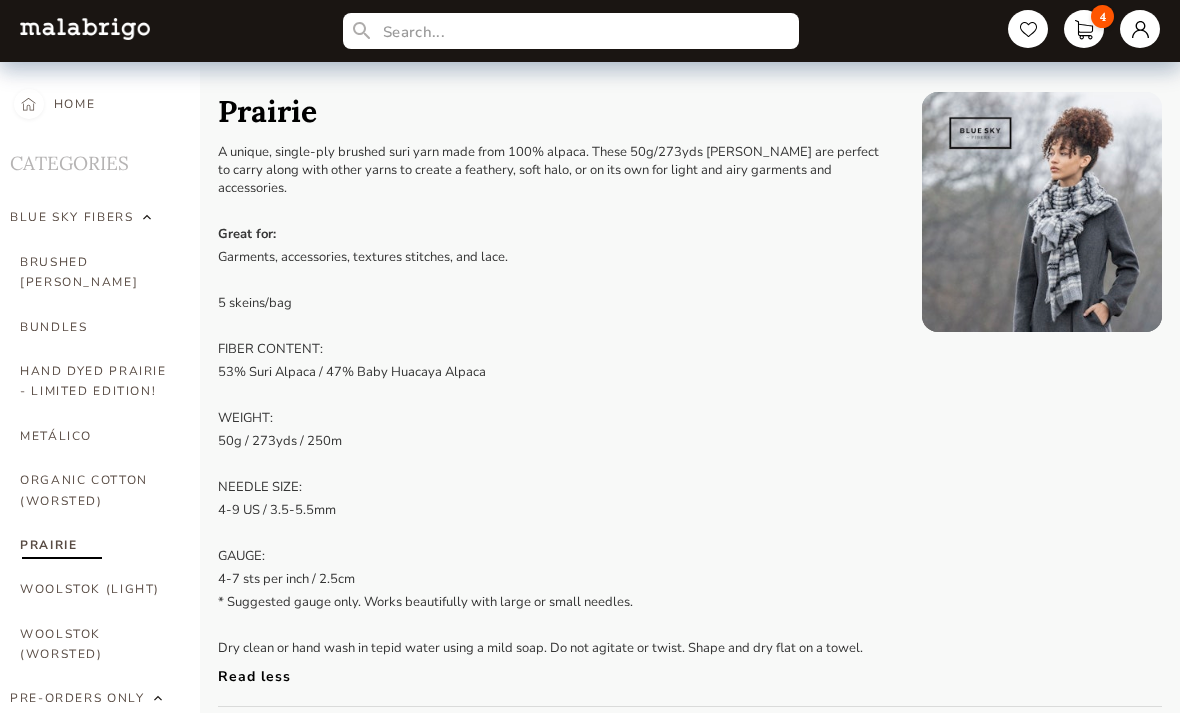 select on "INDEX" 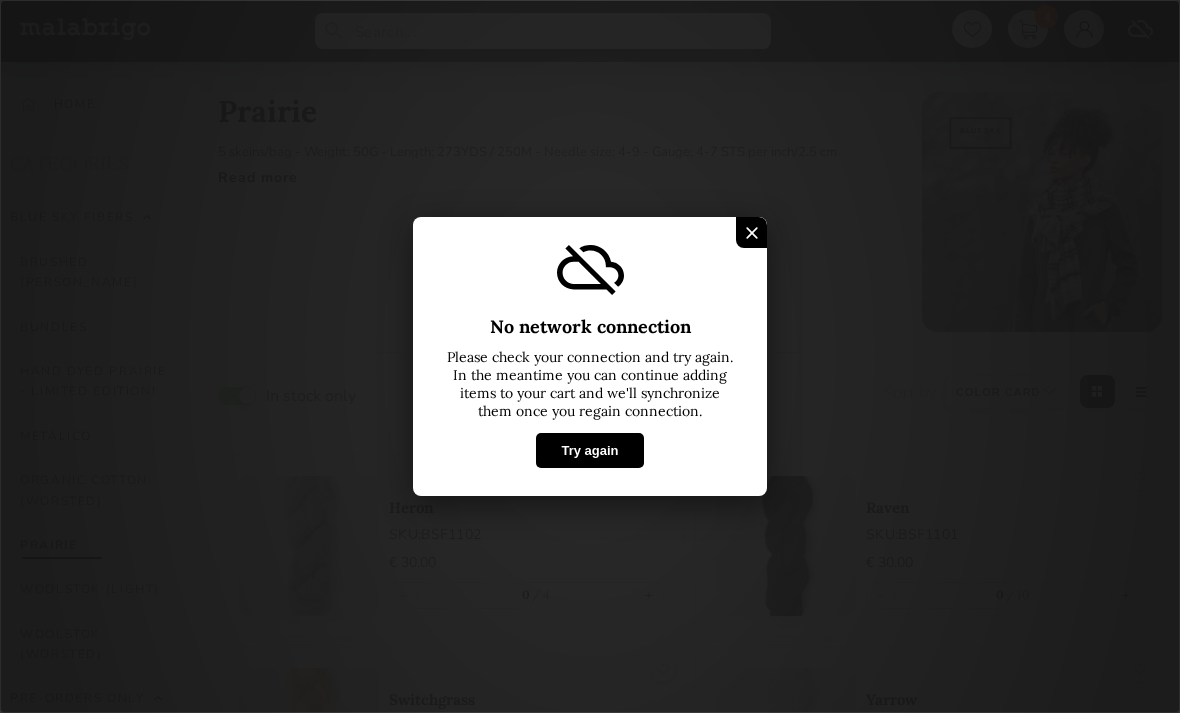 click on "Try again" at bounding box center [589, 450] 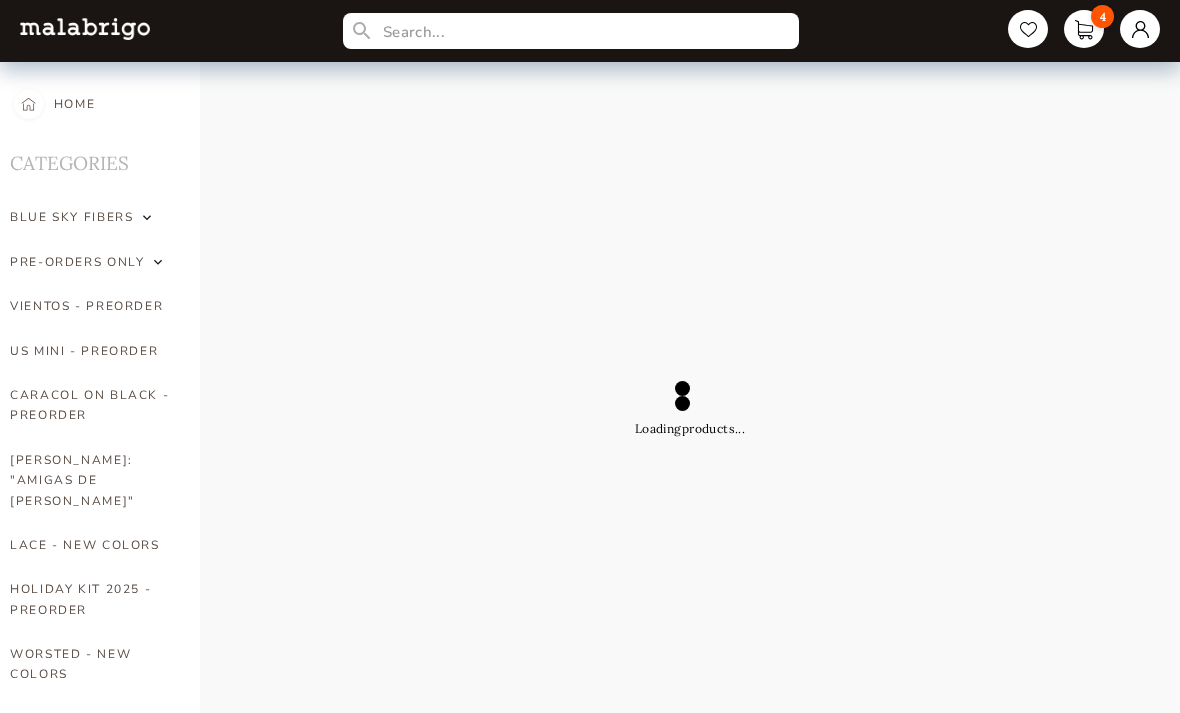 click at bounding box center [147, 217] 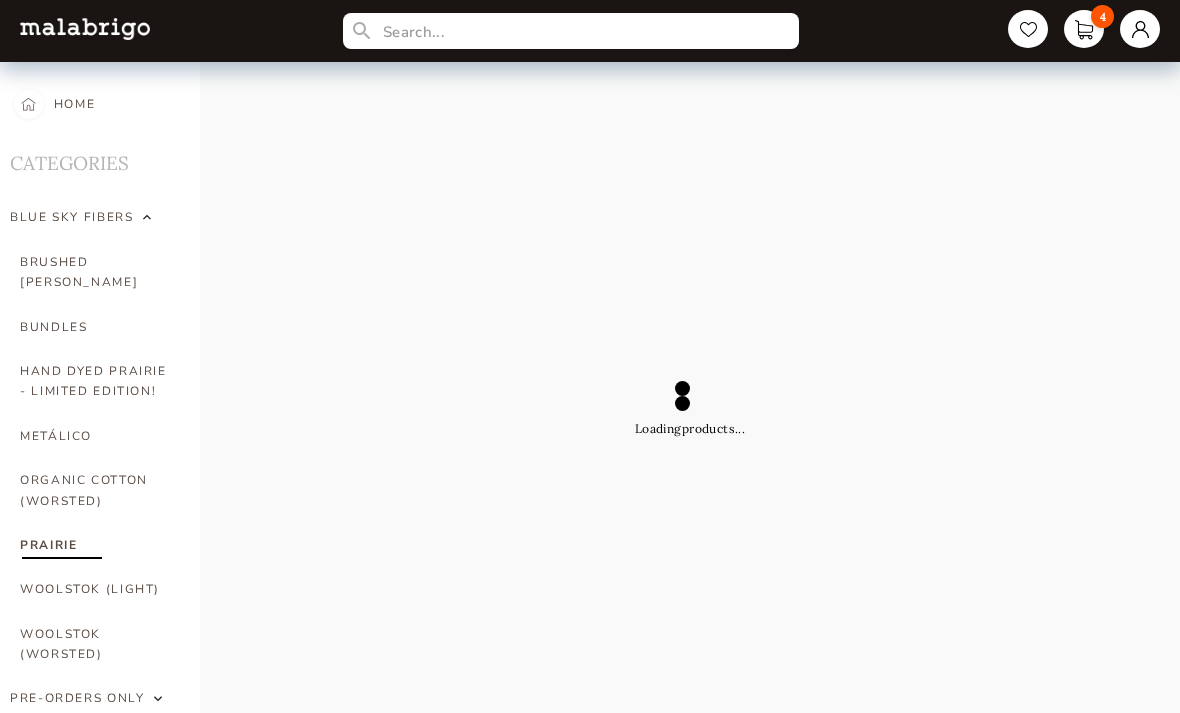select on "INDEX" 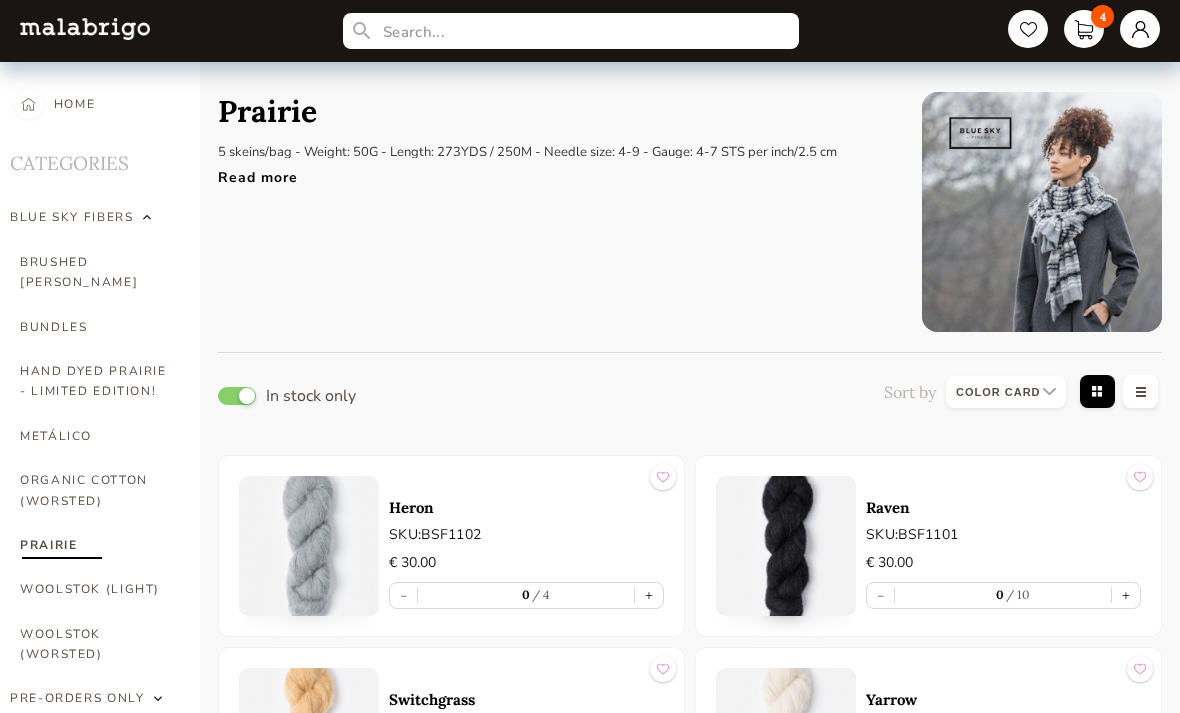 click on "WOOLSTOK (LIGHT)" at bounding box center [95, 589] 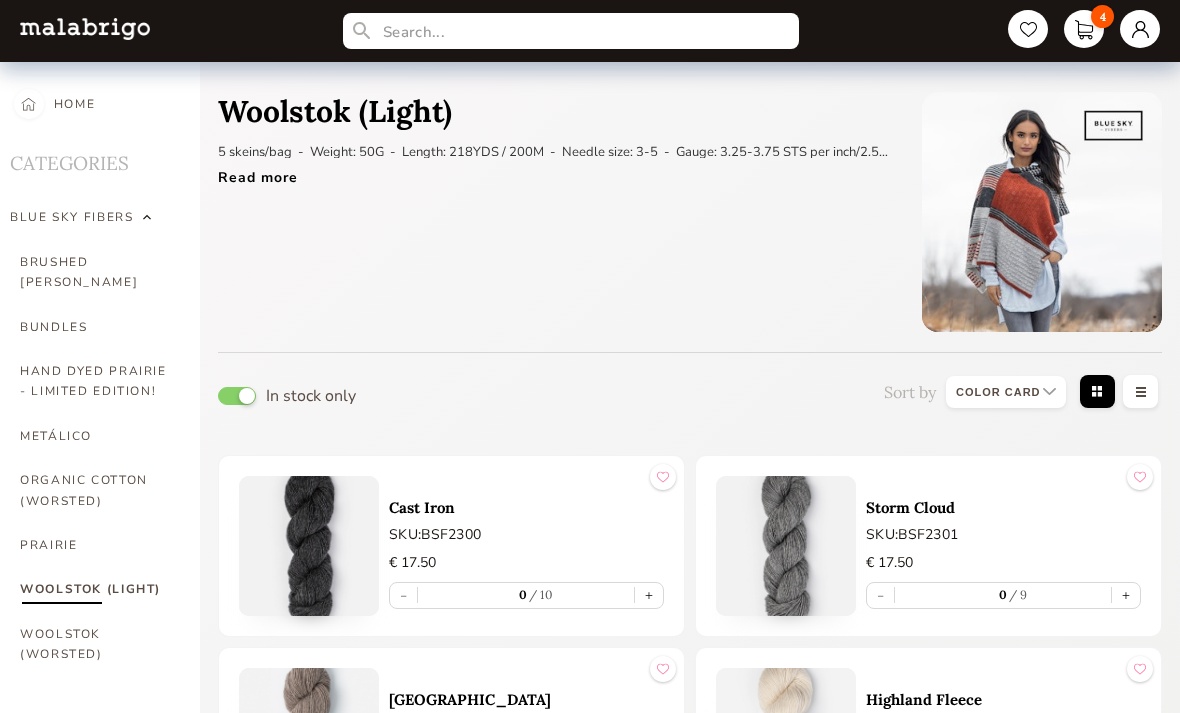select on "INDEX" 